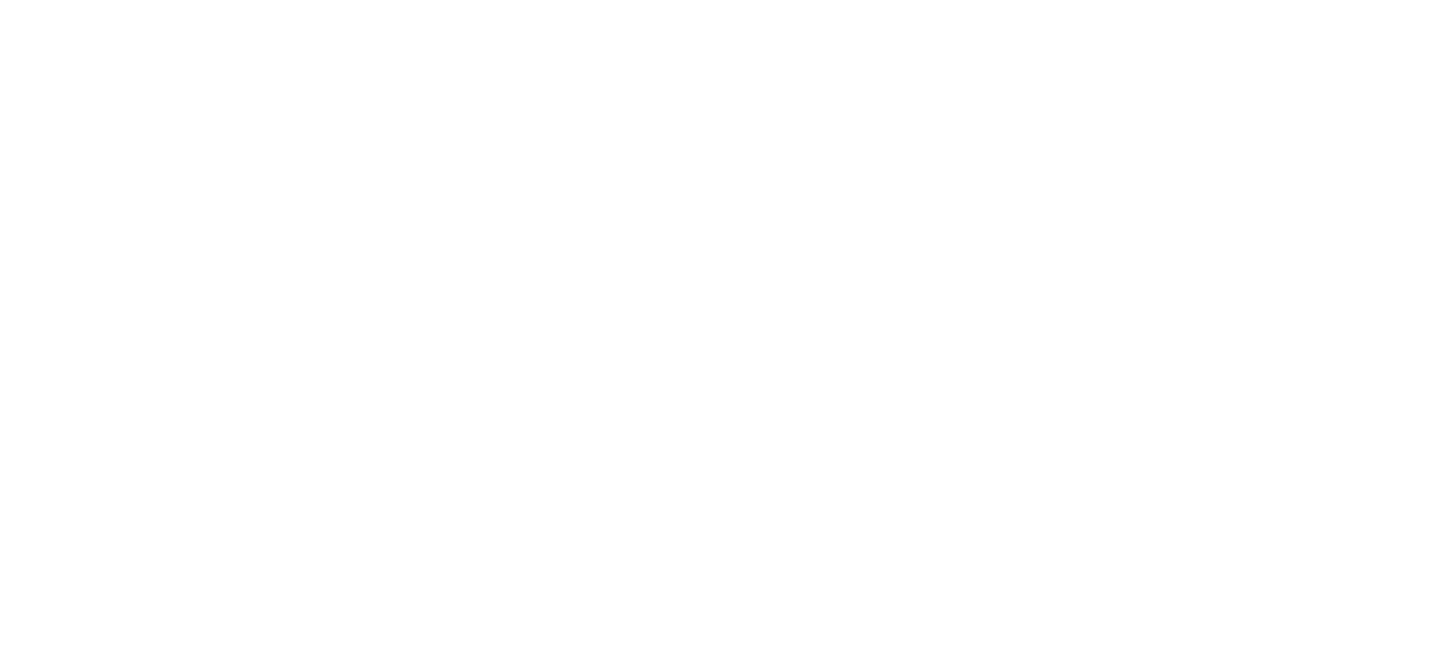 scroll, scrollTop: 0, scrollLeft: 0, axis: both 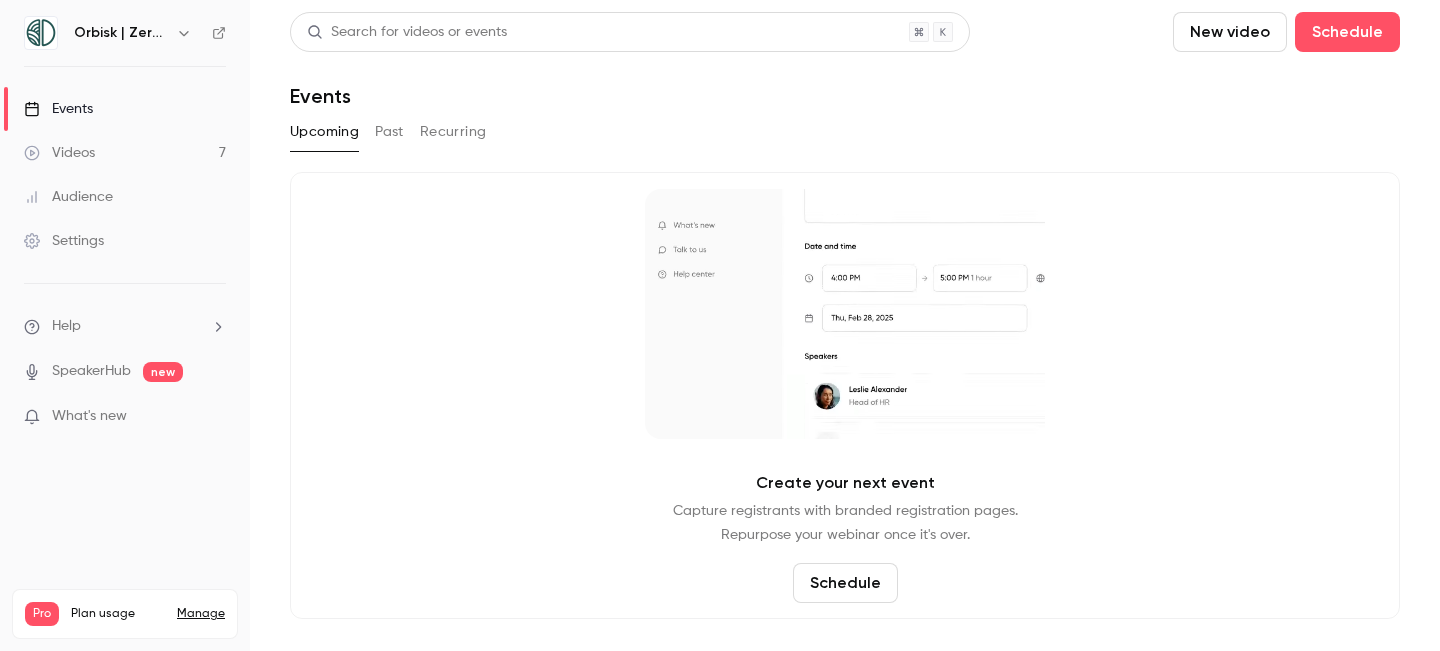 click on "Events" at bounding box center (125, 109) 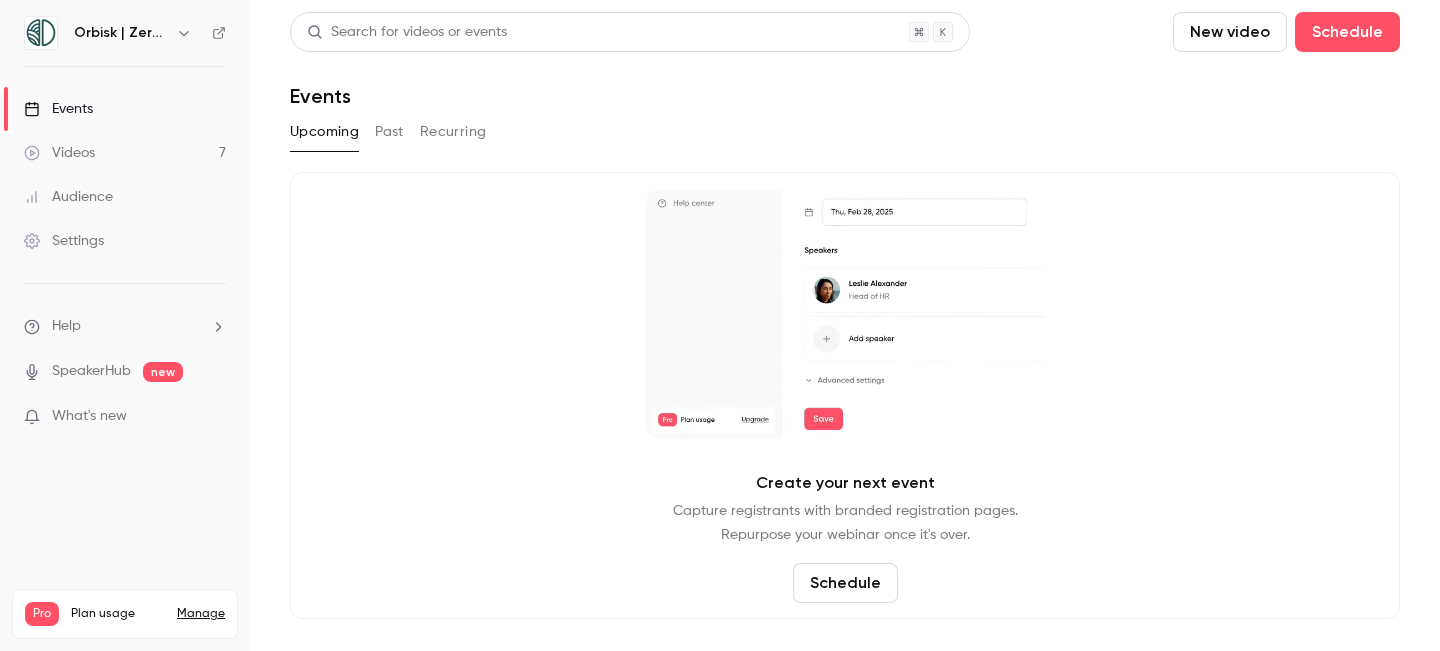 click on "Past" at bounding box center (389, 132) 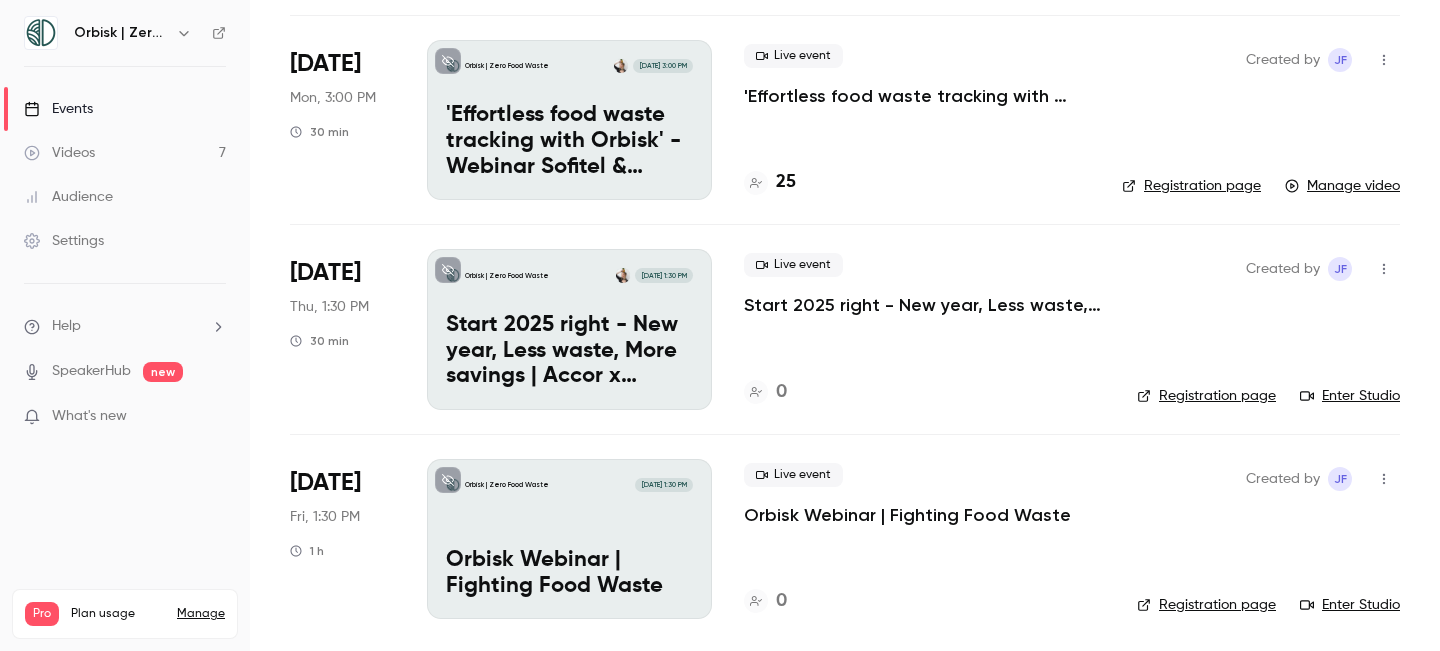 scroll, scrollTop: 1392, scrollLeft: 0, axis: vertical 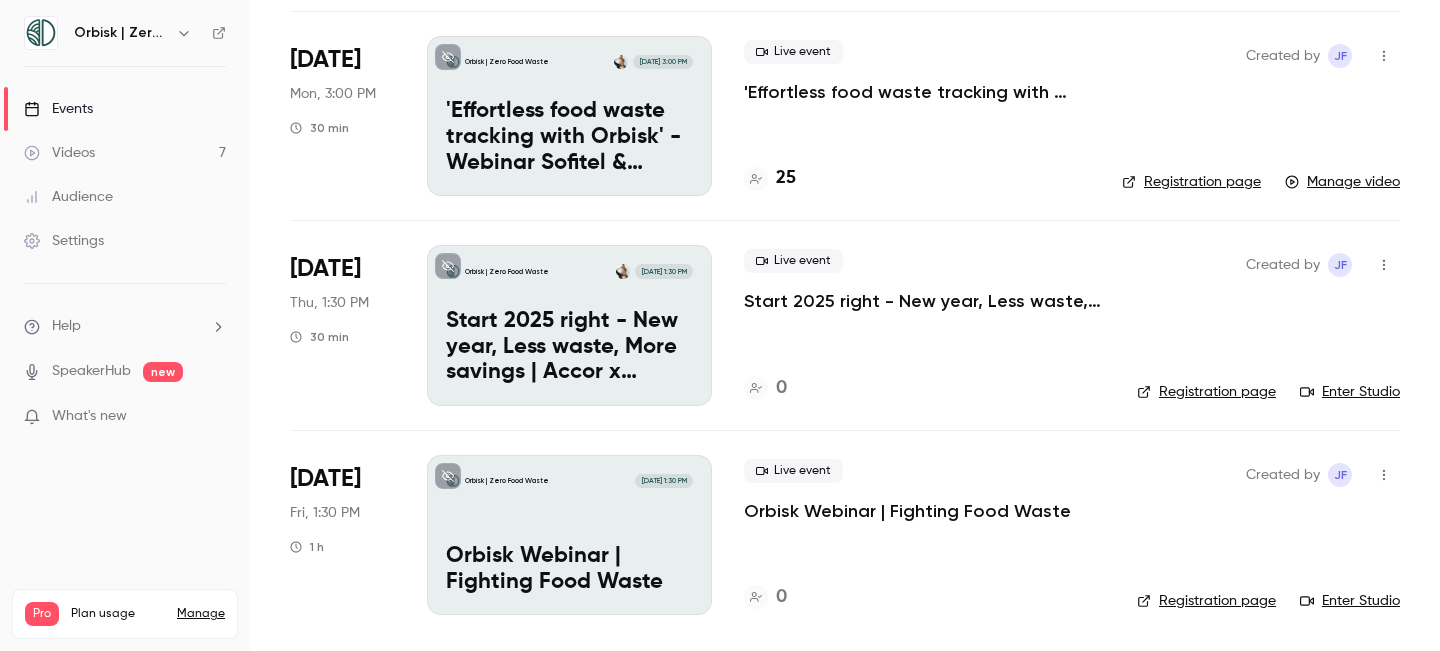 click on "Start 2025 right - New year, Less waste, More savings | Accor x Orbisk webinar" at bounding box center [569, 347] 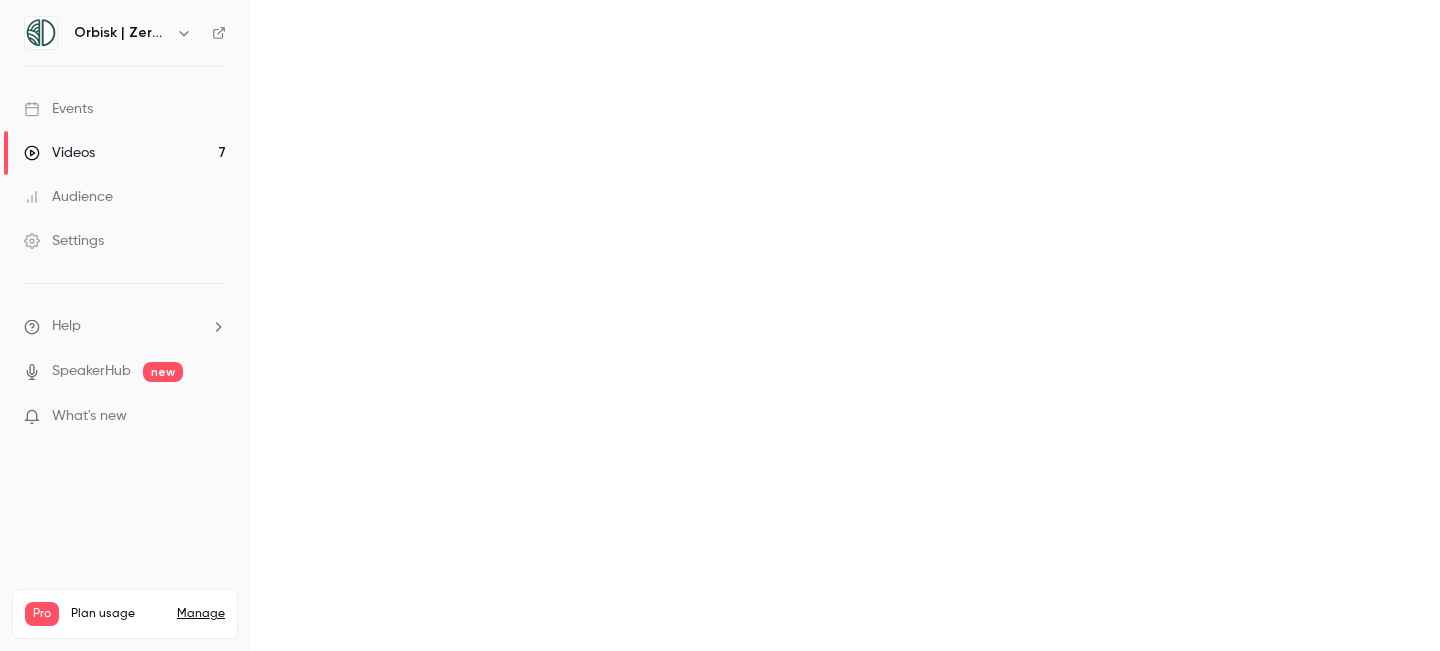 scroll, scrollTop: 0, scrollLeft: 0, axis: both 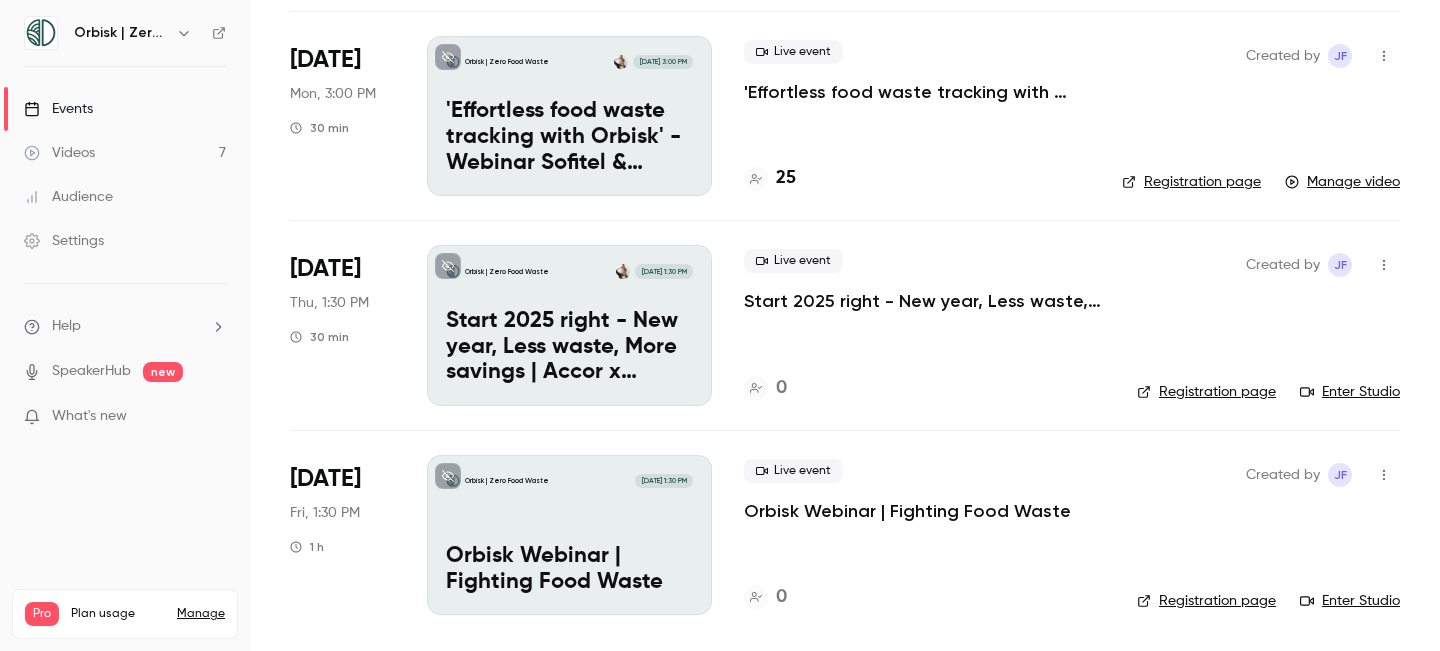 click 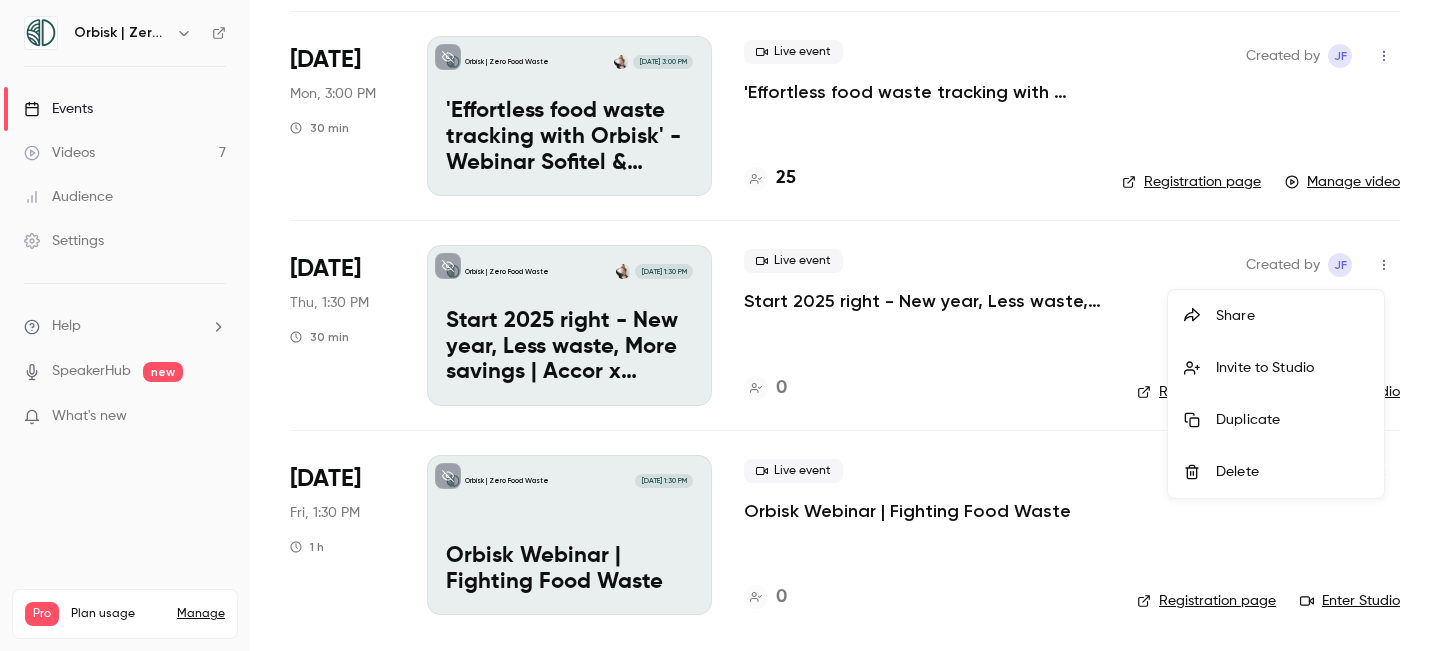 click on "Duplicate" at bounding box center (1292, 420) 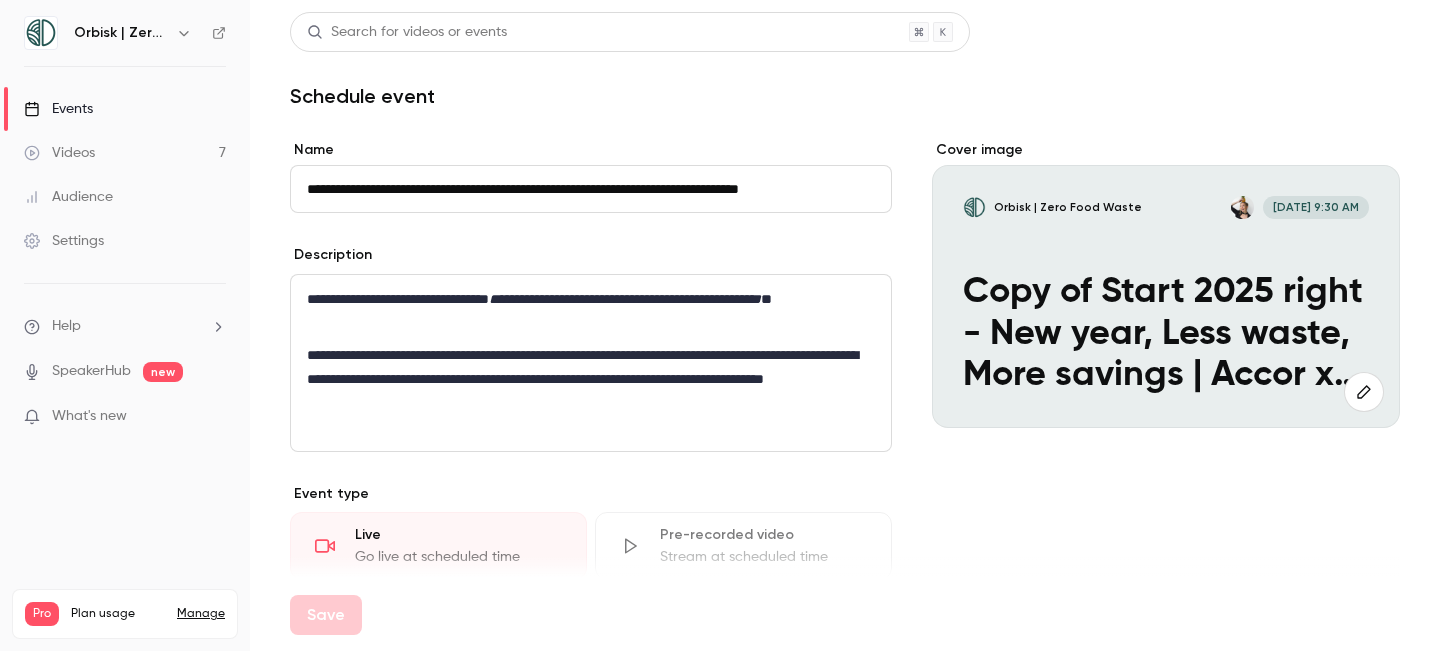 click on "**********" at bounding box center (591, 189) 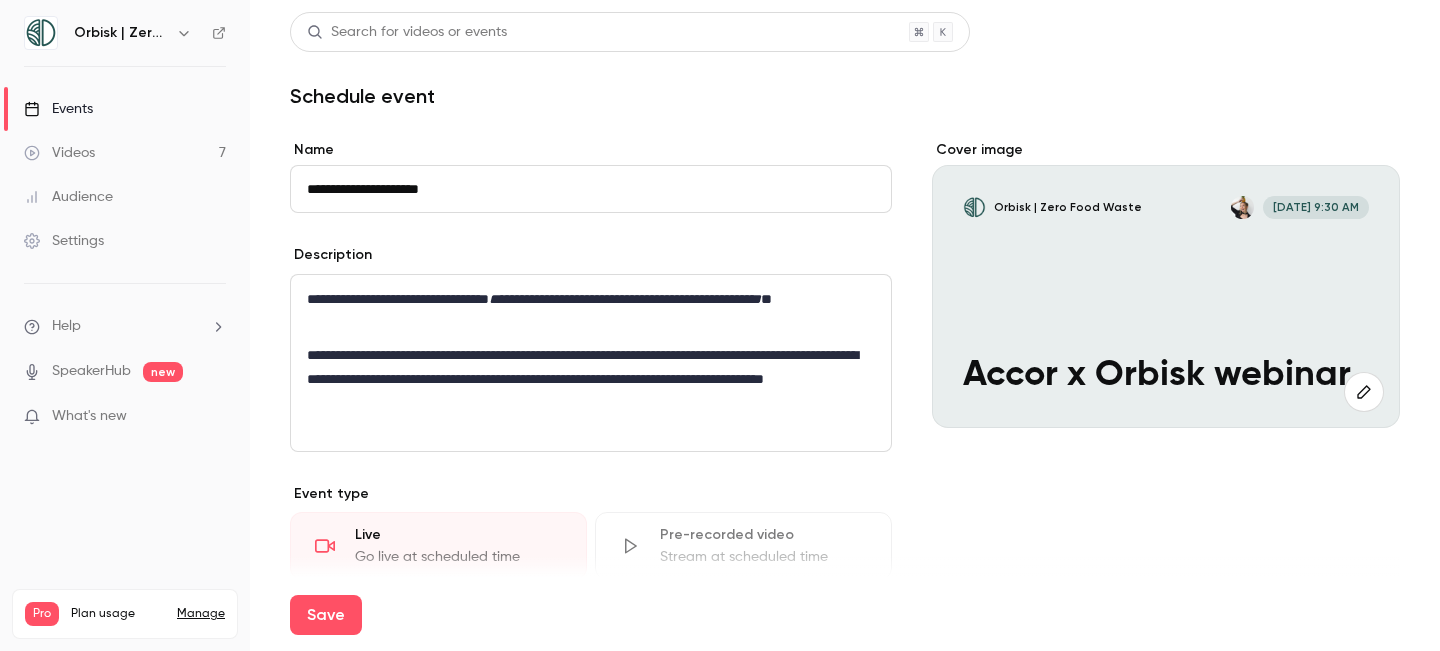 type on "**********" 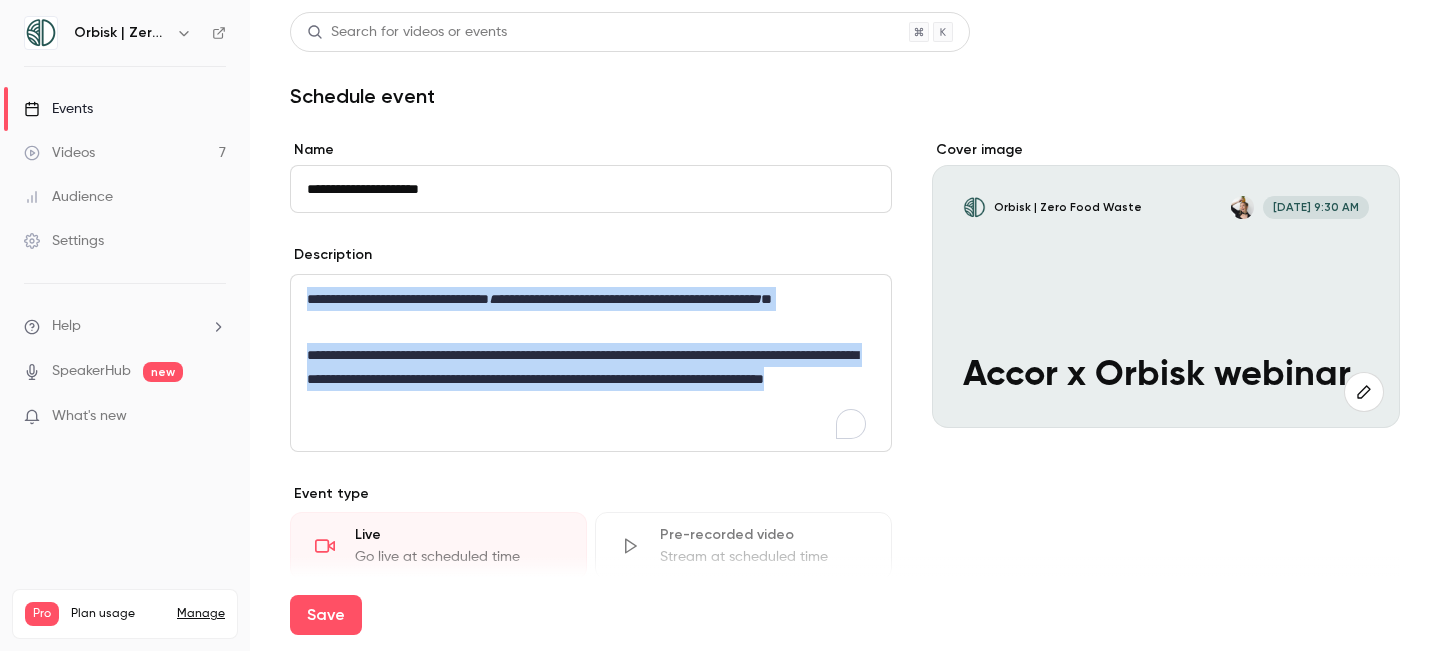 drag, startPoint x: 597, startPoint y: 408, endPoint x: 288, endPoint y: 300, distance: 327.3301 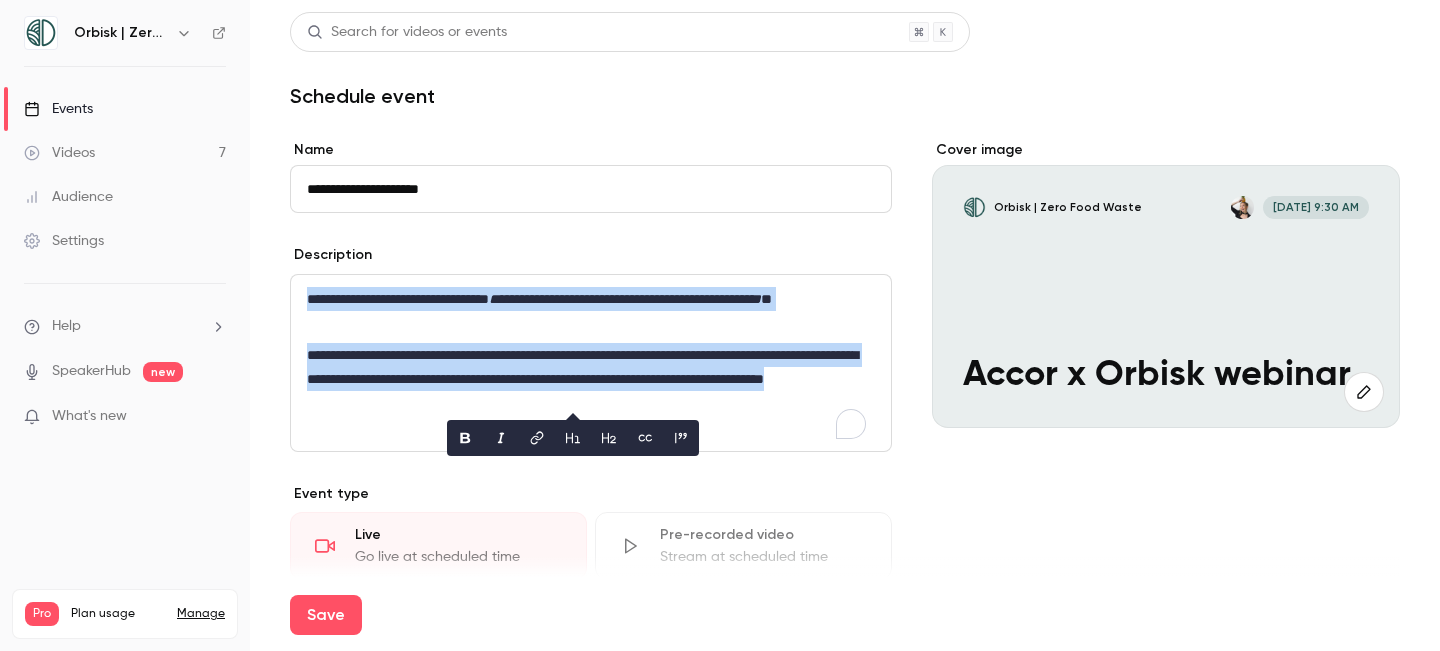 paste 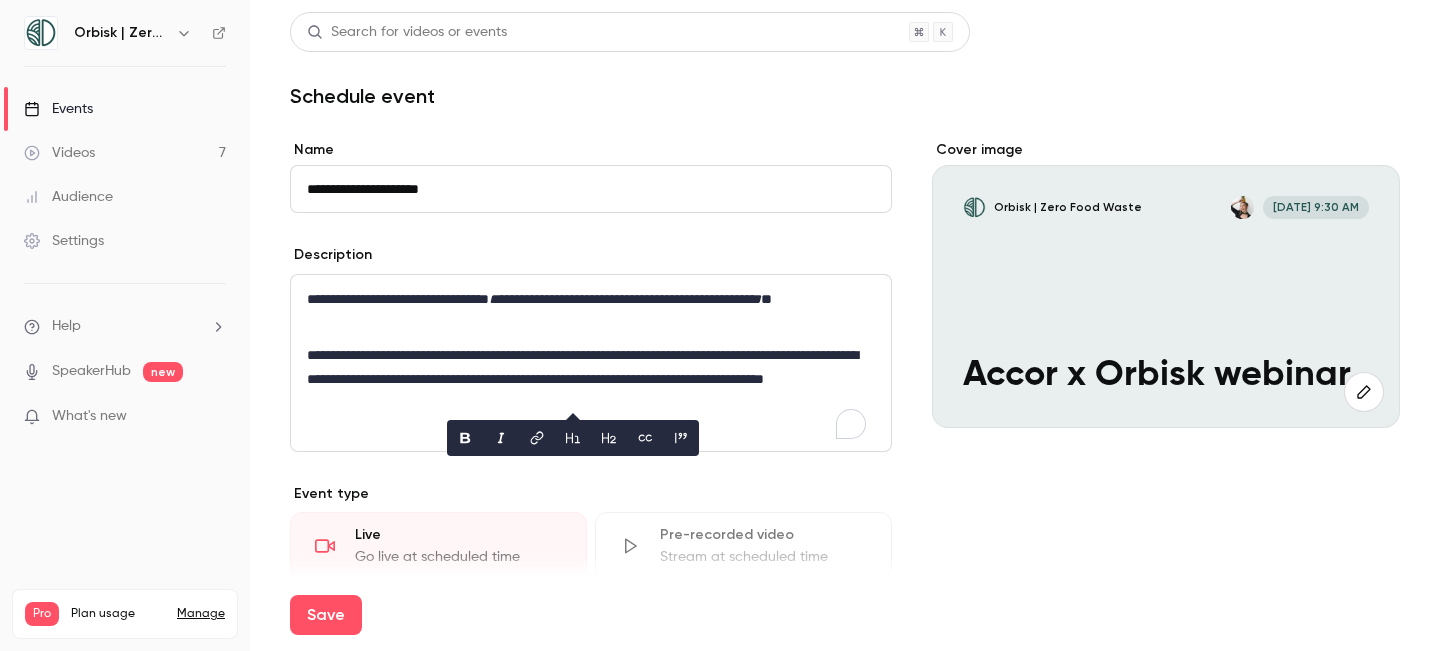 scroll, scrollTop: 0, scrollLeft: 0, axis: both 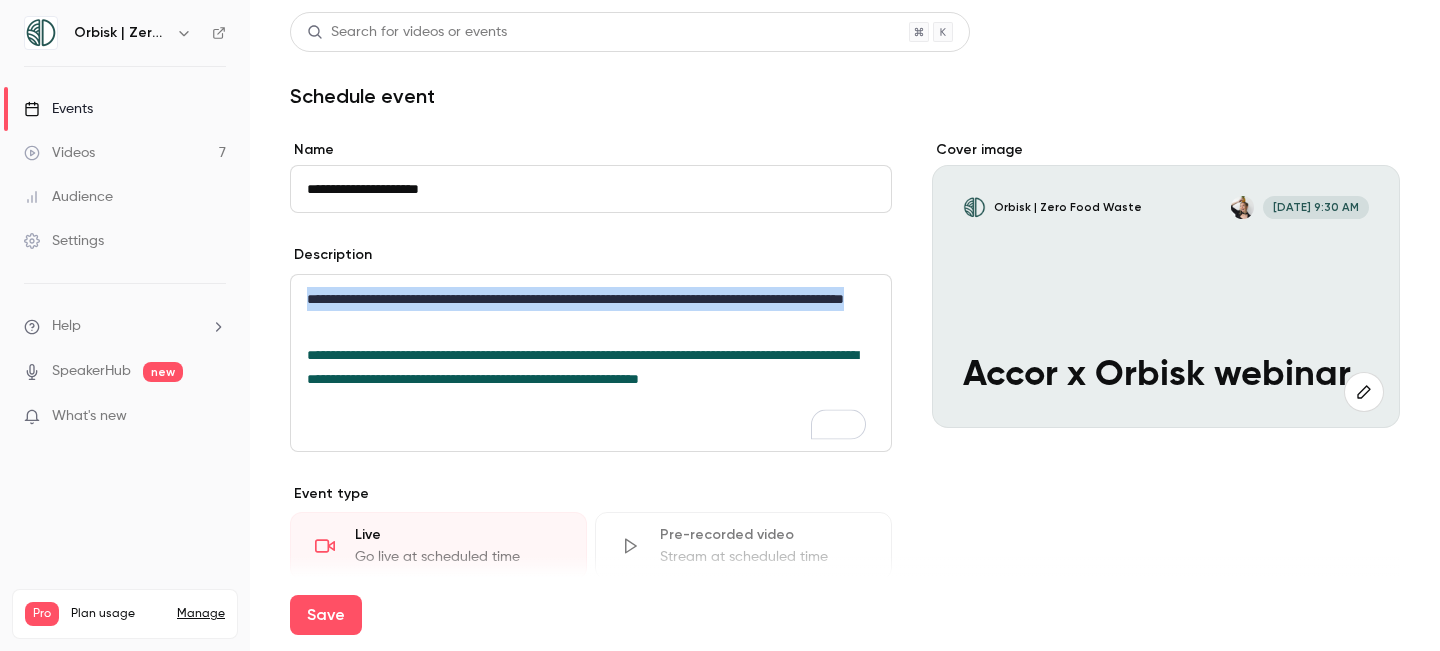 drag, startPoint x: 555, startPoint y: 320, endPoint x: 278, endPoint y: 302, distance: 277.58423 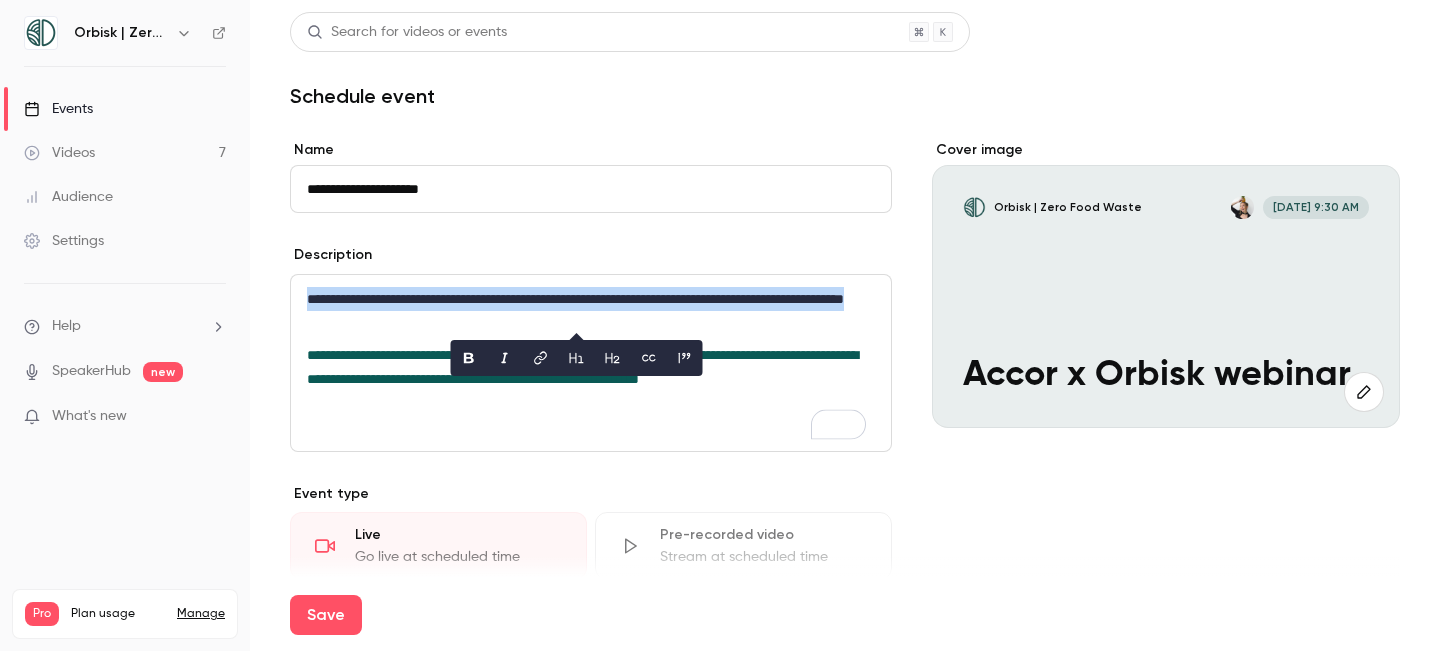 copy on "**********" 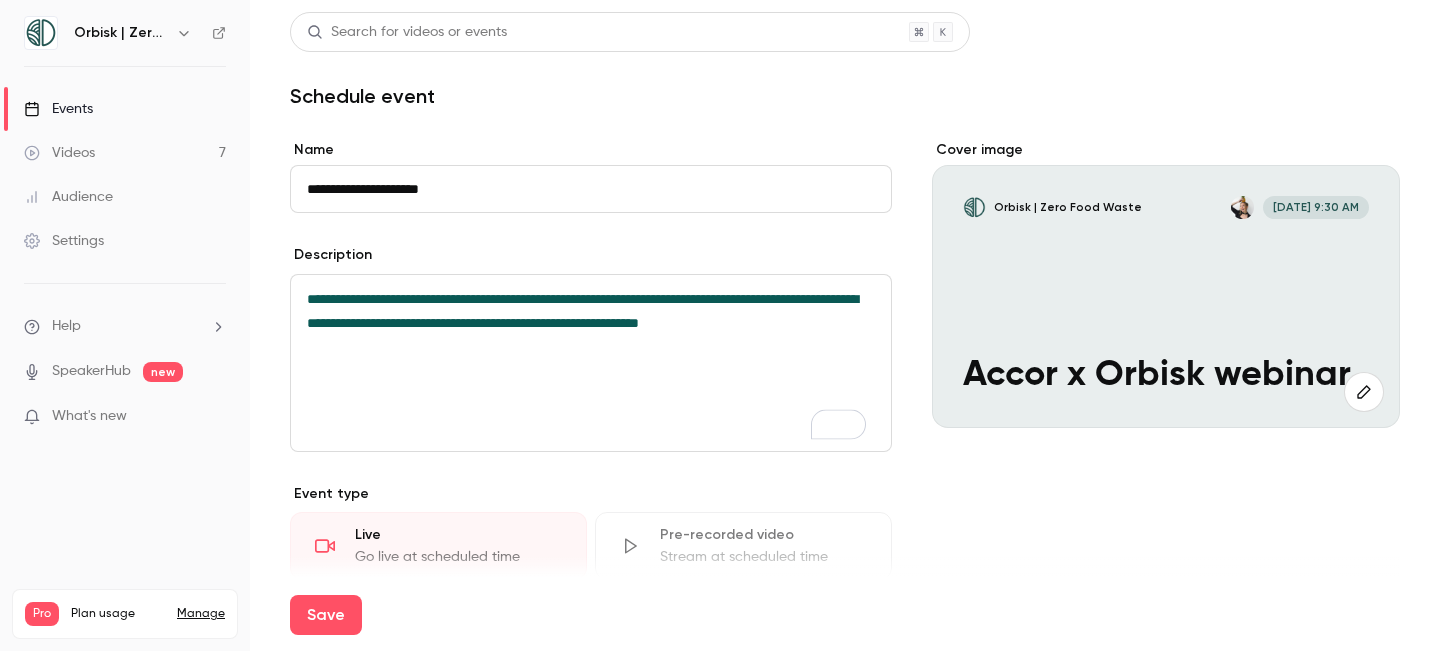click on "**********" at bounding box center [591, 363] 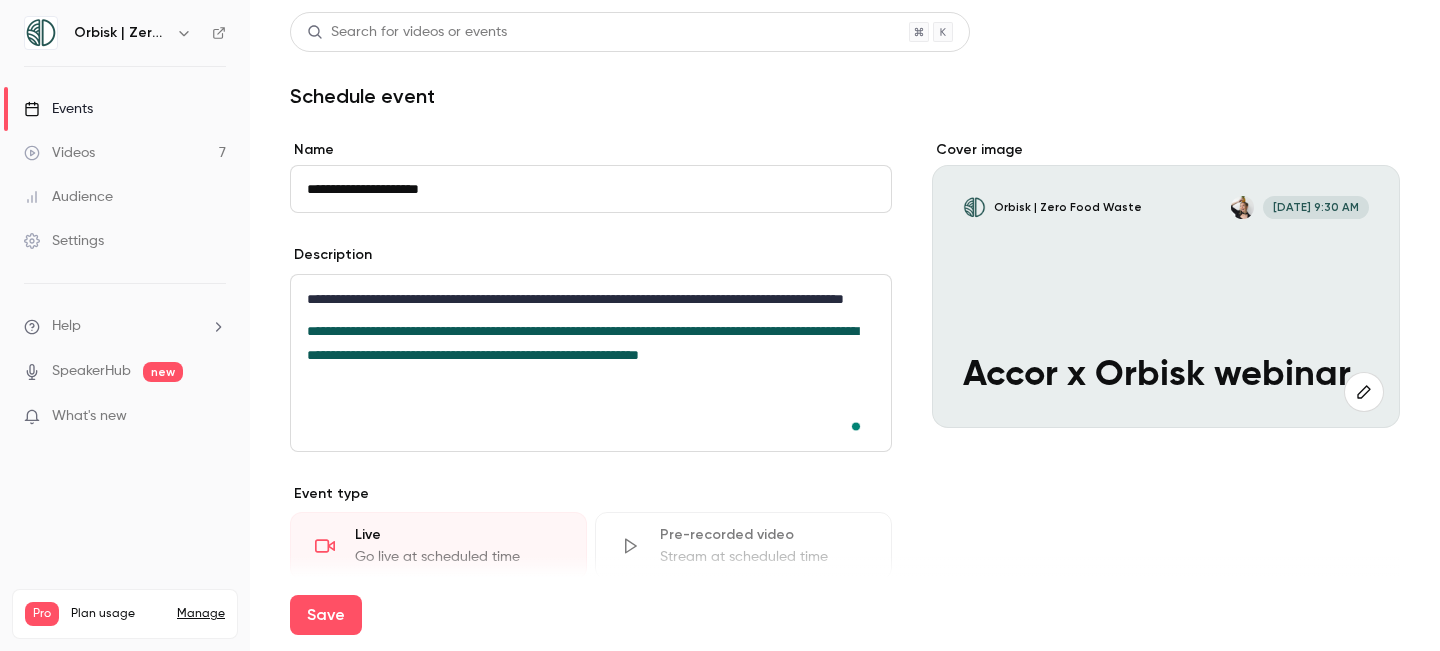 scroll, scrollTop: 0, scrollLeft: 0, axis: both 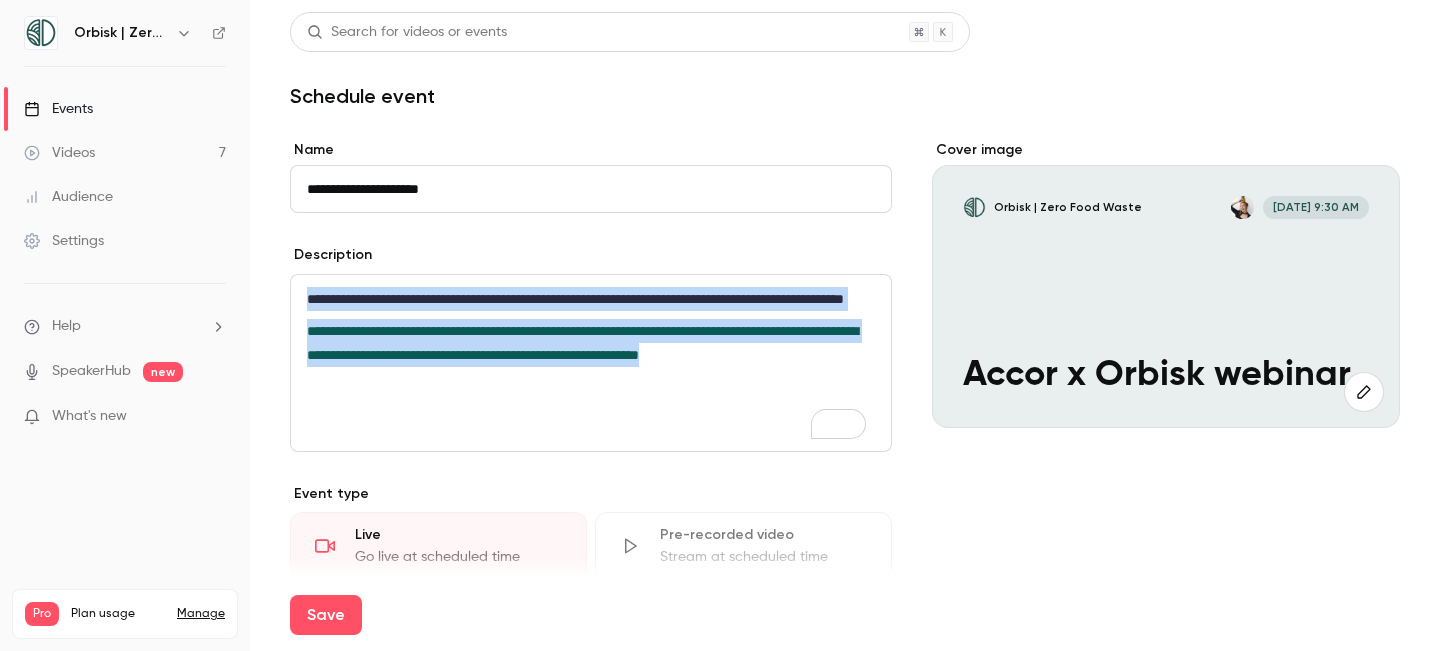 drag, startPoint x: 863, startPoint y: 380, endPoint x: 312, endPoint y: 293, distance: 557.8261 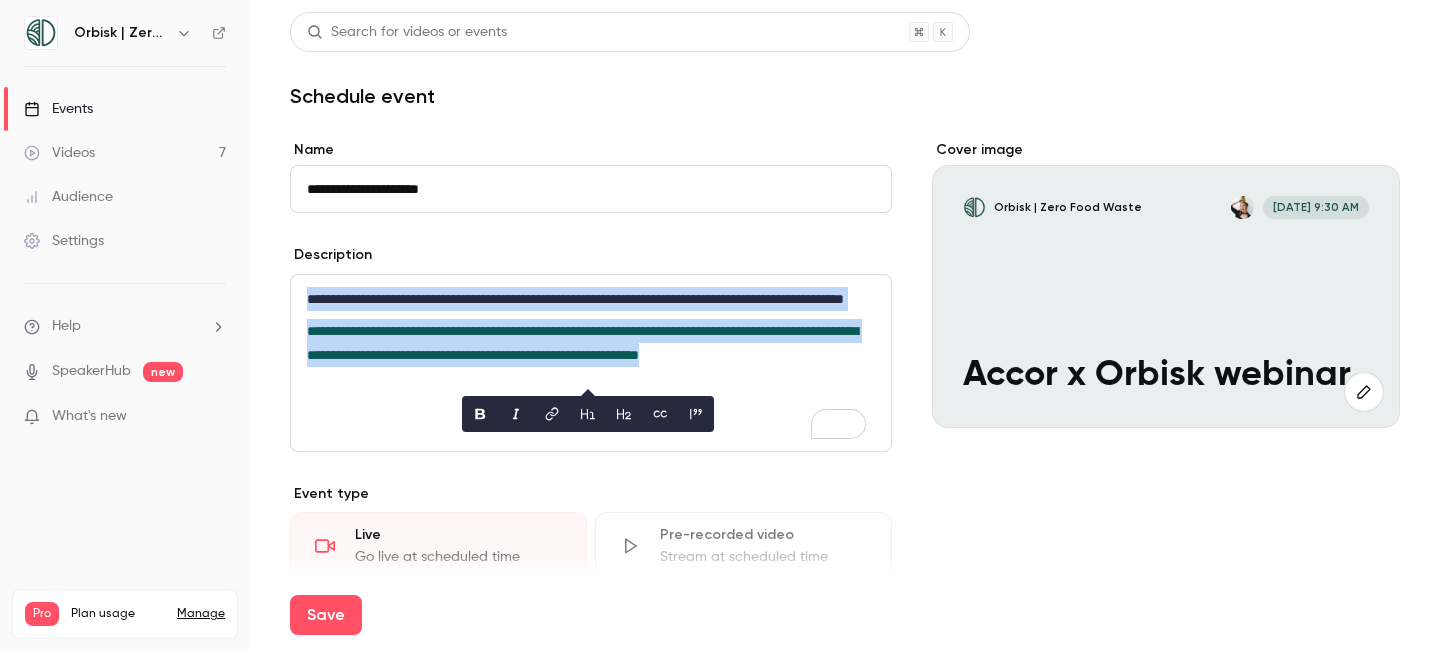 scroll, scrollTop: 0, scrollLeft: 0, axis: both 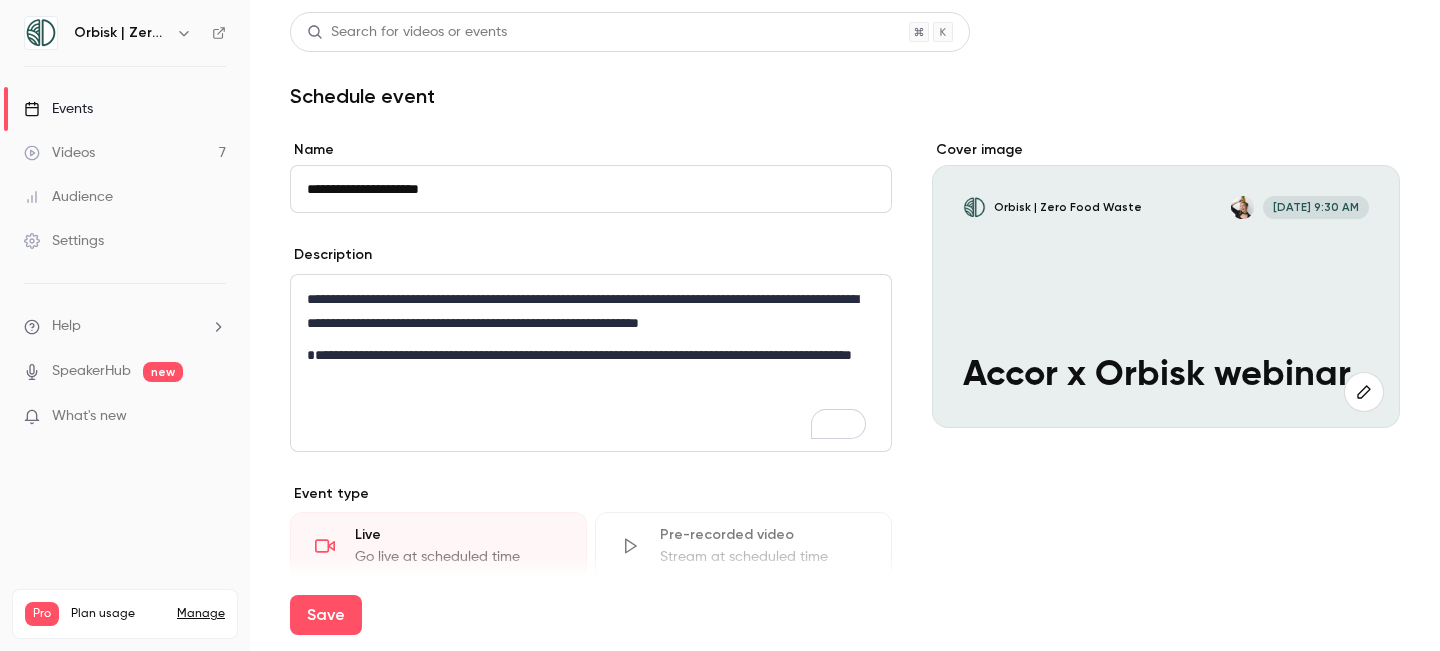 click on "**********" at bounding box center (591, 363) 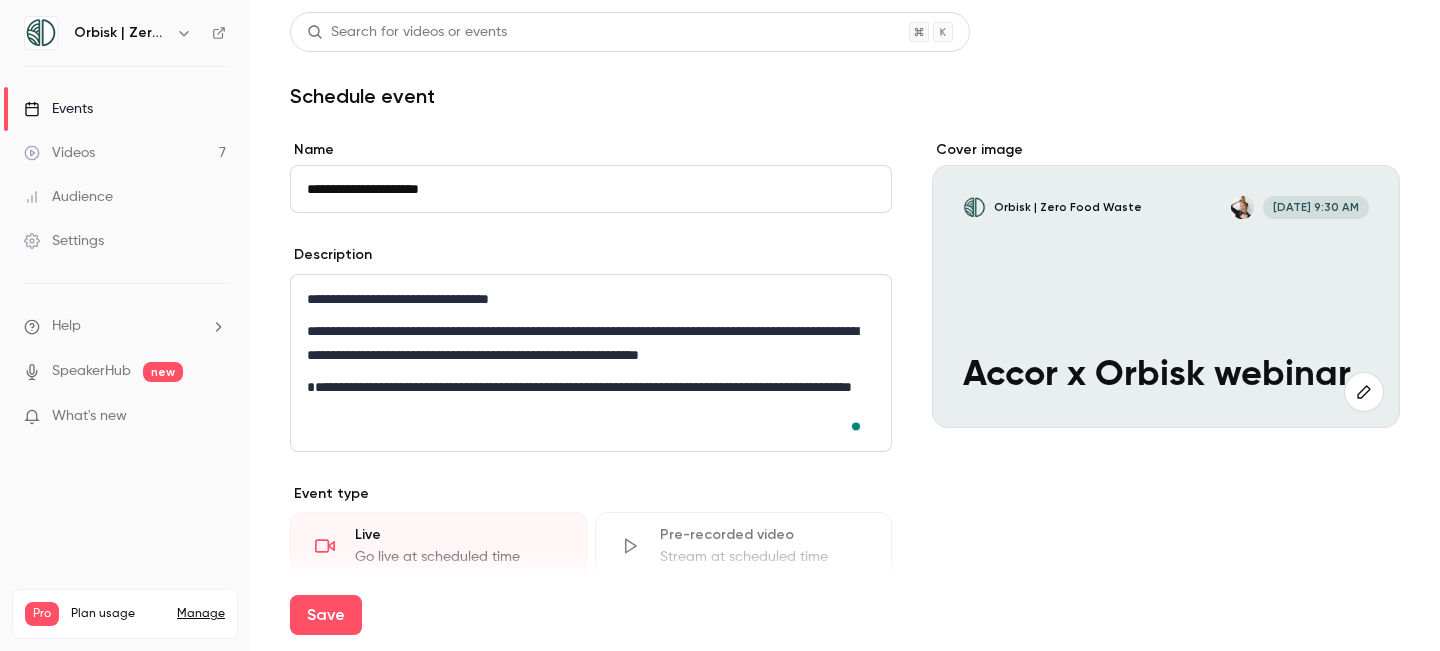 scroll, scrollTop: 0, scrollLeft: 0, axis: both 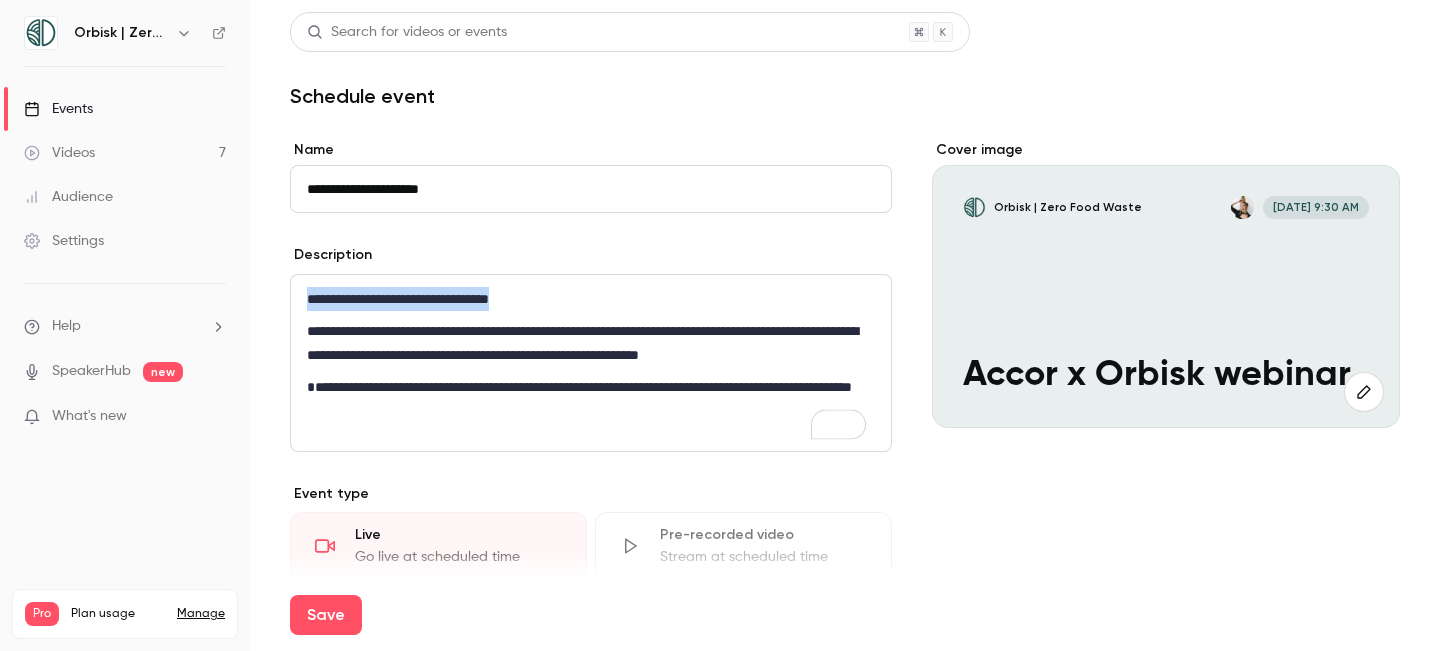 drag, startPoint x: 549, startPoint y: 294, endPoint x: 295, endPoint y: 295, distance: 254.00197 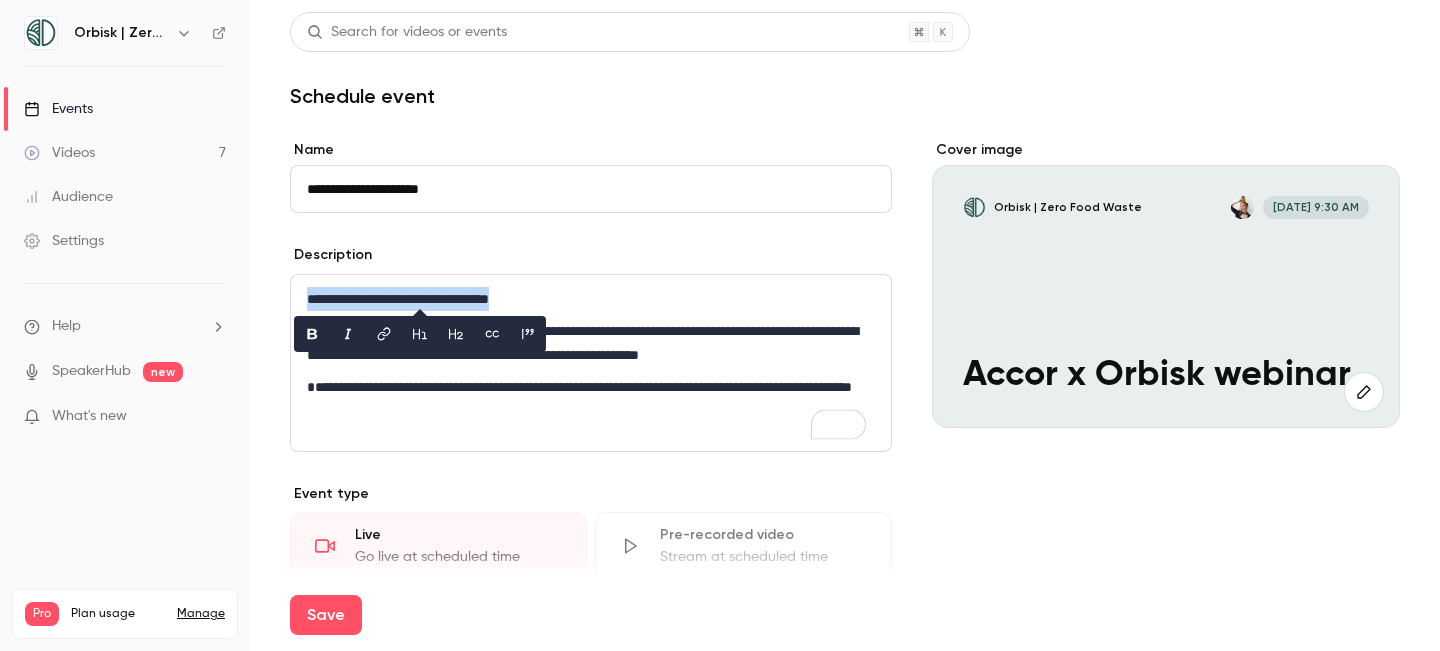 click at bounding box center [312, 334] 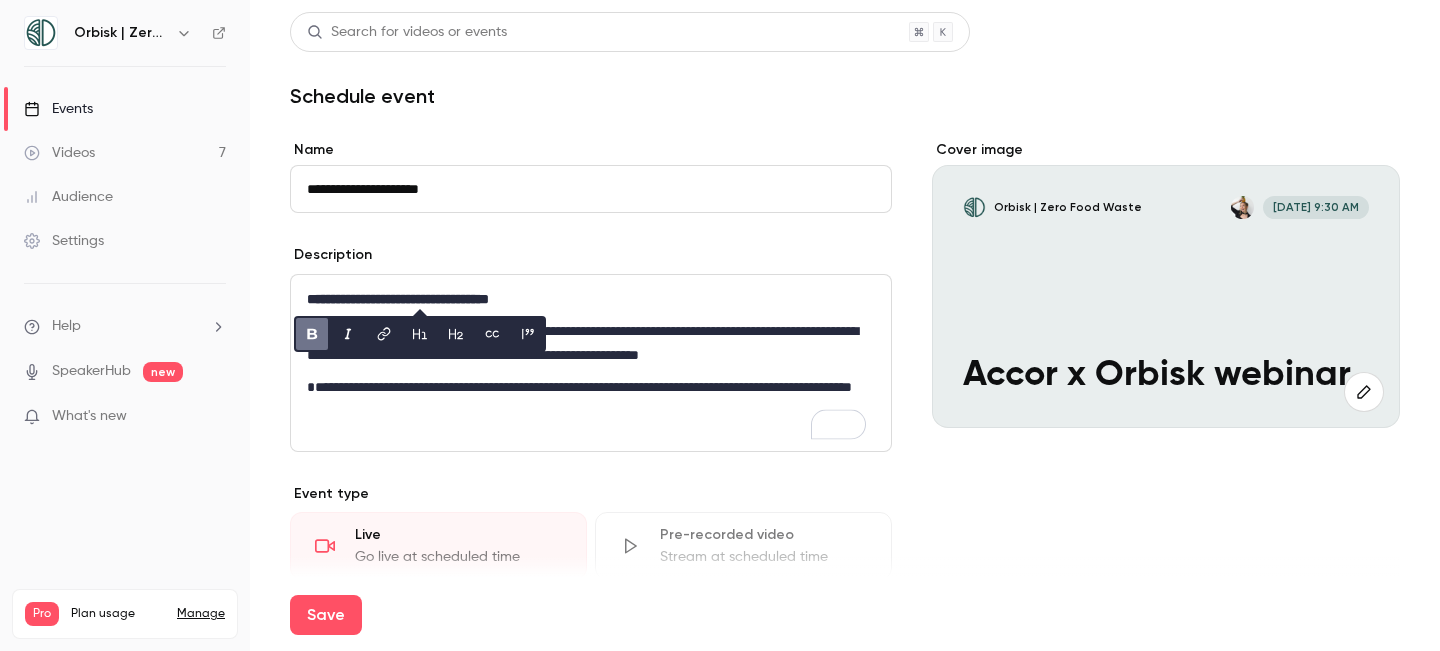 click on "**********" at bounding box center [591, 189] 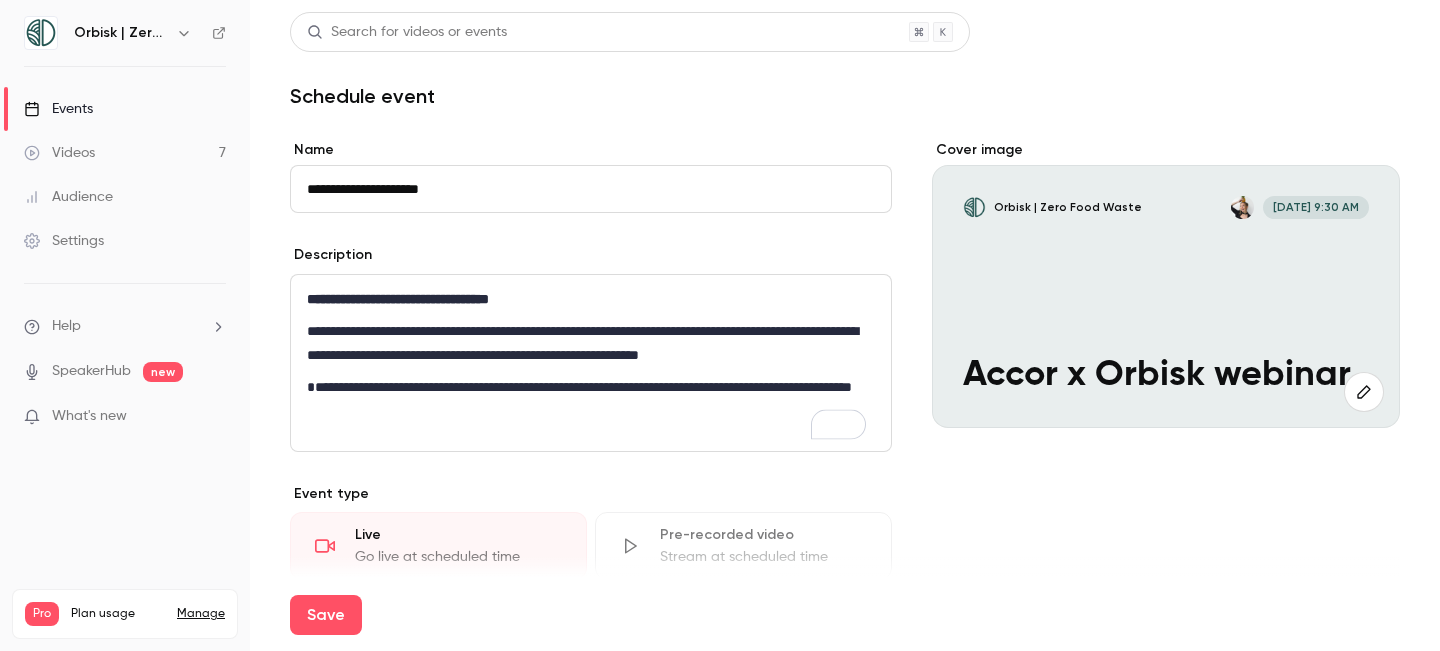 click on "**********" at bounding box center (591, 189) 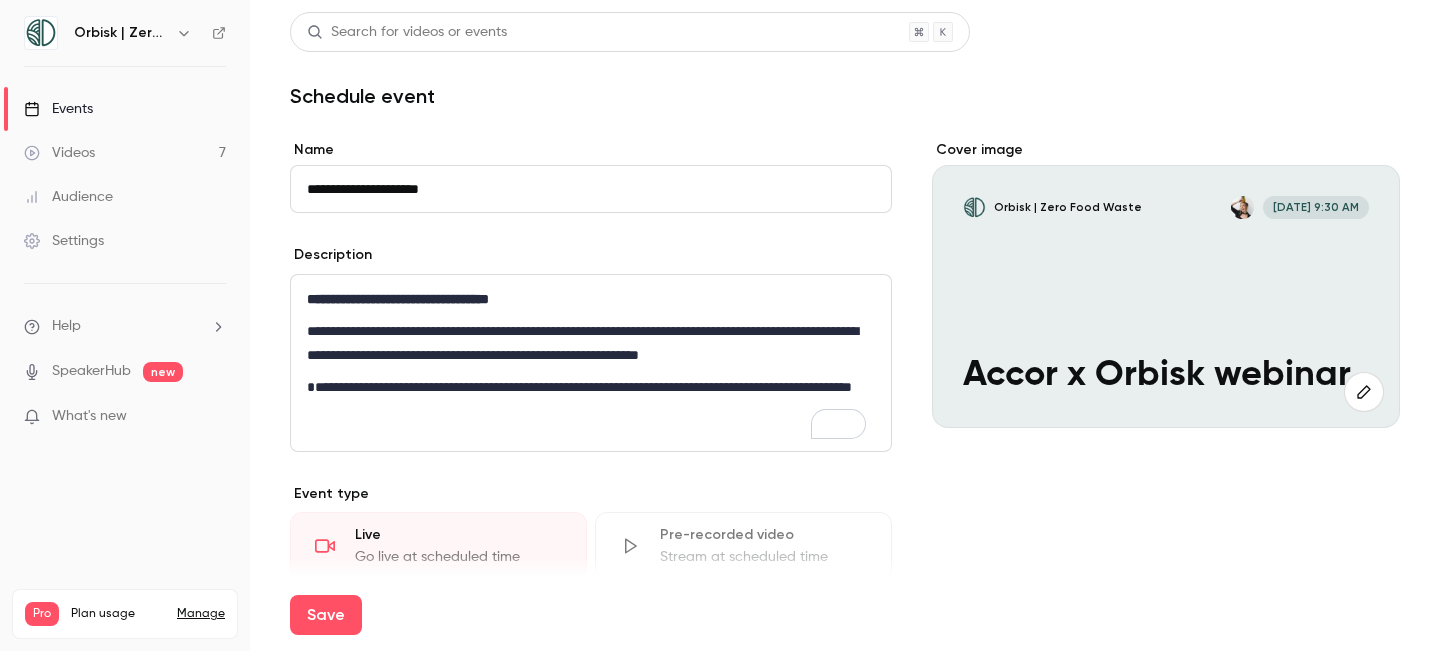 click on "**********" at bounding box center [586, 299] 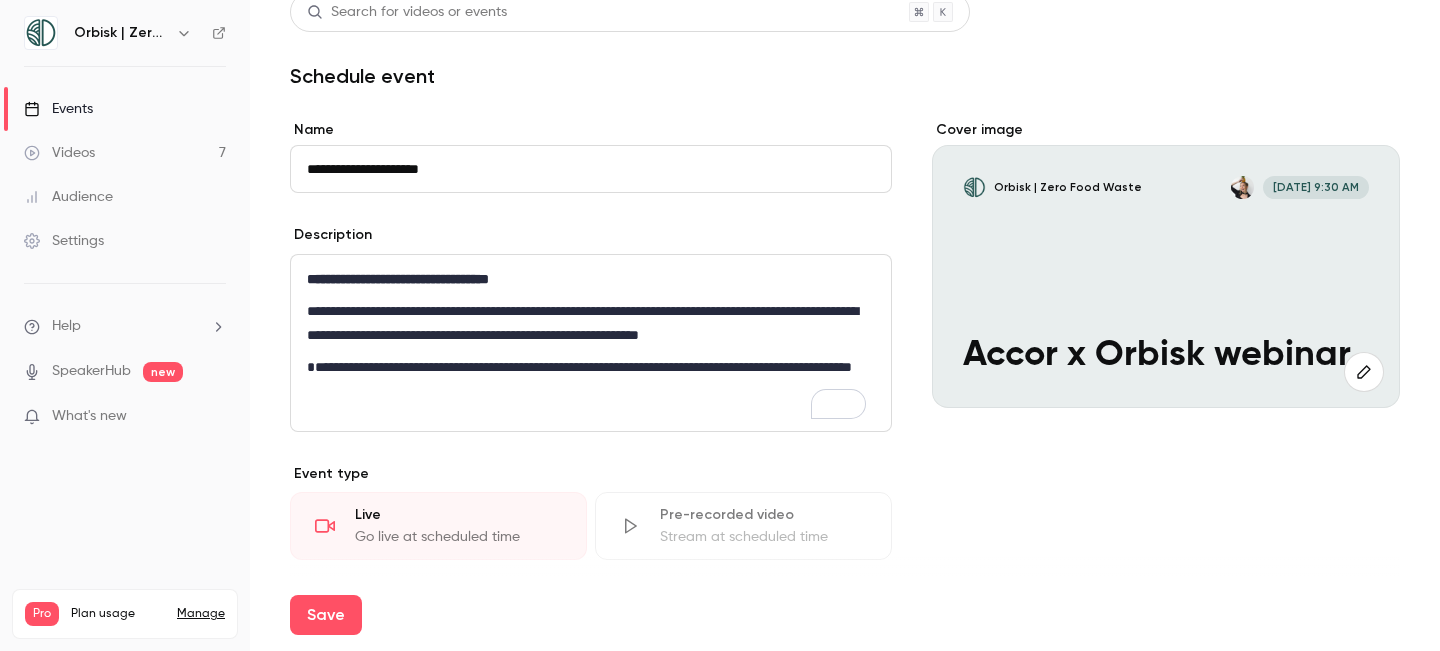 scroll, scrollTop: 25, scrollLeft: 0, axis: vertical 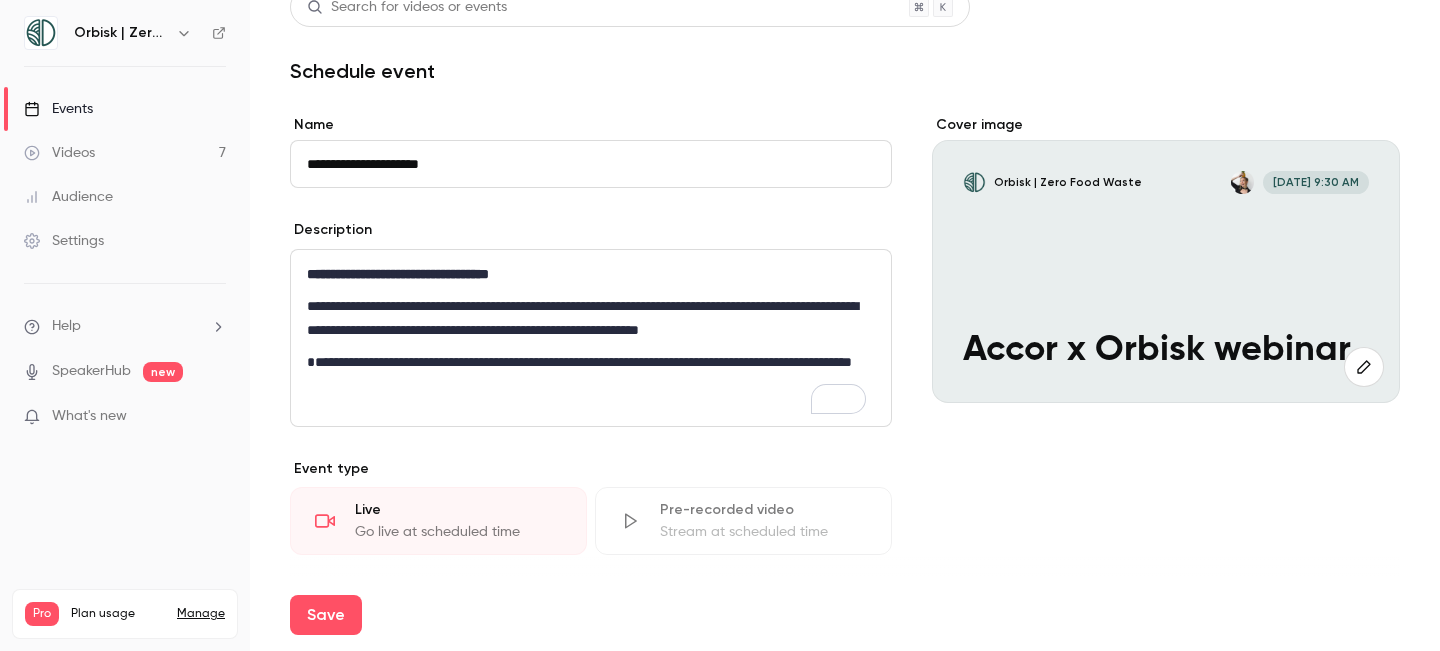 click on "**********" at bounding box center [398, 274] 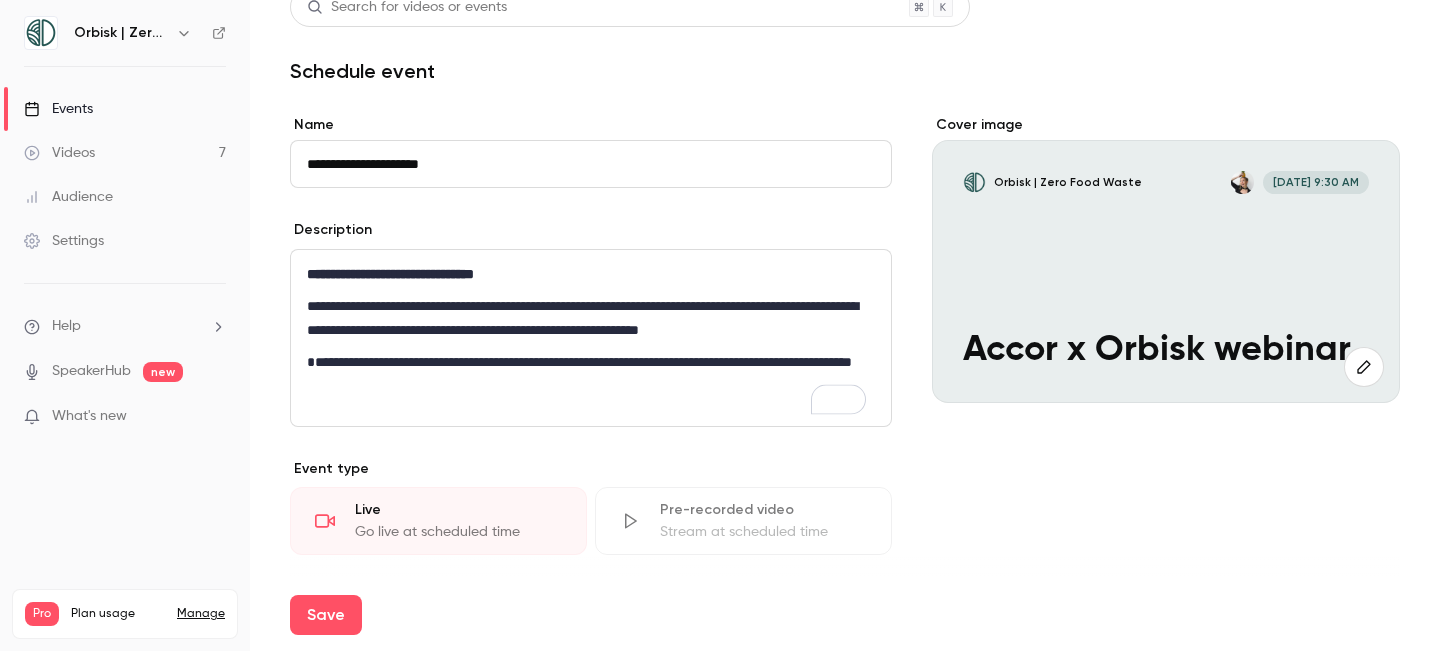 click on "Cover image Orbisk | Zero Food Waste [DATE] 9:30 AM Accor x Orbisk webinar" at bounding box center [1166, 668] 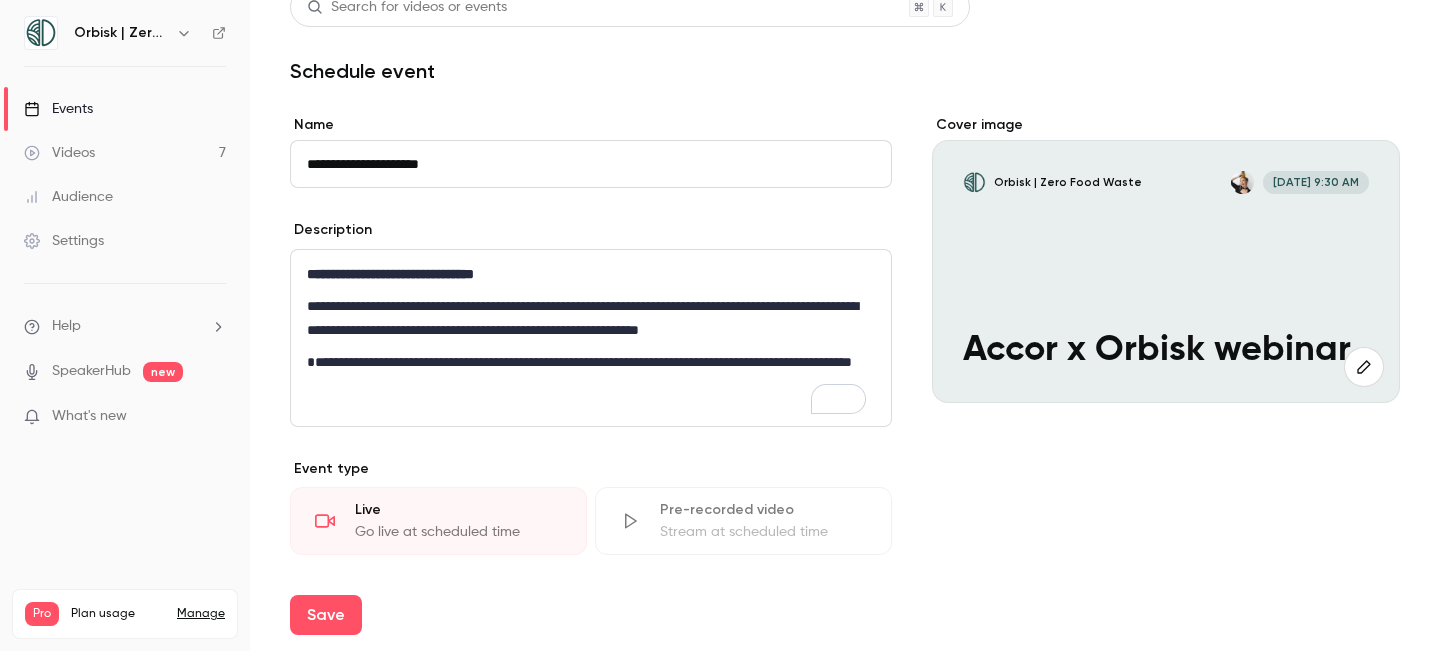 click on "**********" at bounding box center (591, 164) 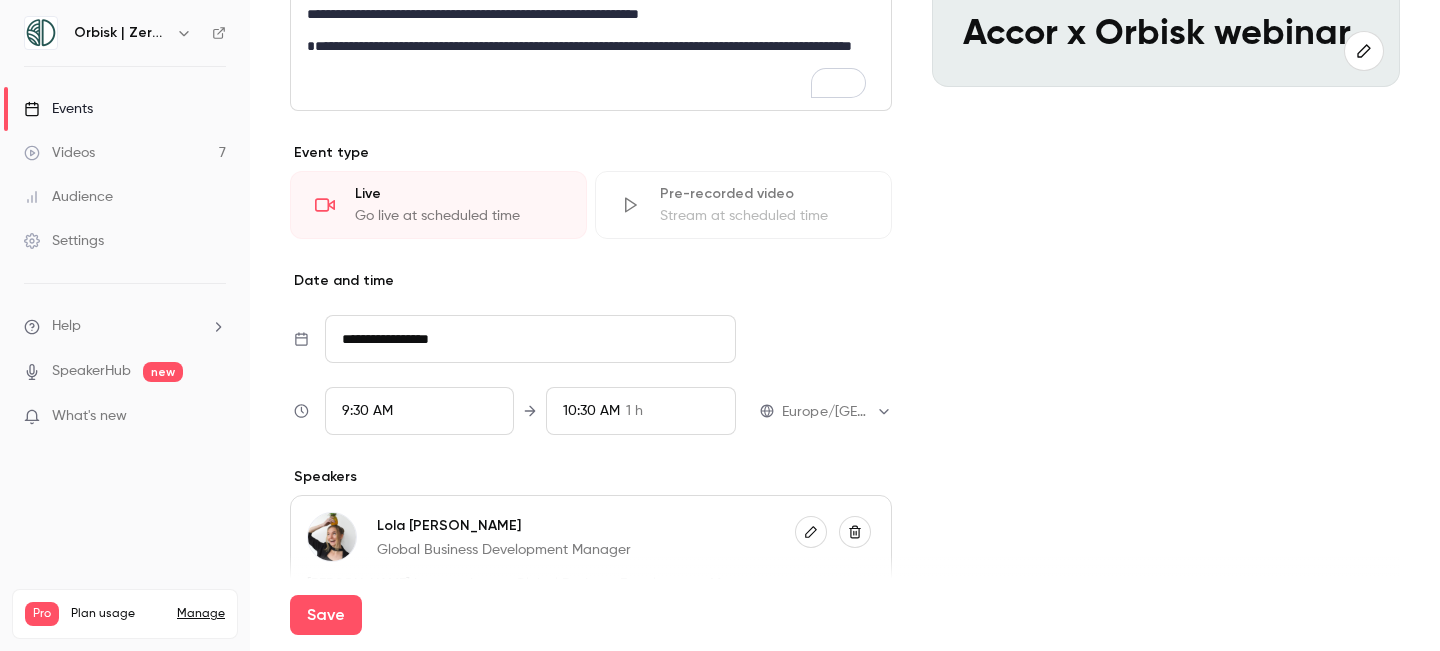 scroll, scrollTop: 341, scrollLeft: 0, axis: vertical 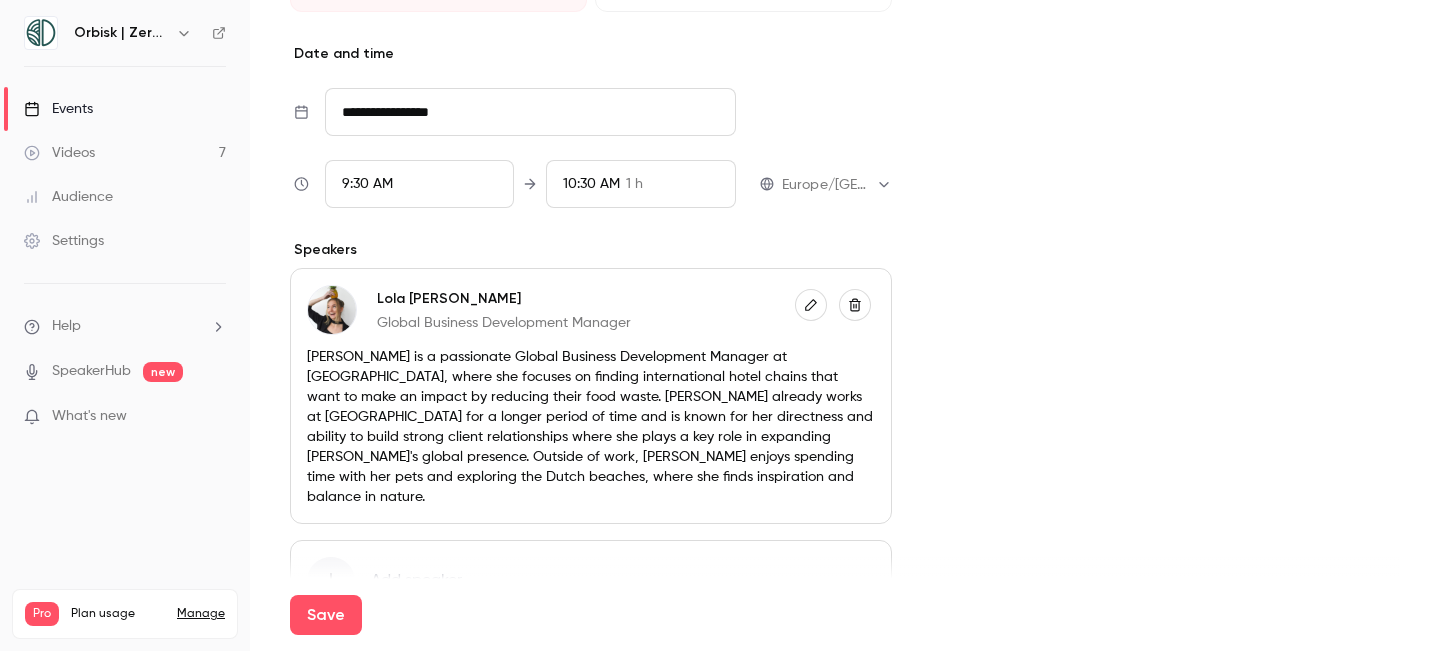 click on "[PERSON_NAME] is a passionate Global Business Development Manager at [GEOGRAPHIC_DATA], where she focuses on finding international hotel chains that want to make an impact by reducing their food waste. [PERSON_NAME] already works at [GEOGRAPHIC_DATA] for a longer period of time and is known for her directness and ability to build strong client relationships where she plays a key role in expanding [PERSON_NAME]'s global presence. Outside of work, [PERSON_NAME] enjoys spending time with her pets and exploring the Dutch beaches, where she finds inspiration and balance in nature." at bounding box center [591, 427] 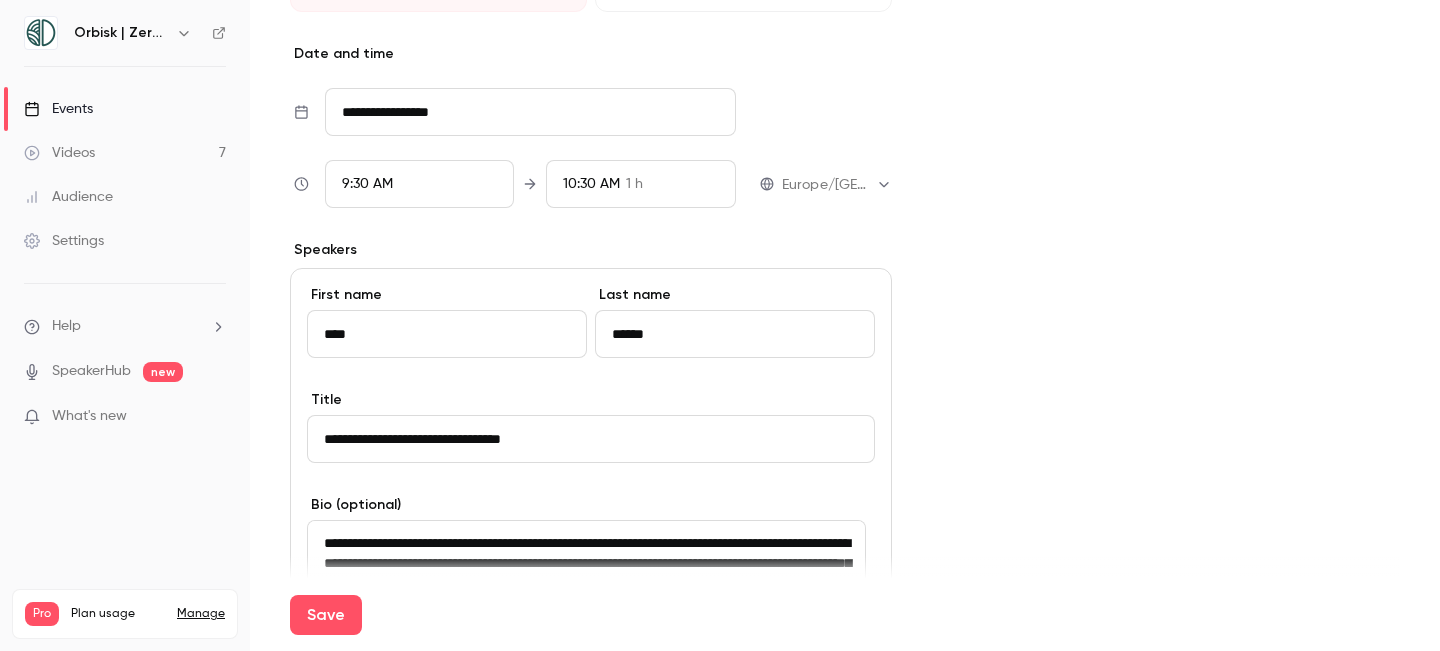 scroll, scrollTop: 723, scrollLeft: 0, axis: vertical 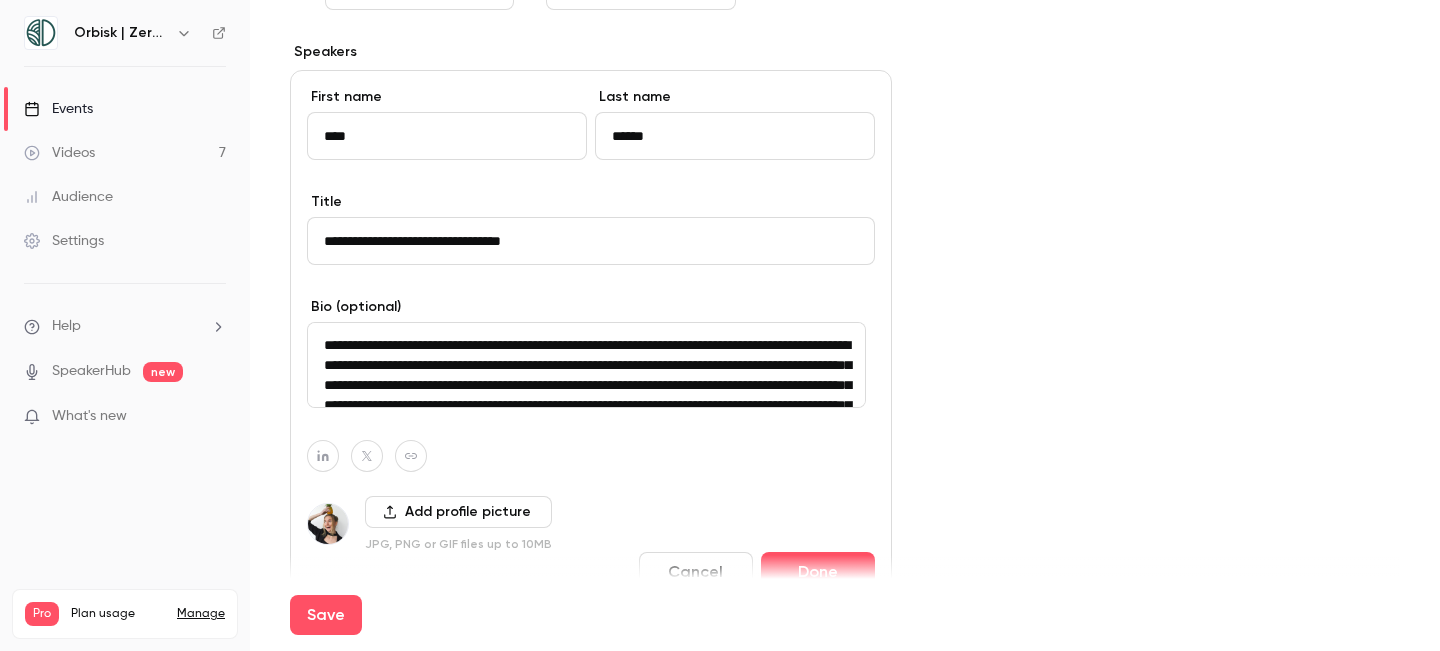 click on "**********" at bounding box center [586, 365] 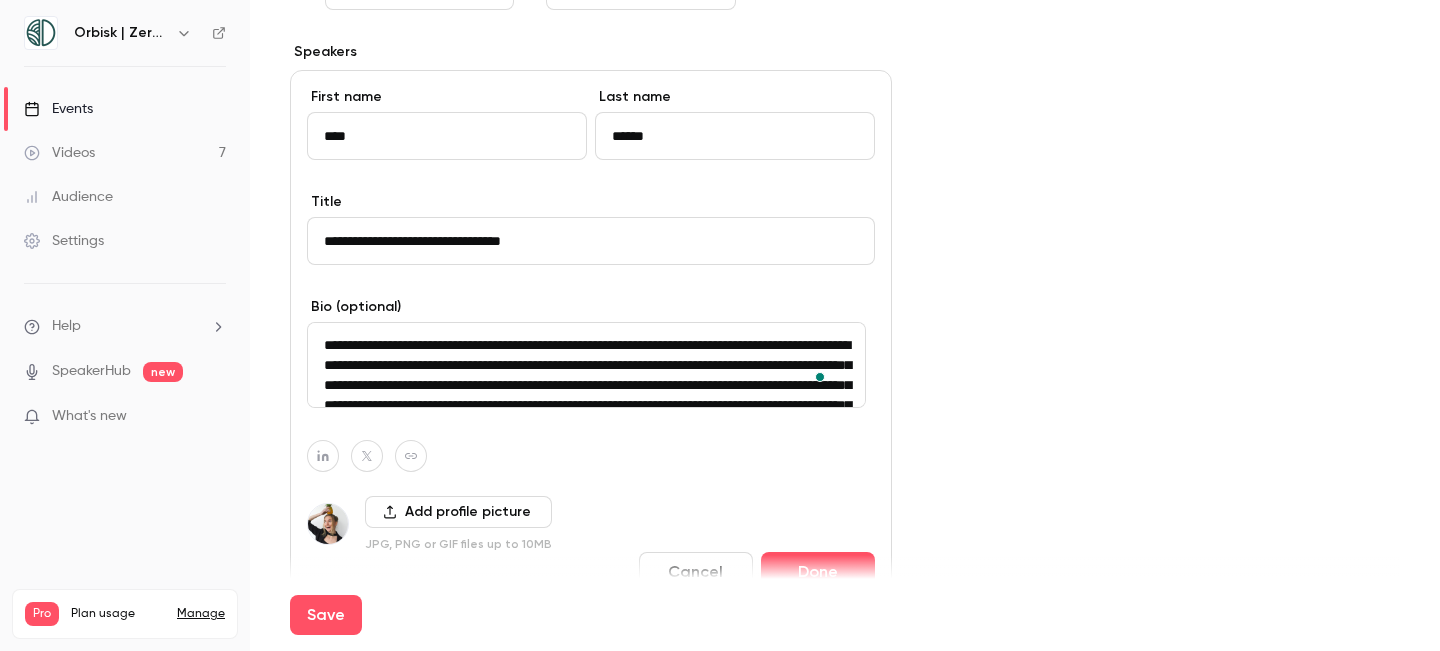 scroll, scrollTop: 80, scrollLeft: 0, axis: vertical 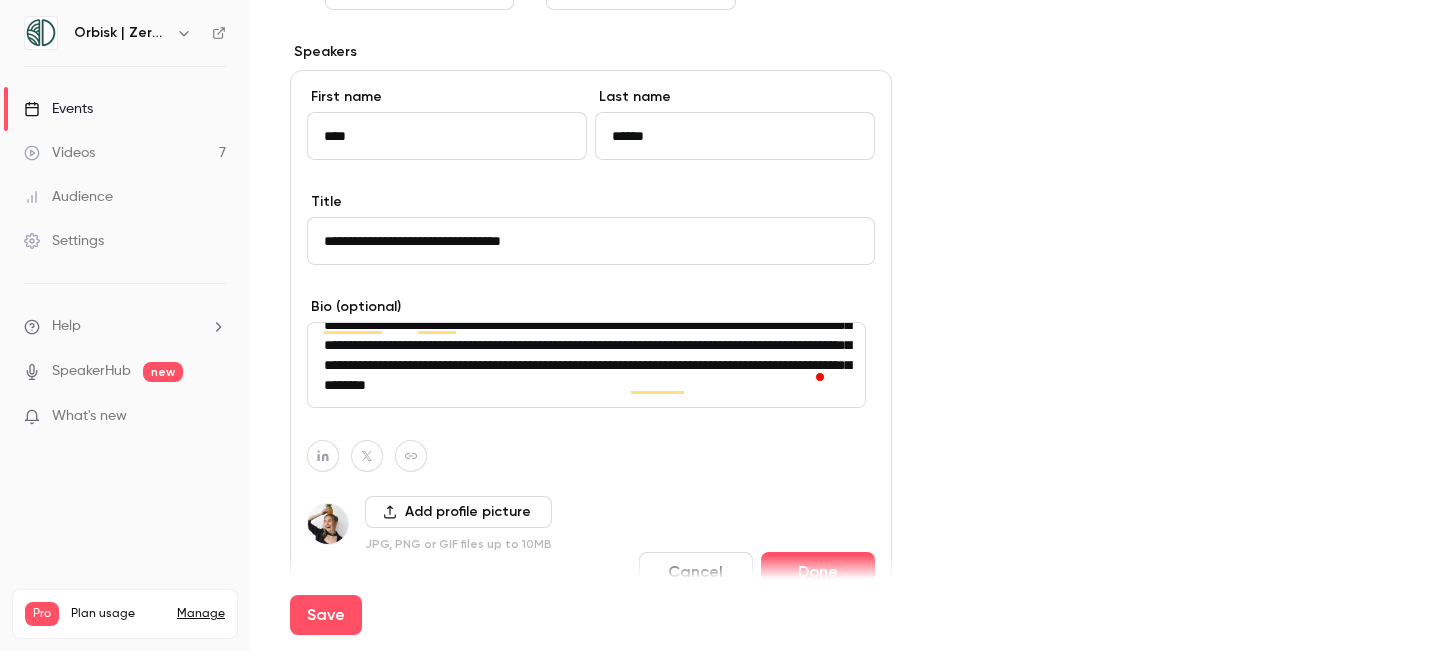 drag, startPoint x: 322, startPoint y: 342, endPoint x: 873, endPoint y: 443, distance: 560.1803 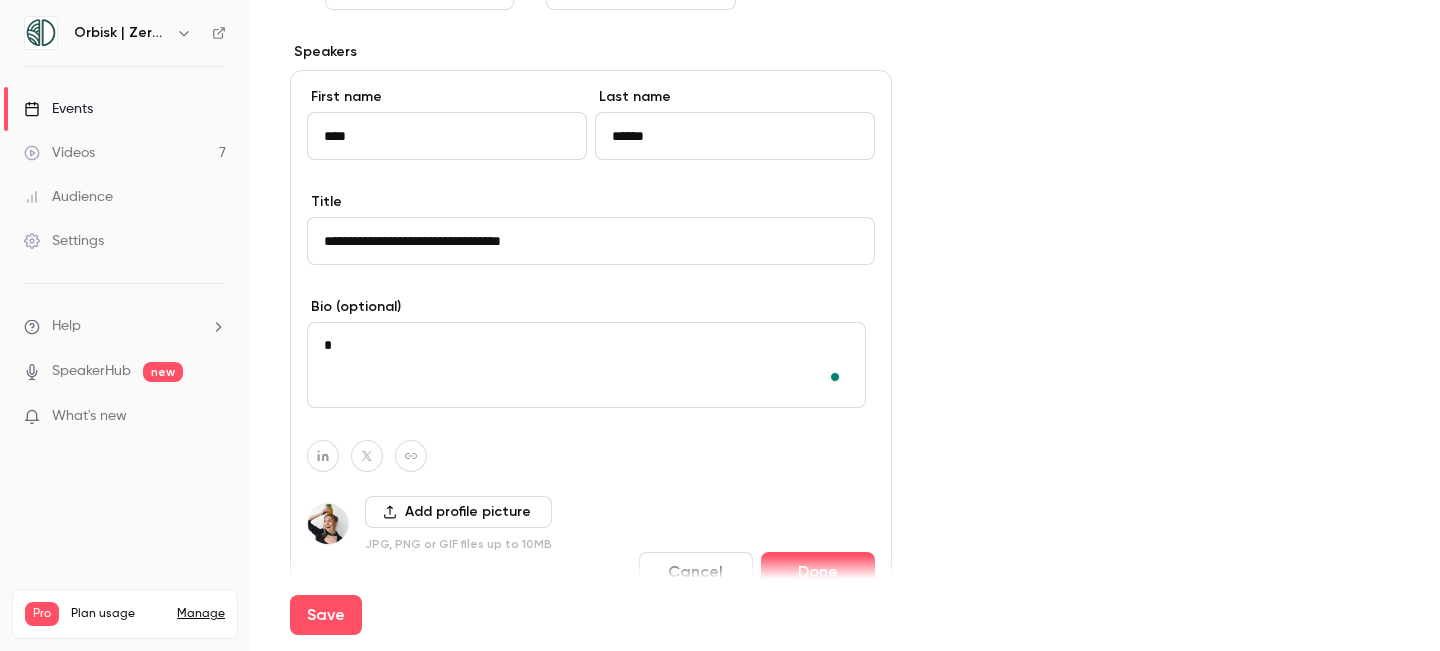 type on "*" 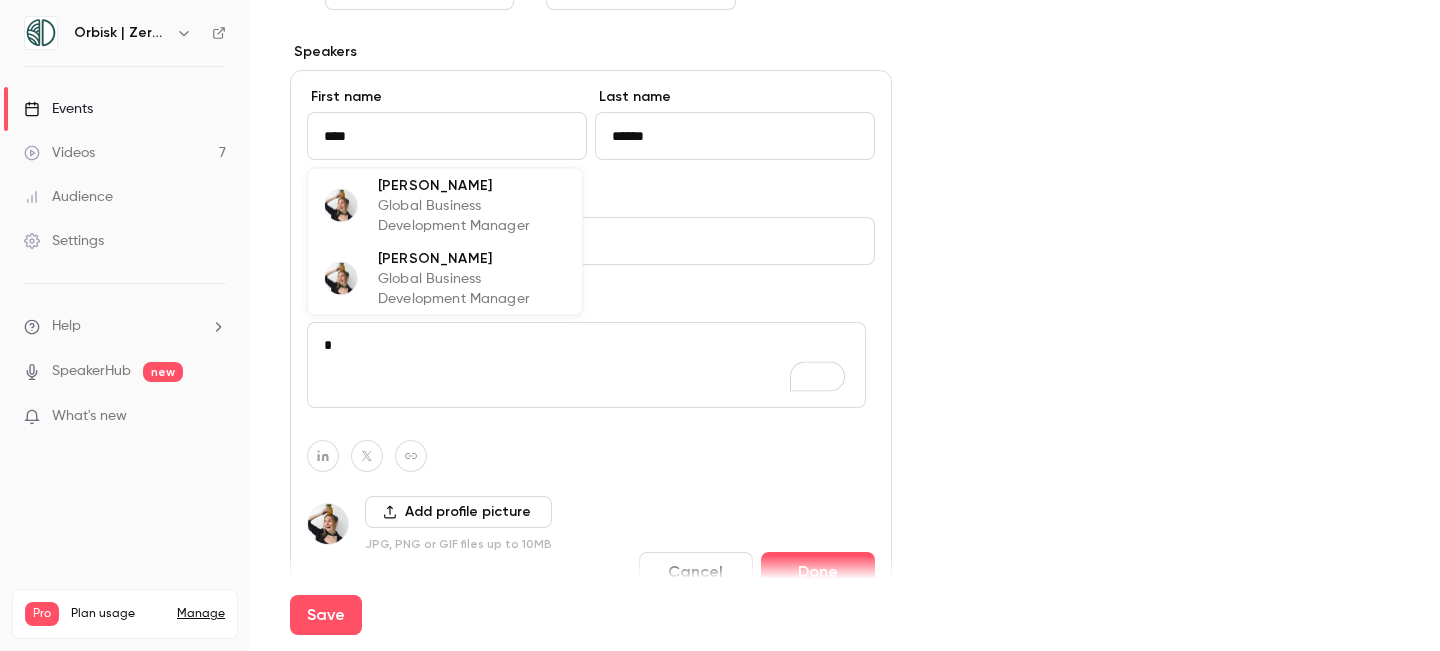 click on "****" at bounding box center (447, 136) 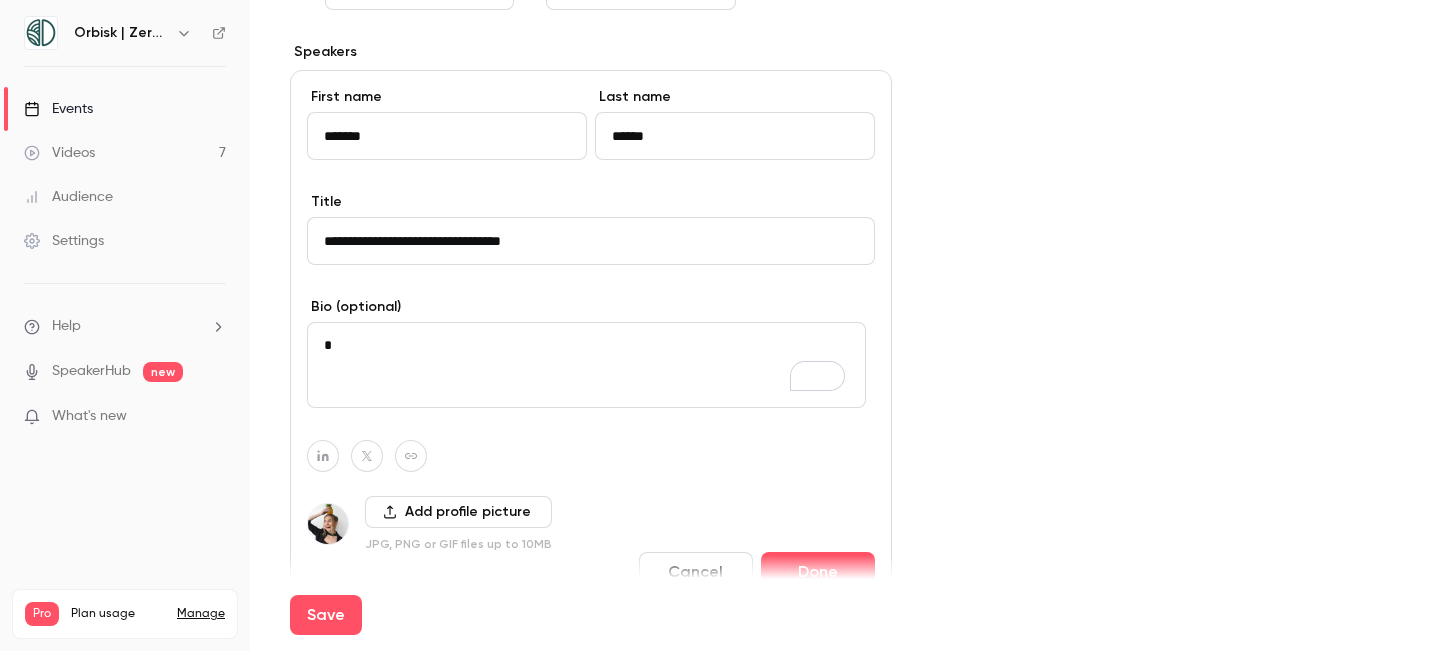 type on "*******" 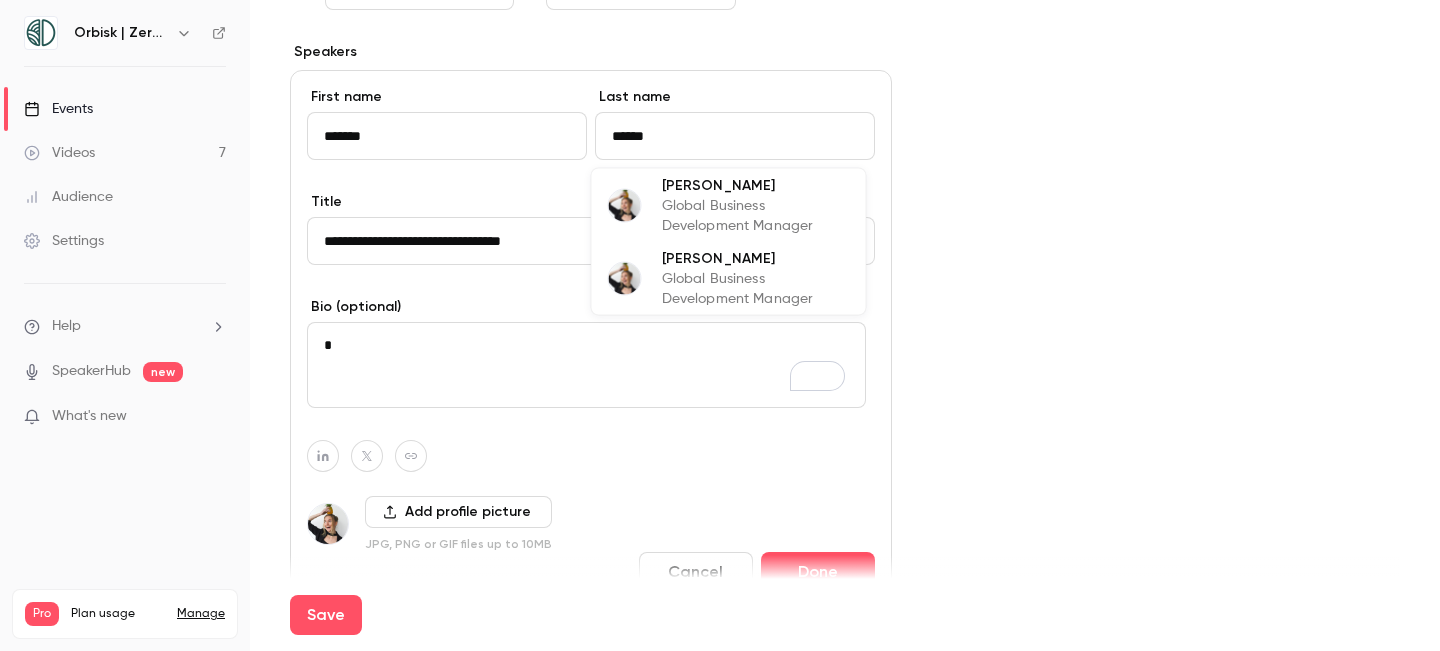 click on "******" at bounding box center [735, 136] 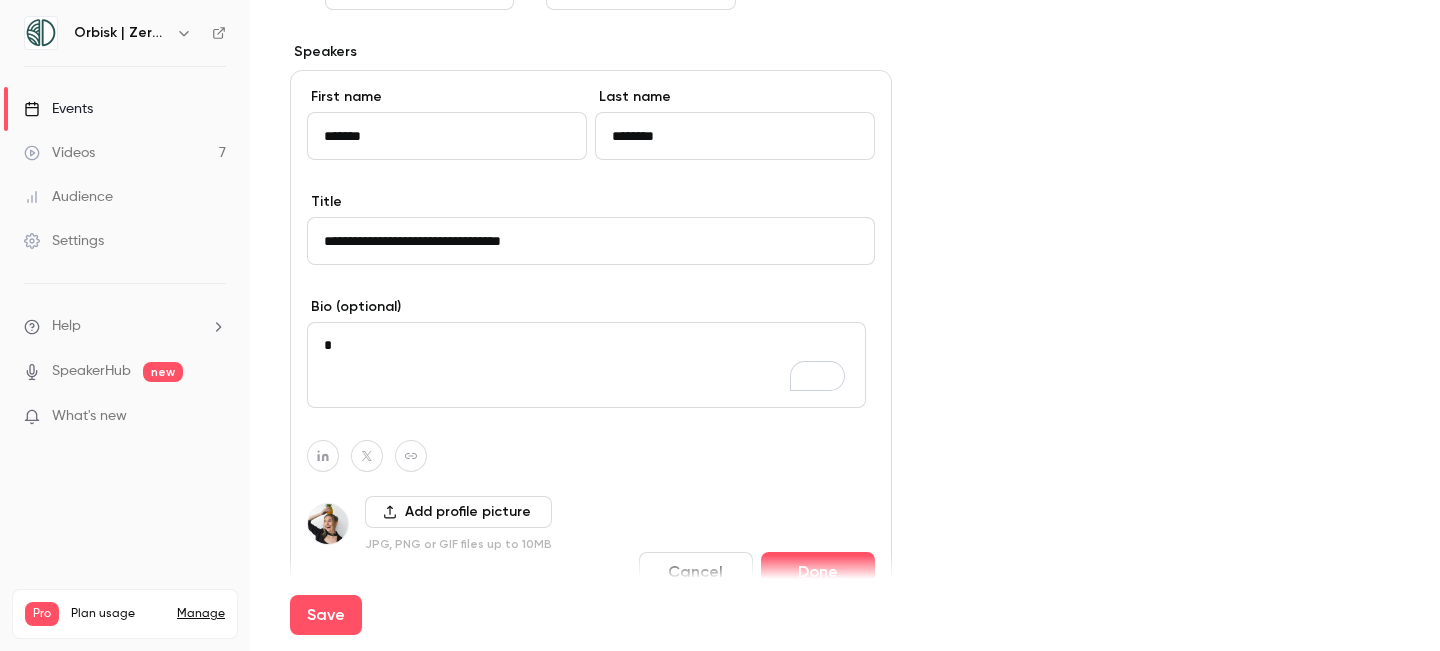 type on "********" 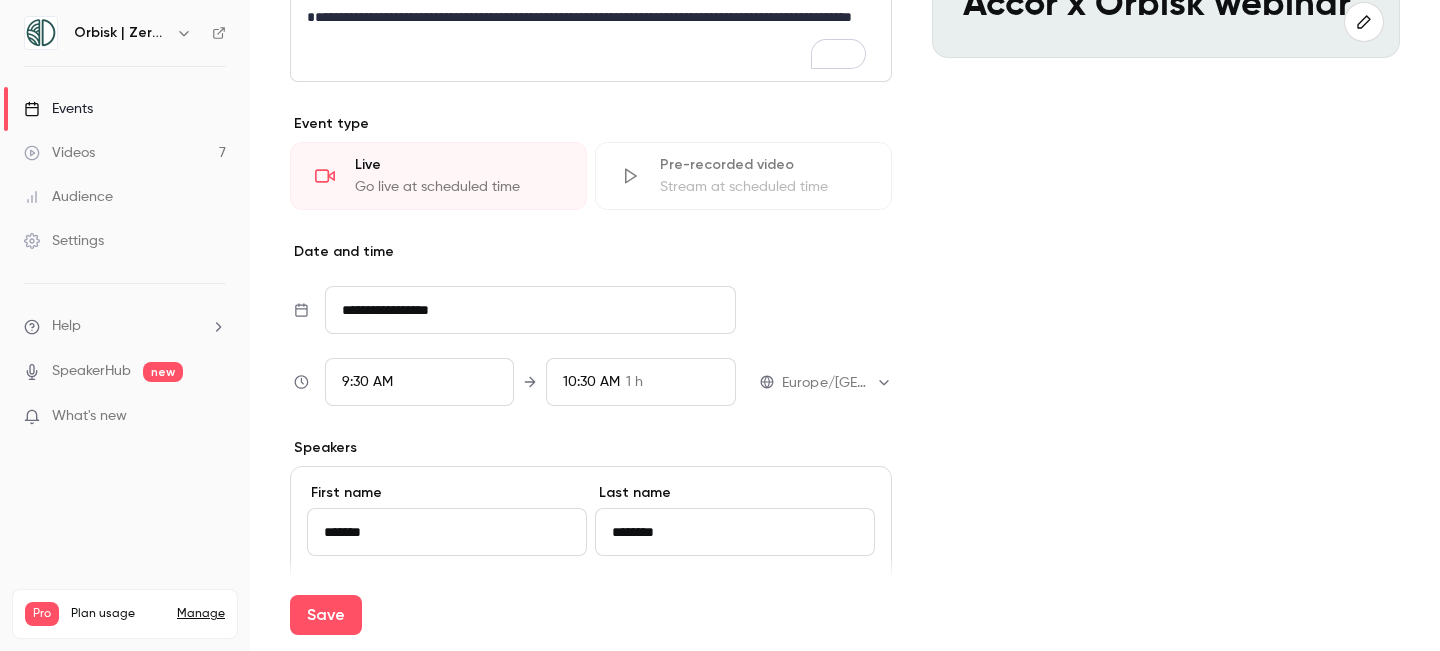 click on "**********" at bounding box center (845, 464) 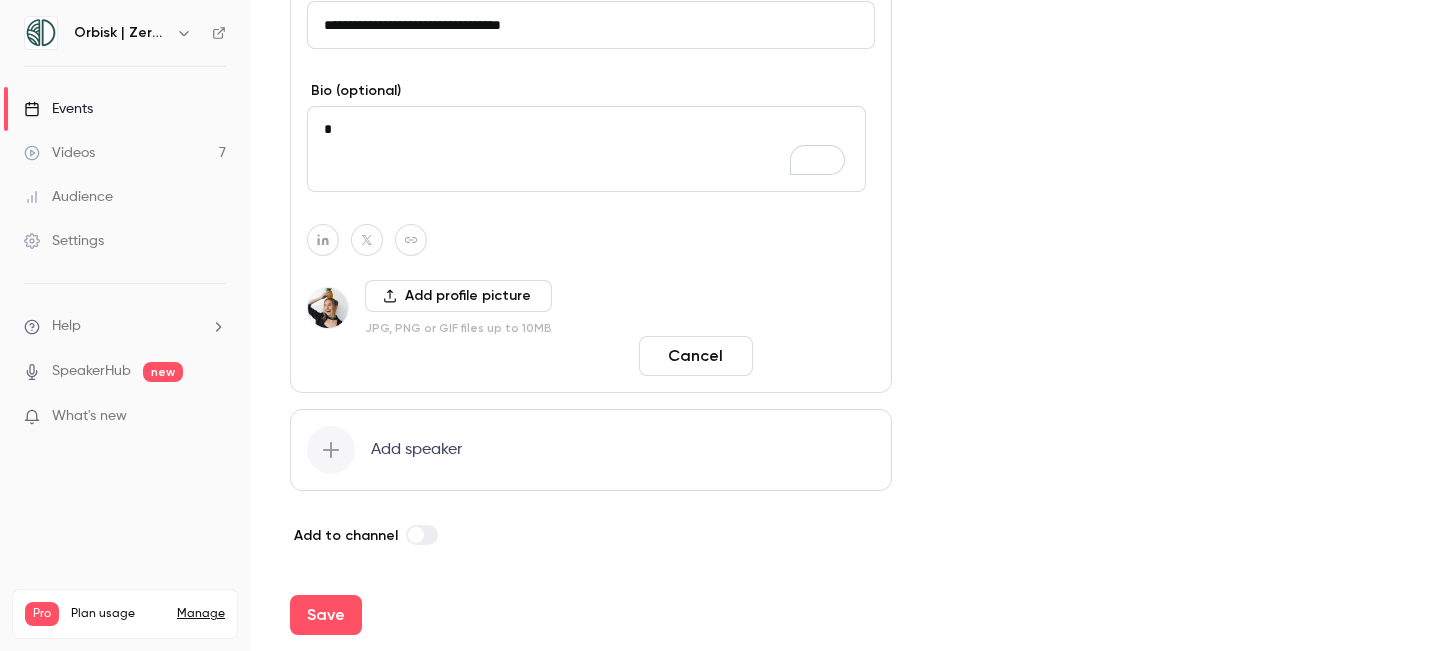 click on "Done" at bounding box center (818, 356) 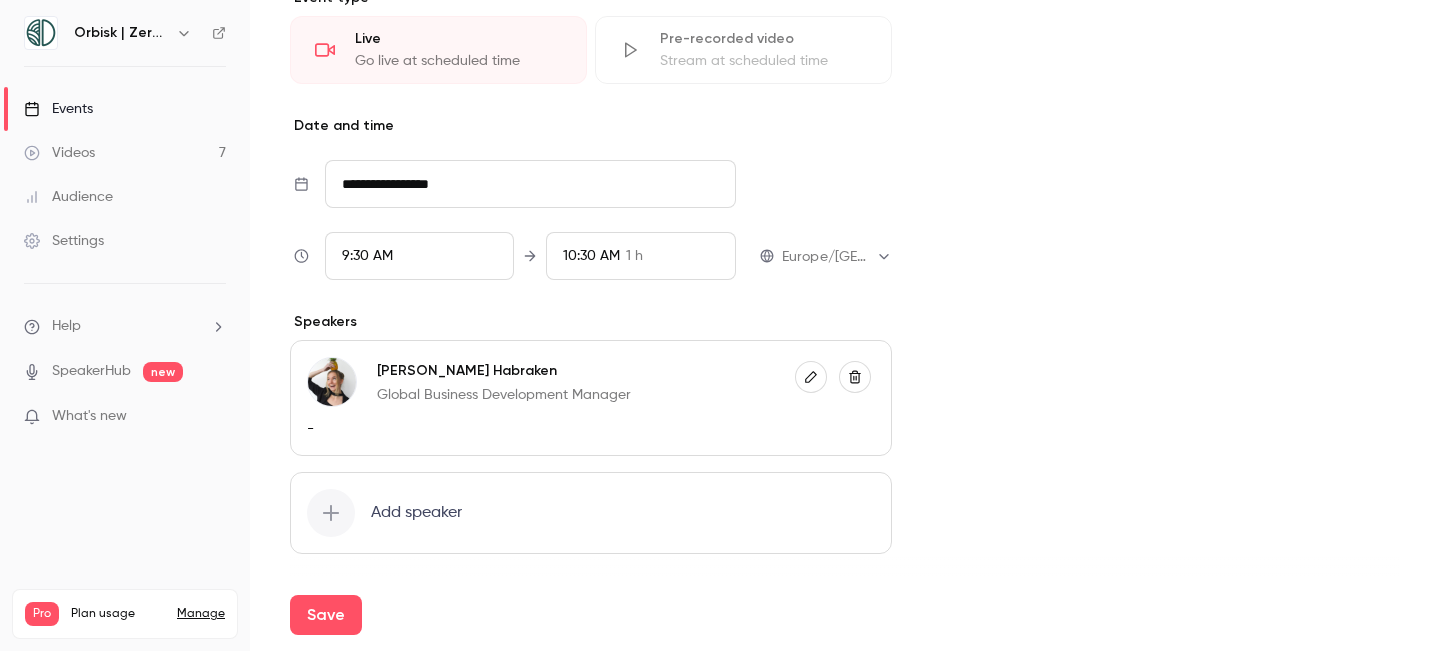 click at bounding box center (855, 377) 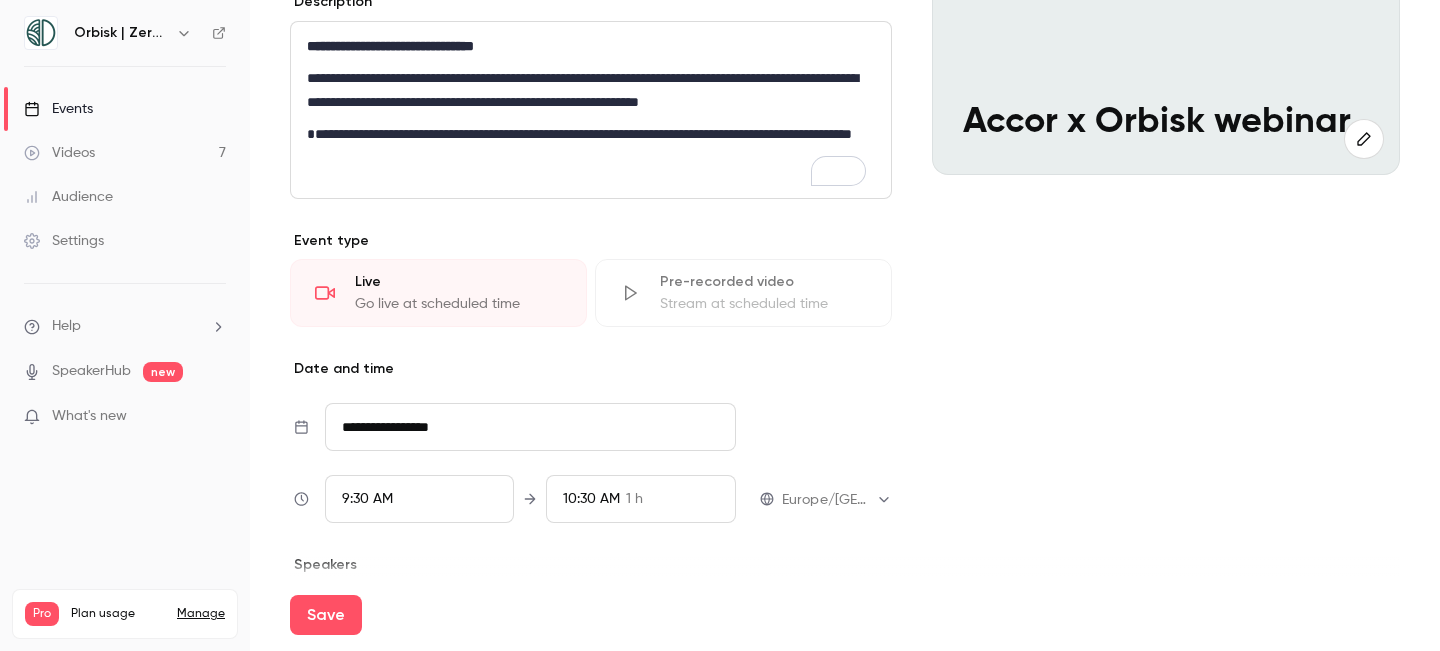 click on "**********" at bounding box center [530, 427] 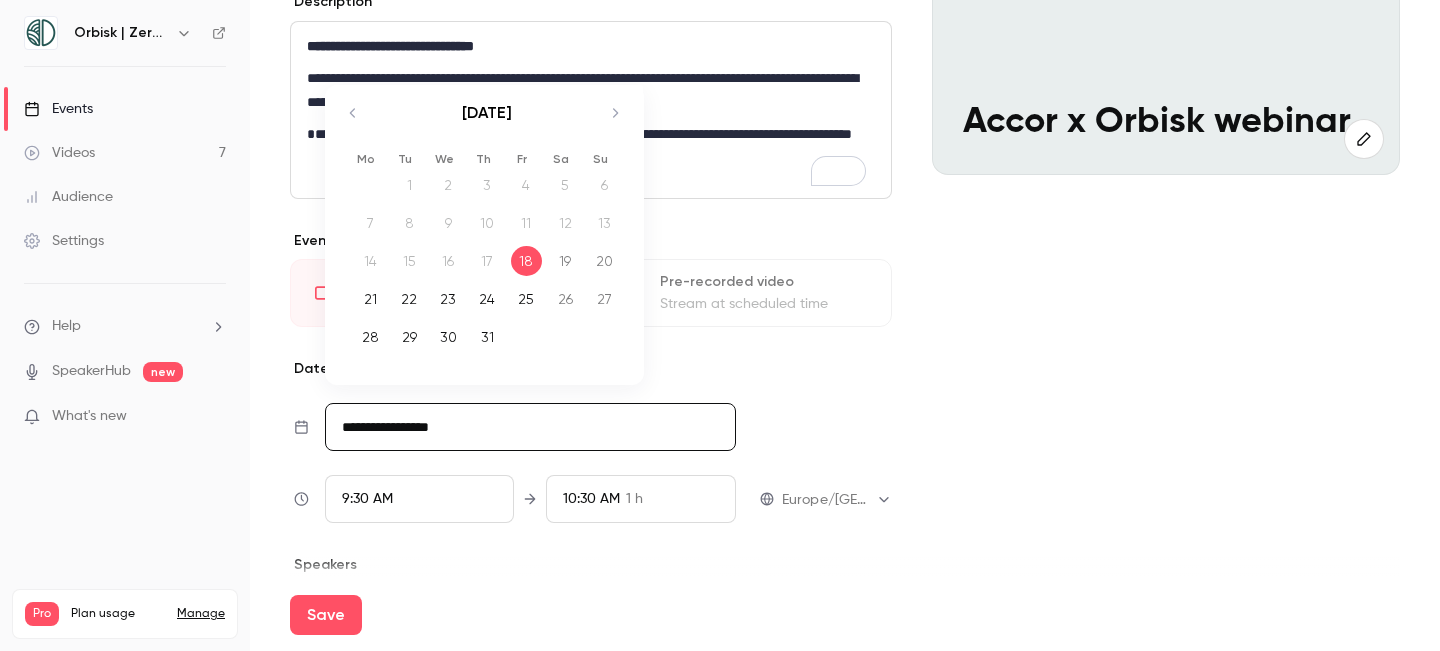 click 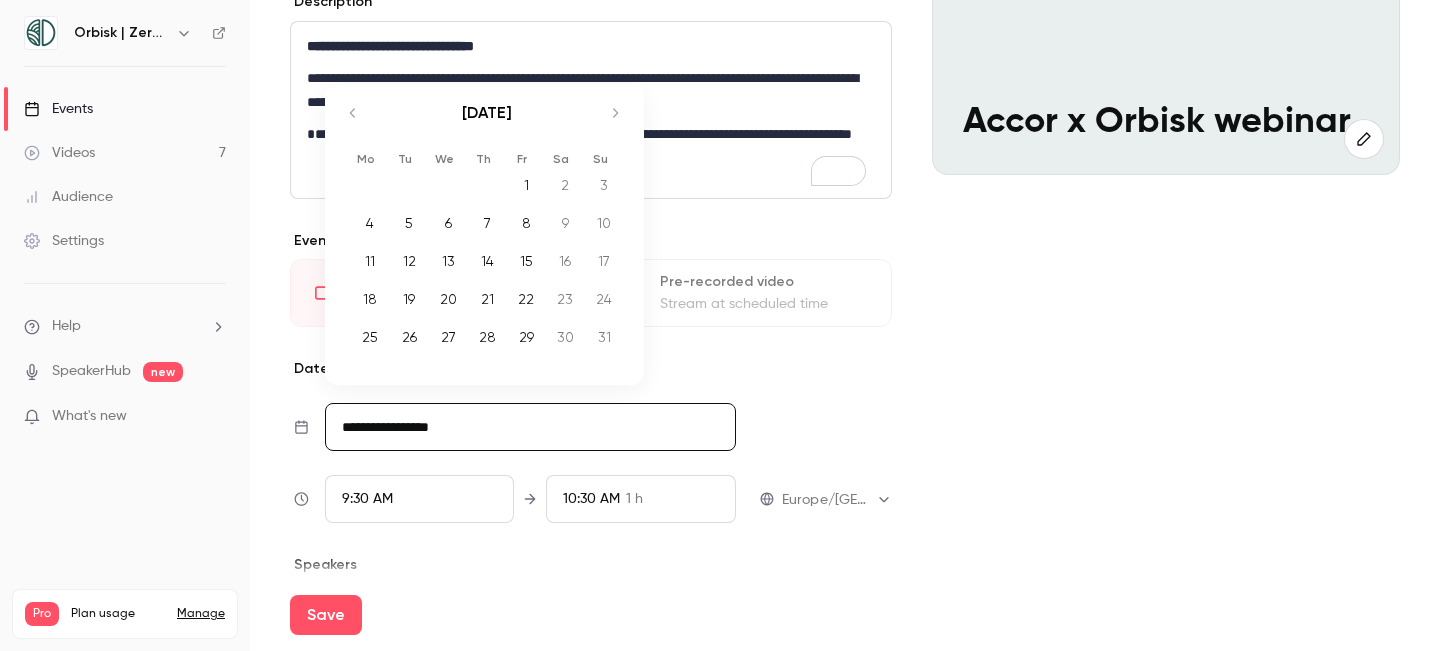 click on "6" at bounding box center (448, 223) 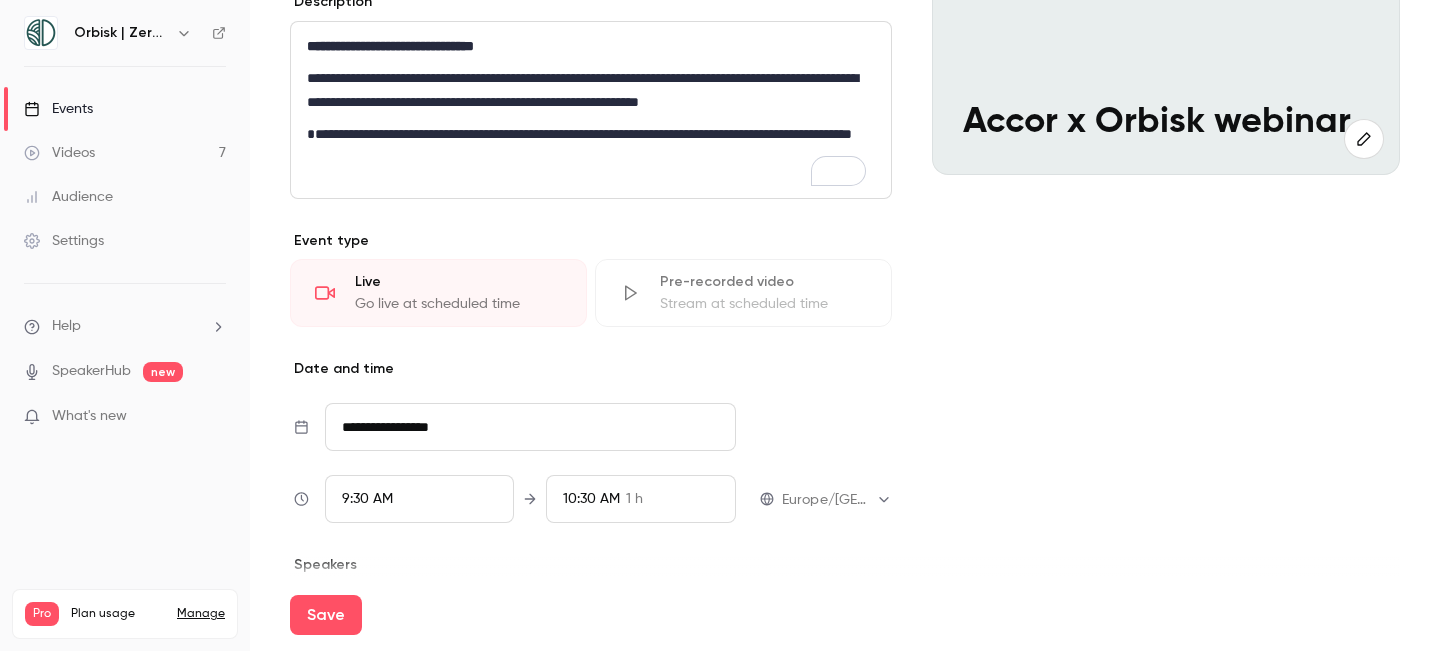 click on "Cover image Orbisk | Zero Food Waste [DATE] 9:30 AM Accor x Orbisk webinar" at bounding box center (1166, 312) 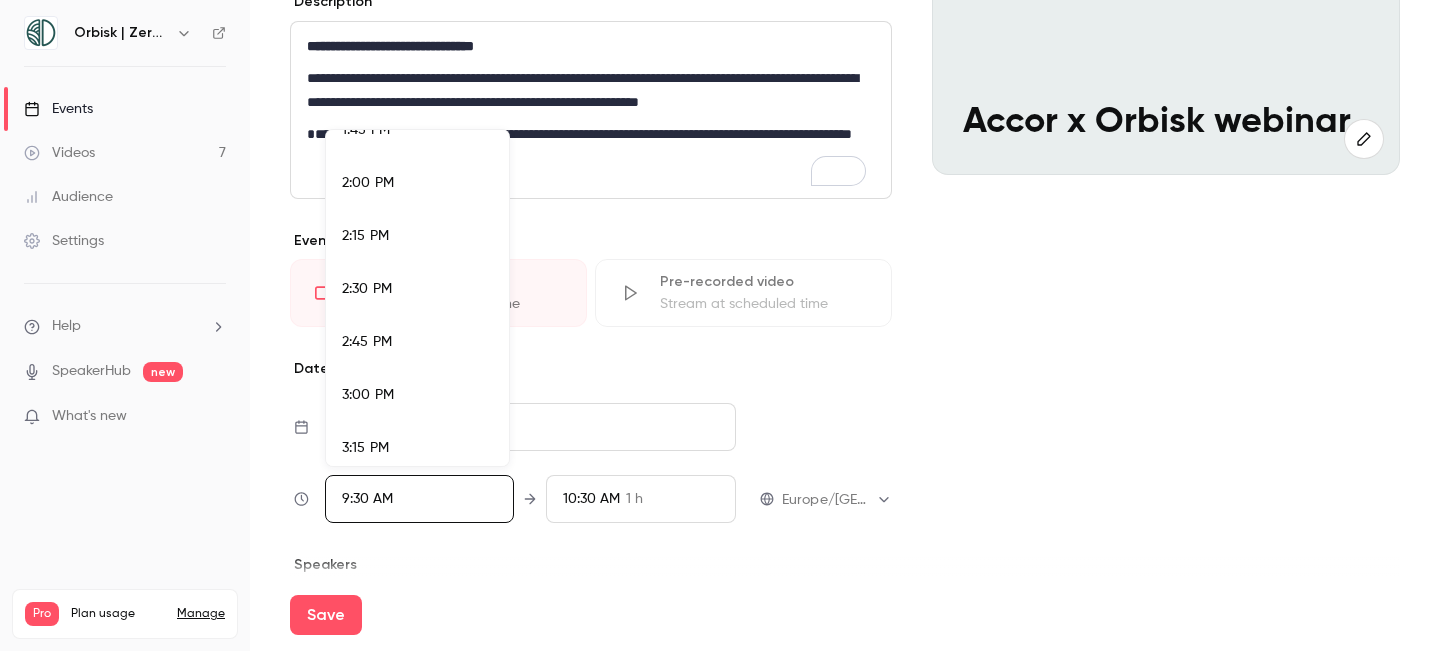 click on "3:00 PM" at bounding box center (417, 395) 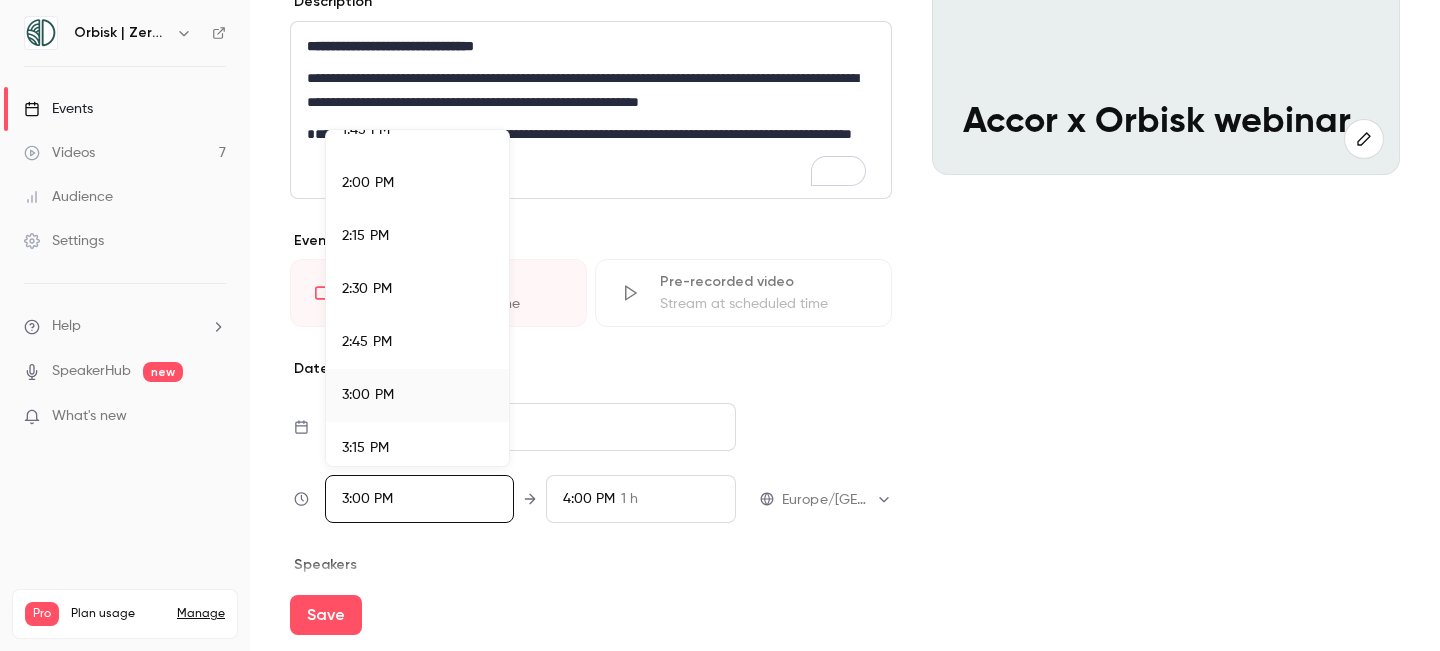 click at bounding box center [720, 325] 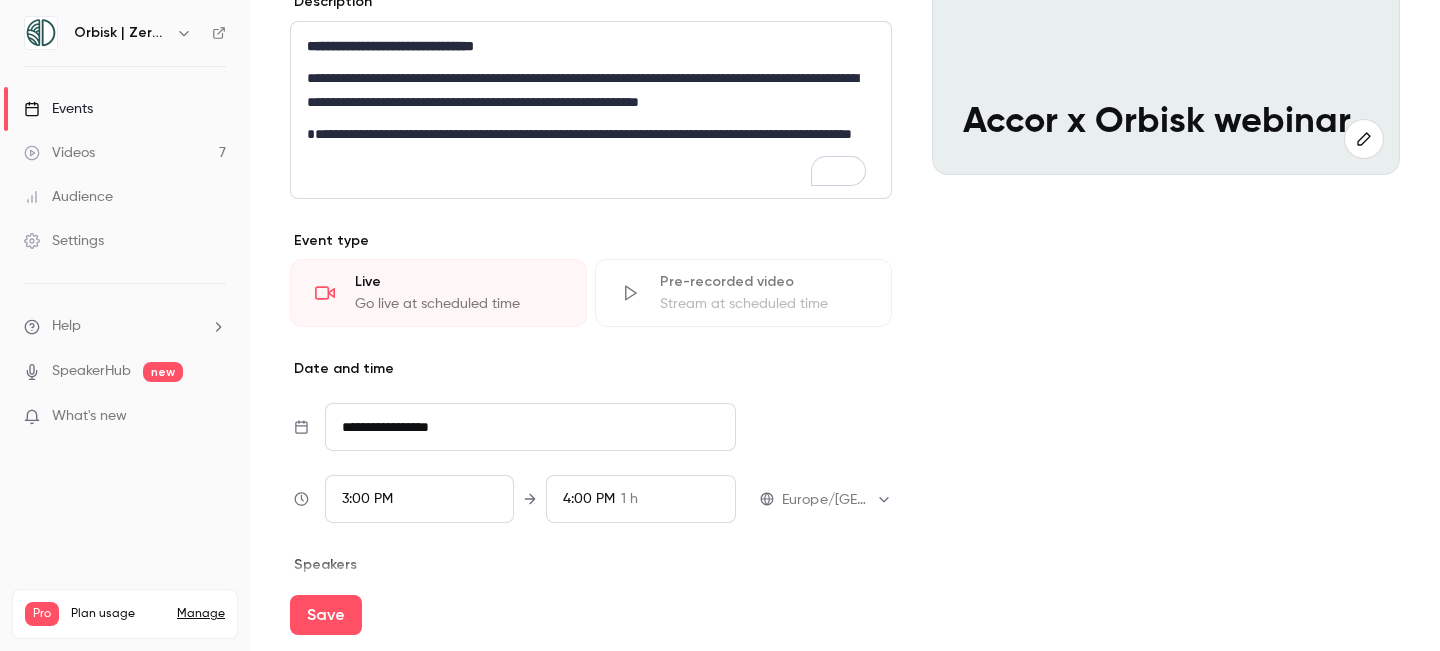 click on "4:00 PM" at bounding box center [589, 499] 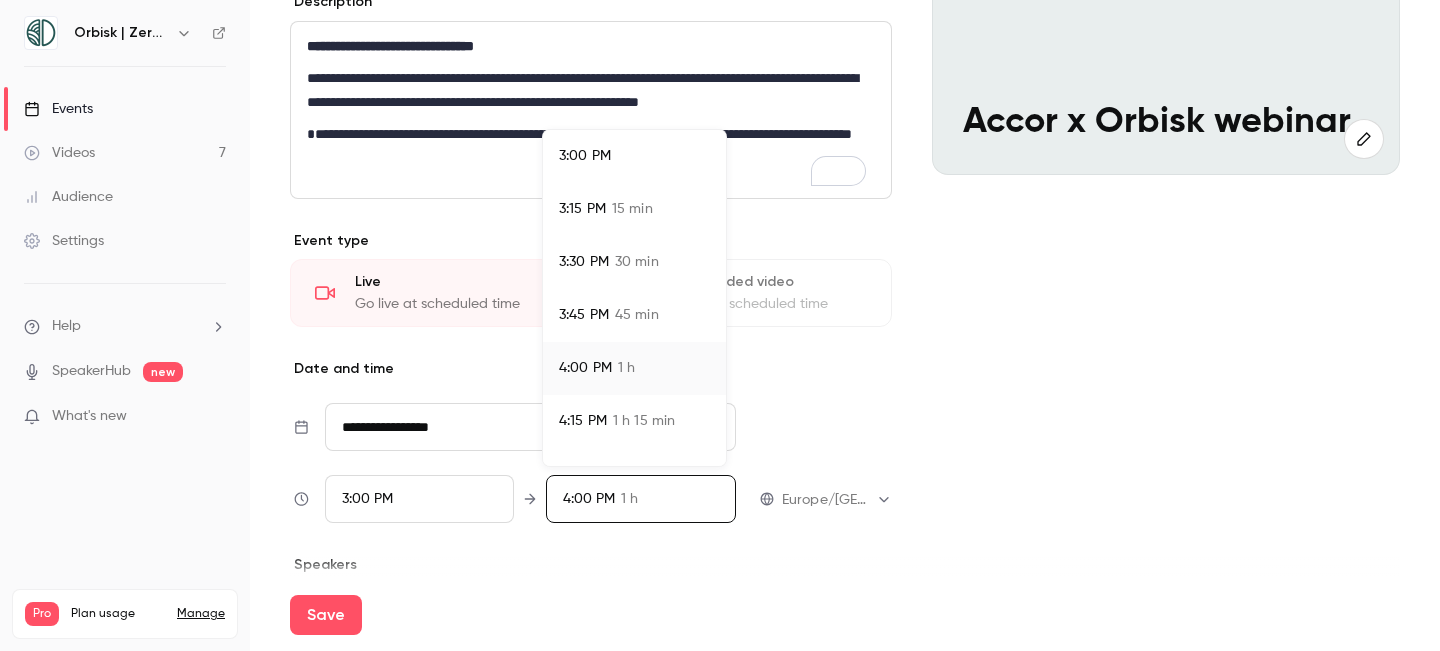 click on "45 min" at bounding box center [637, 315] 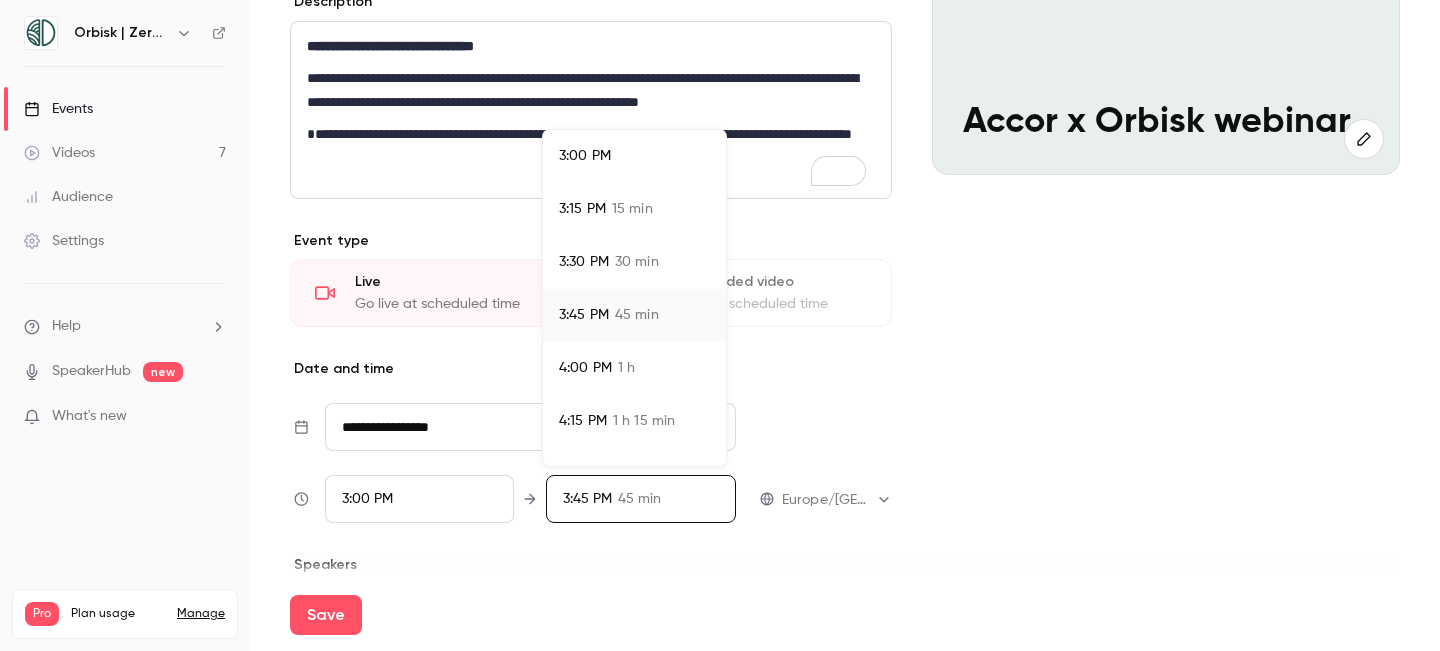 click at bounding box center [720, 325] 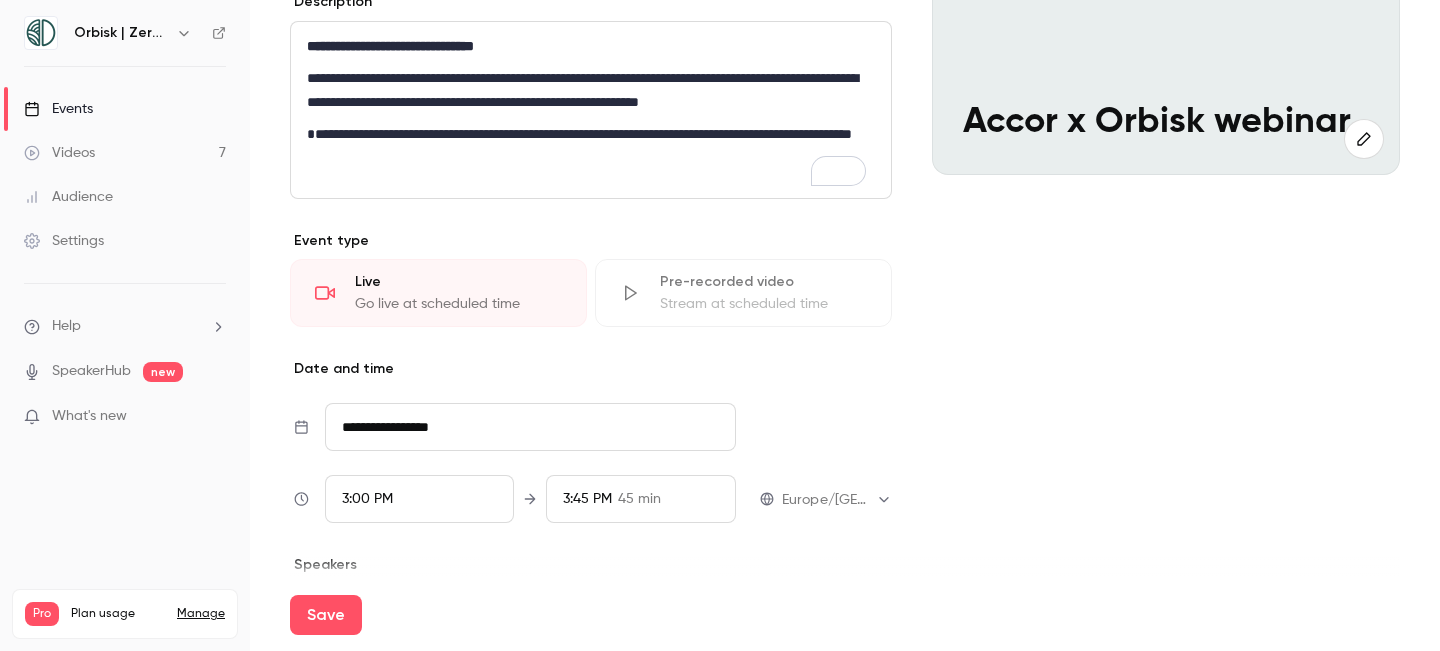 click on "Cover image Orbisk | Zero Food Waste [DATE] 3:00 PM Accor x Orbisk webinar" at bounding box center [1166, 312] 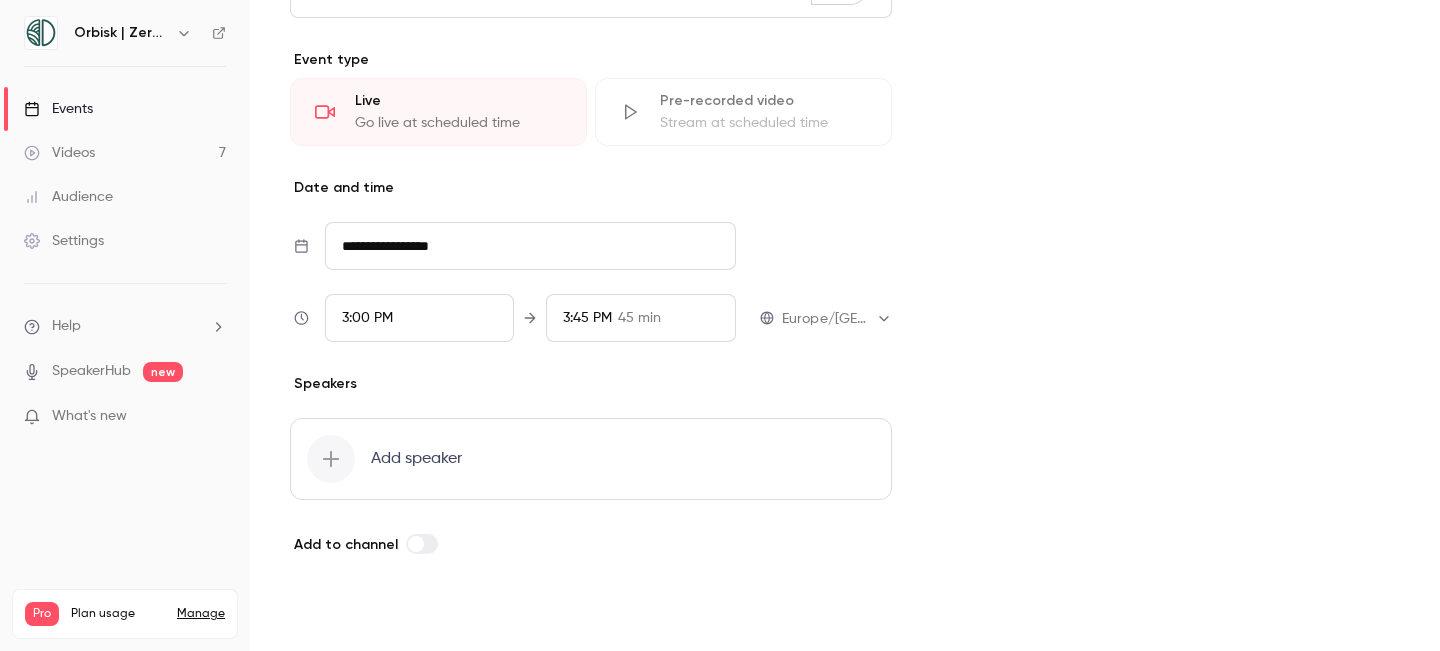 click on "Save" at bounding box center [326, 615] 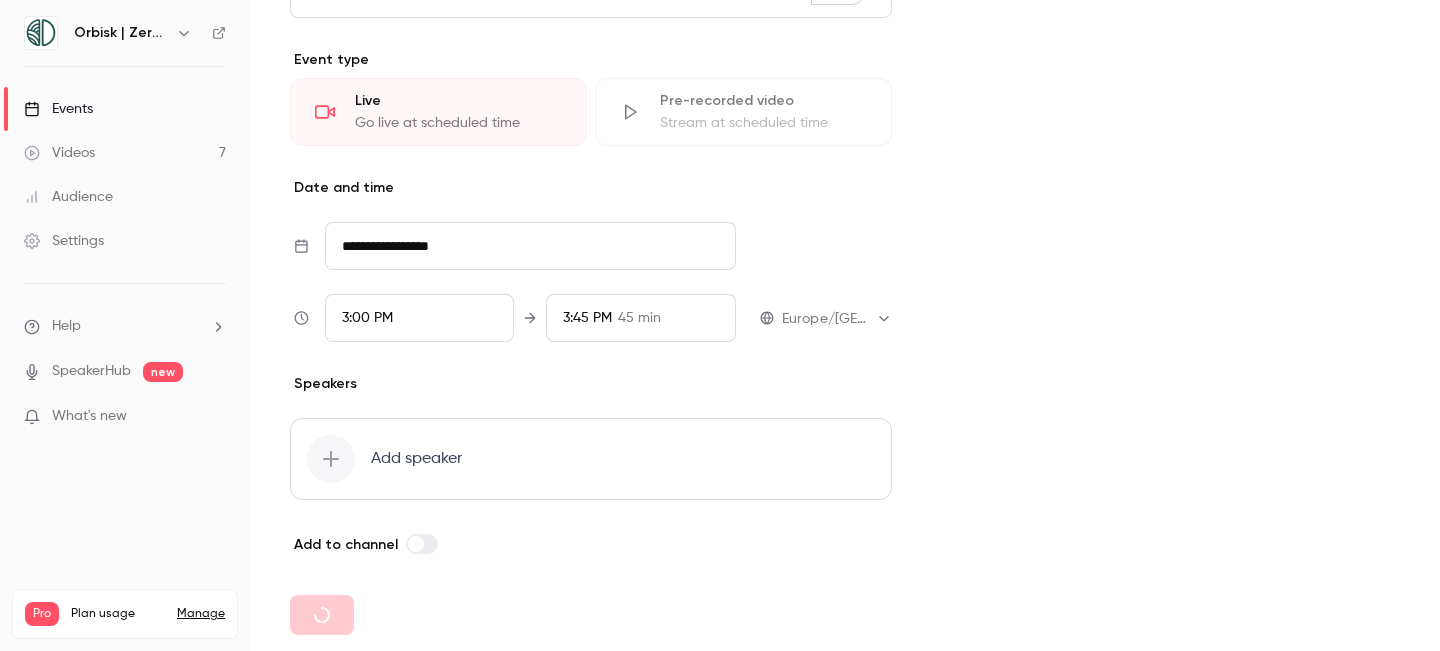 type on "**********" 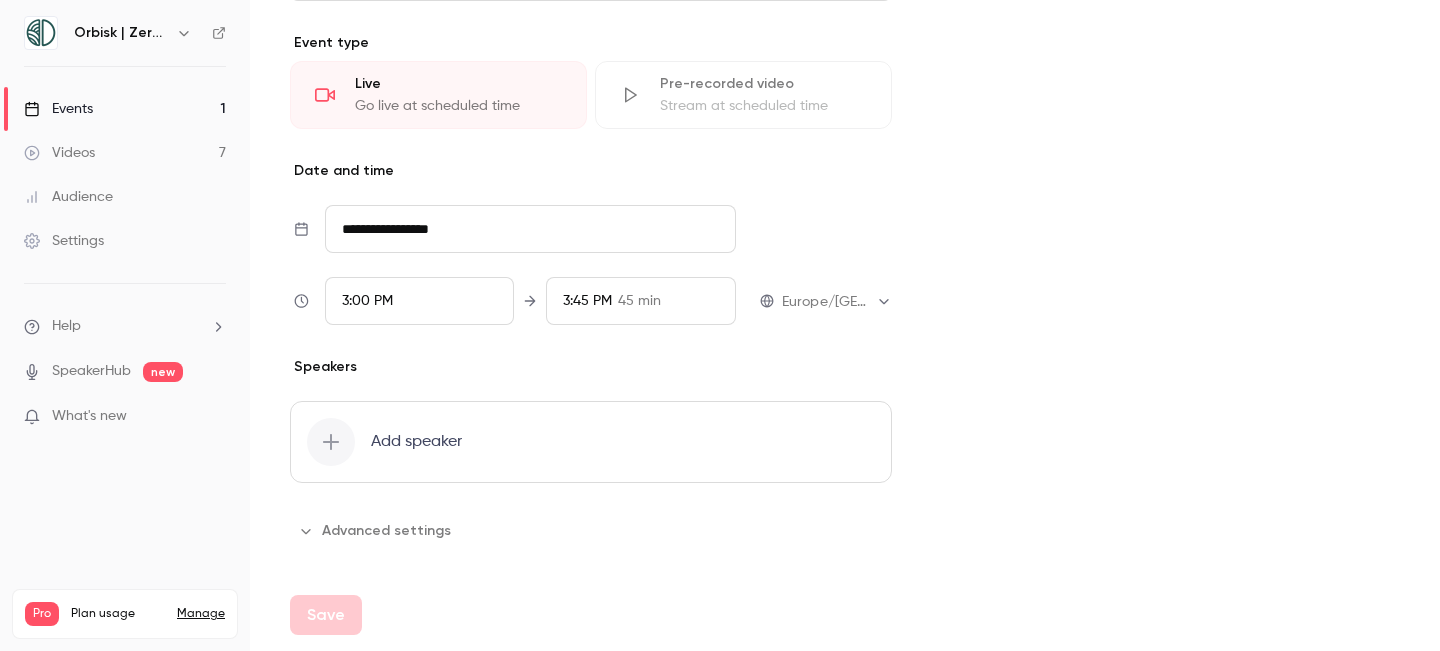 click on "3:45 PM" at bounding box center [587, 301] 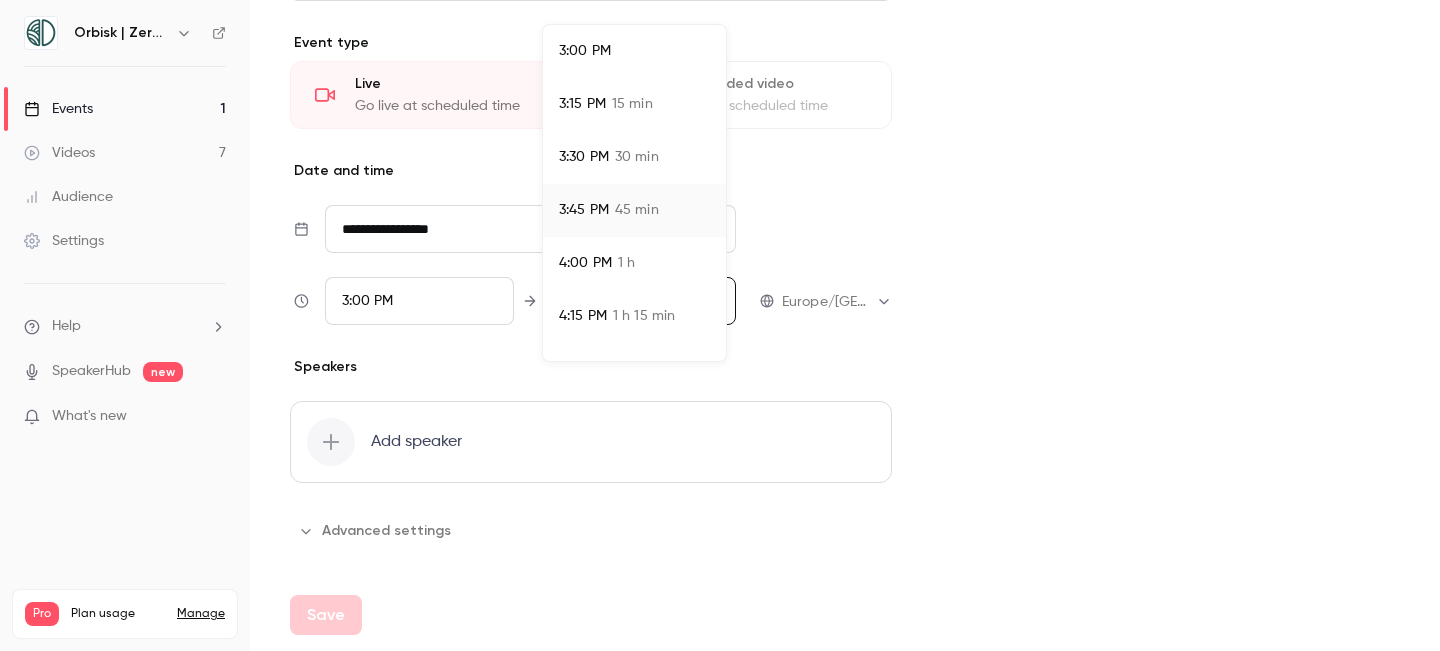 click on "3:30 PM" at bounding box center [584, 157] 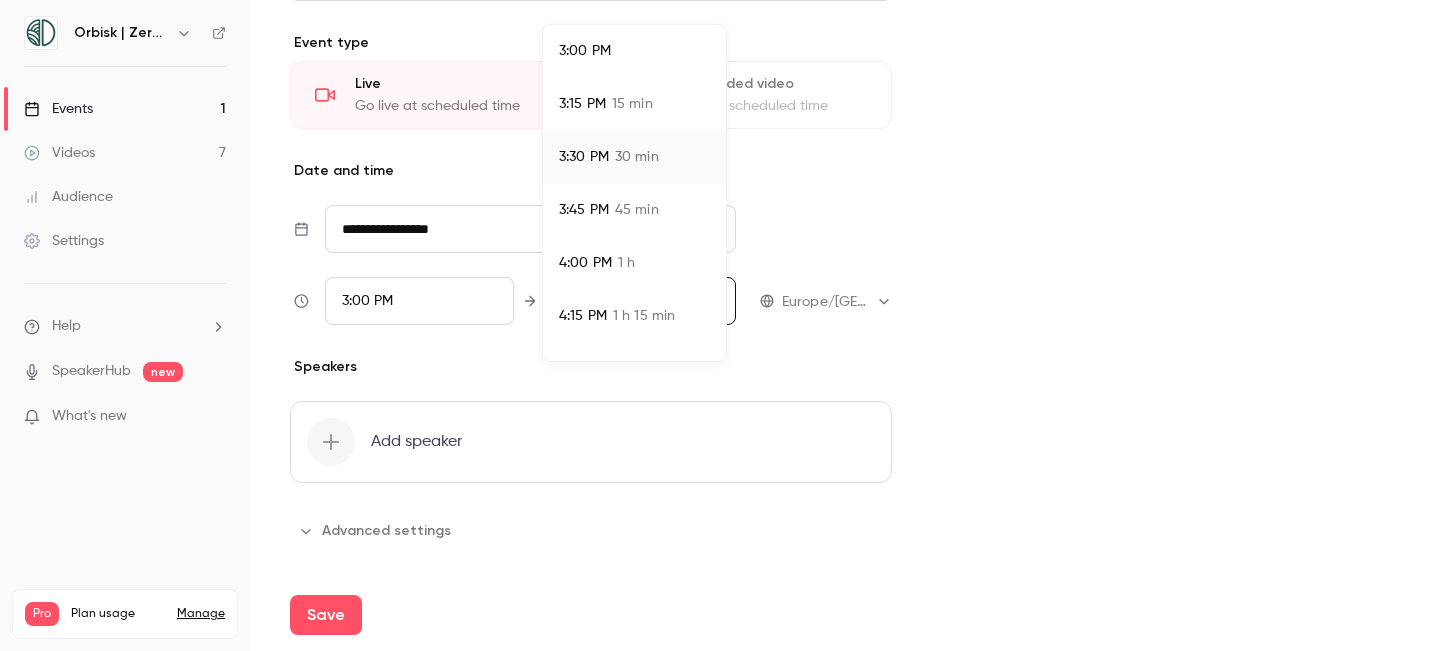 click at bounding box center (720, 325) 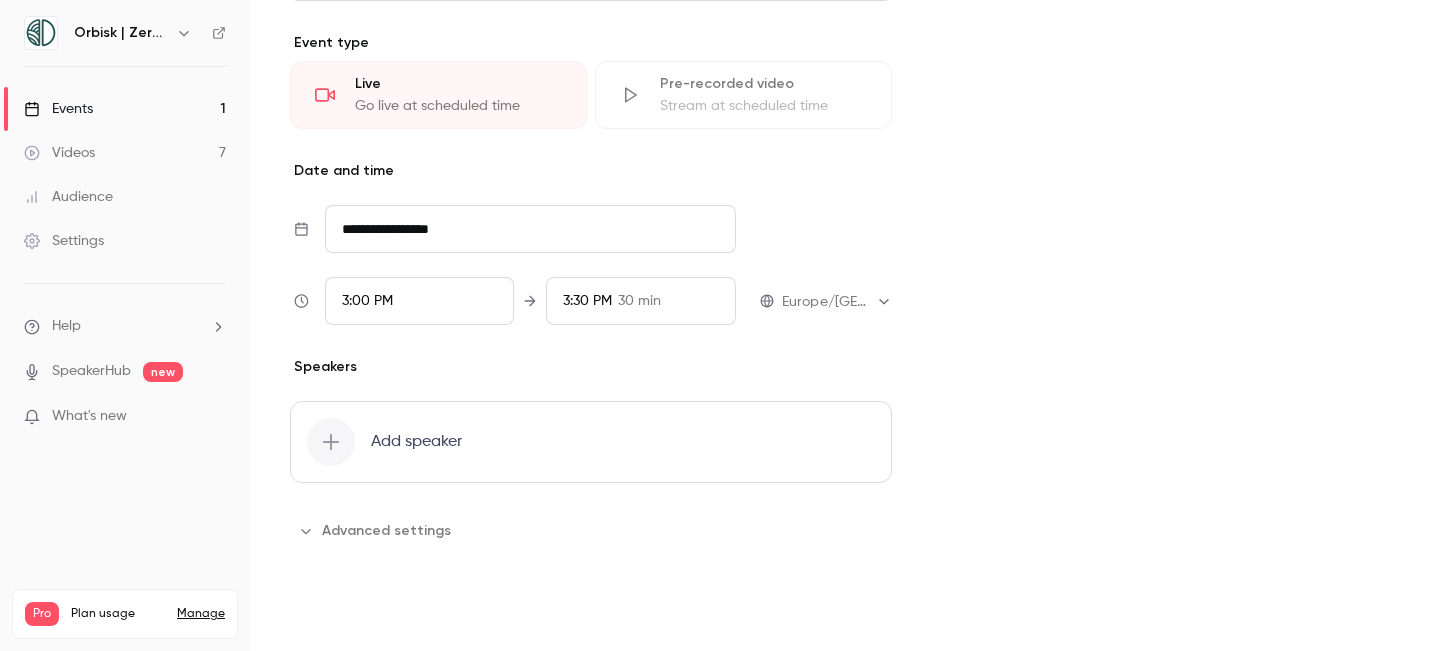 click on "Save" at bounding box center [326, 615] 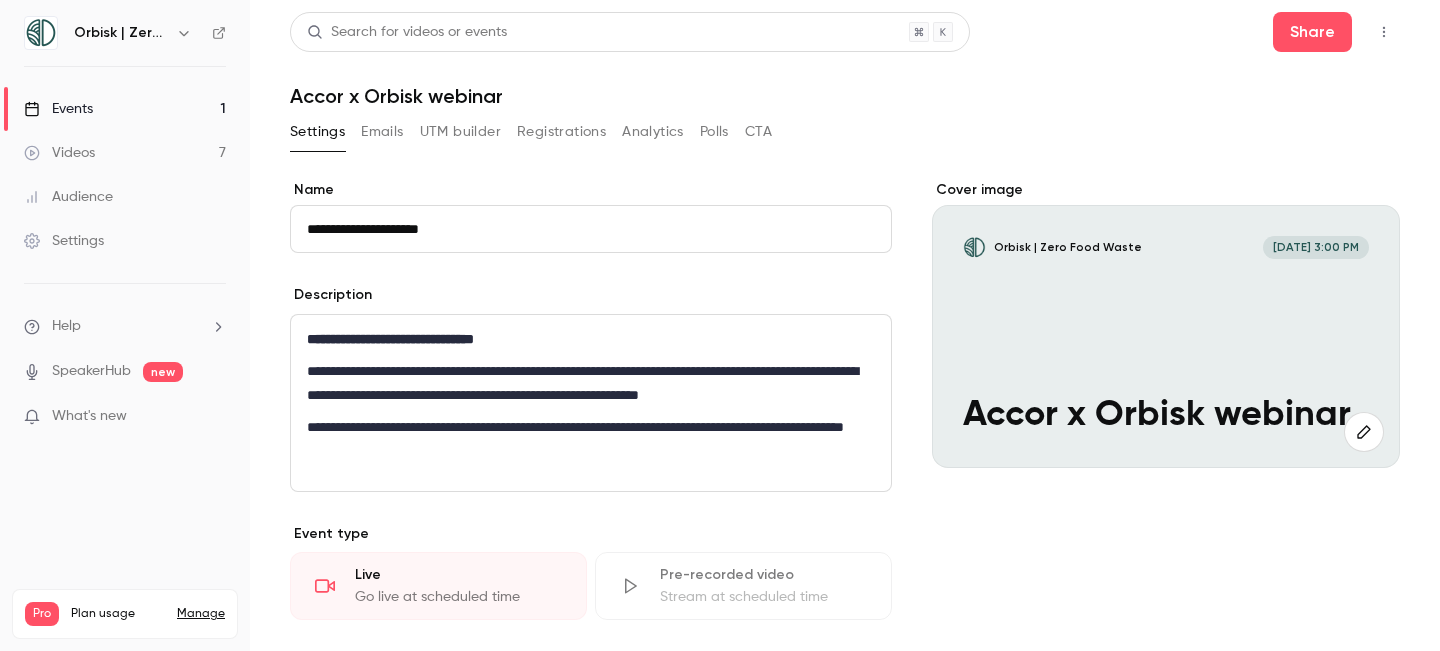 drag, startPoint x: 485, startPoint y: 230, endPoint x: 287, endPoint y: 227, distance: 198.02272 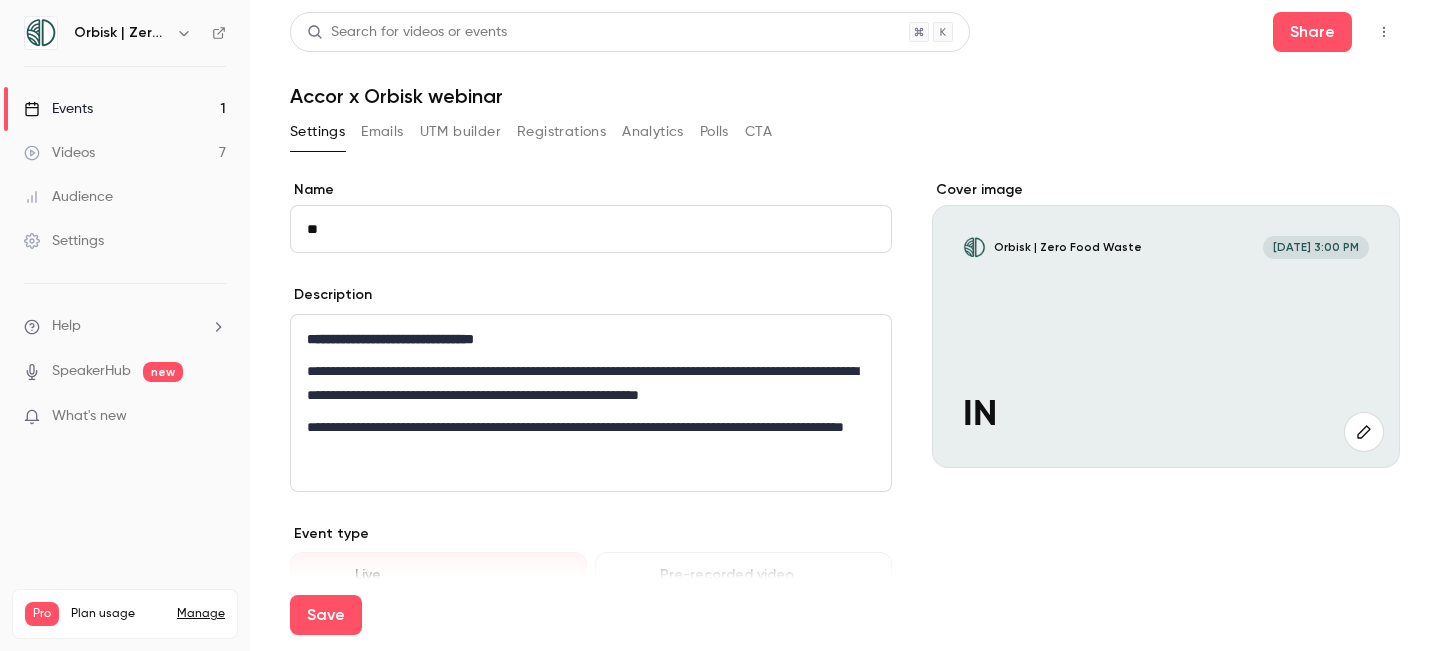type on "*" 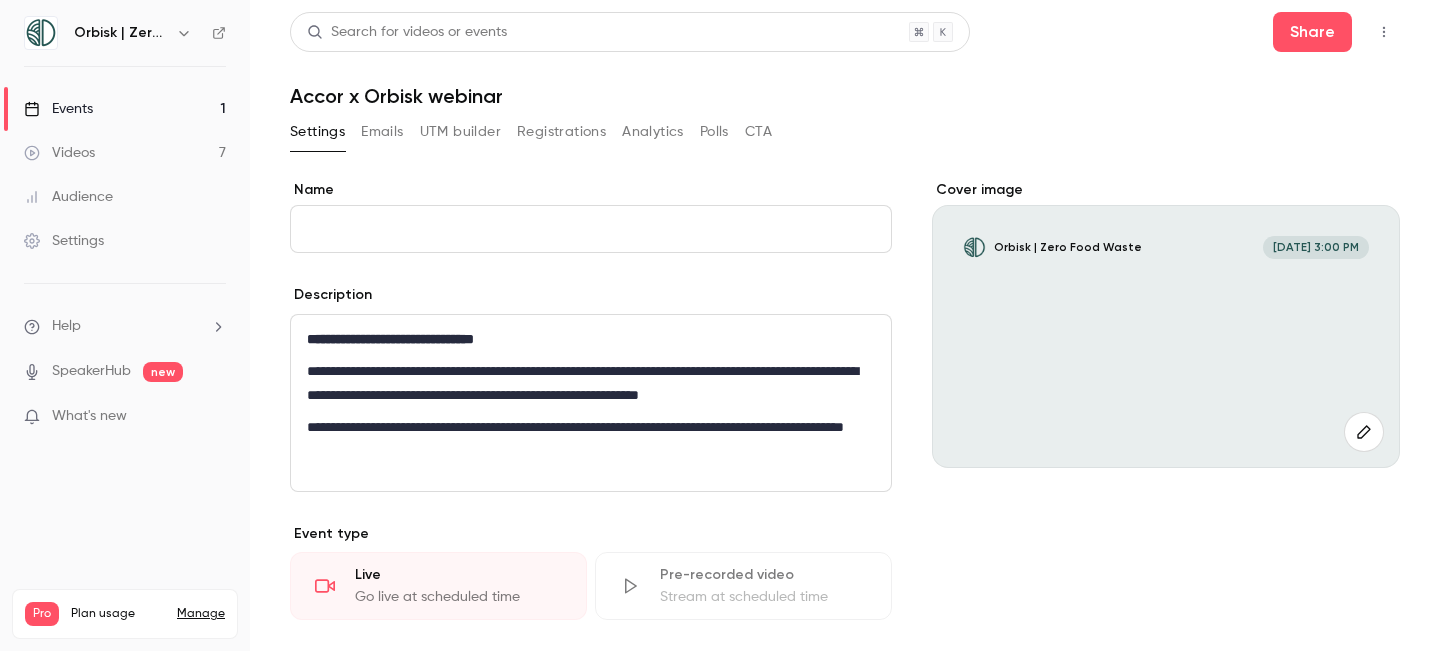 type on "*" 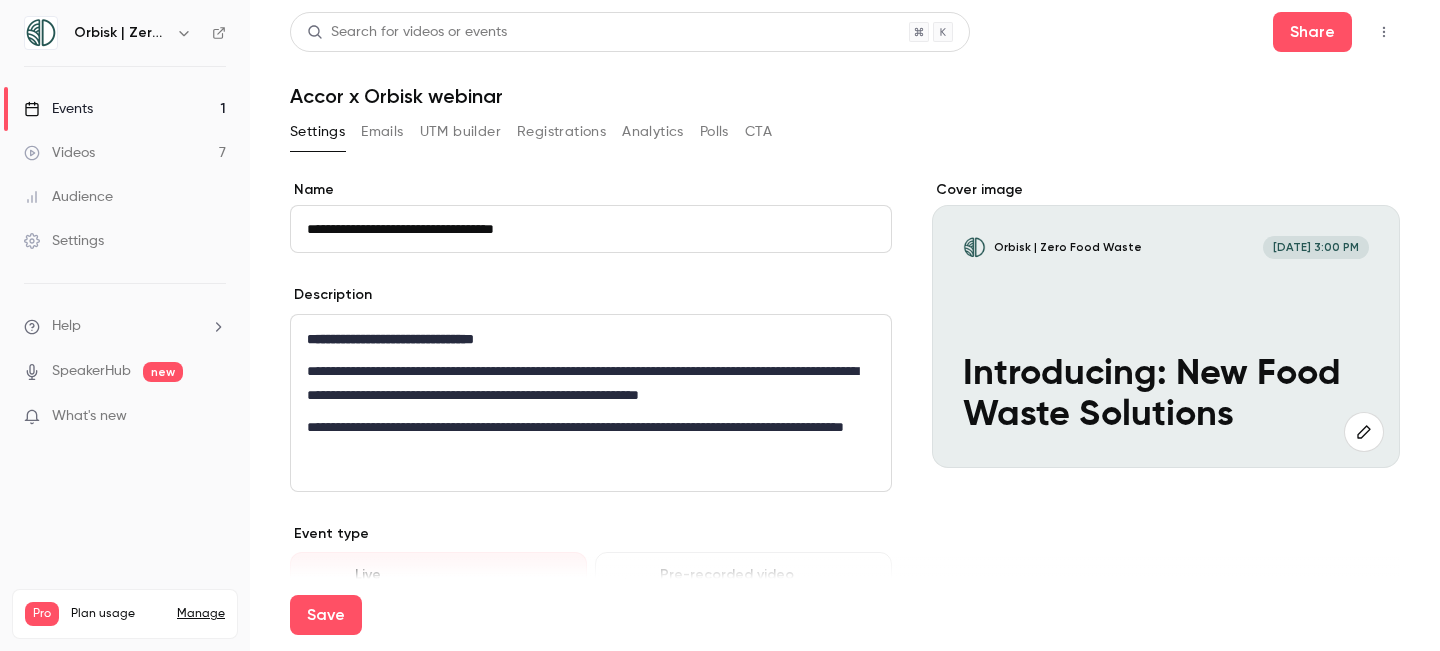 click on "**********" at bounding box center (591, 229) 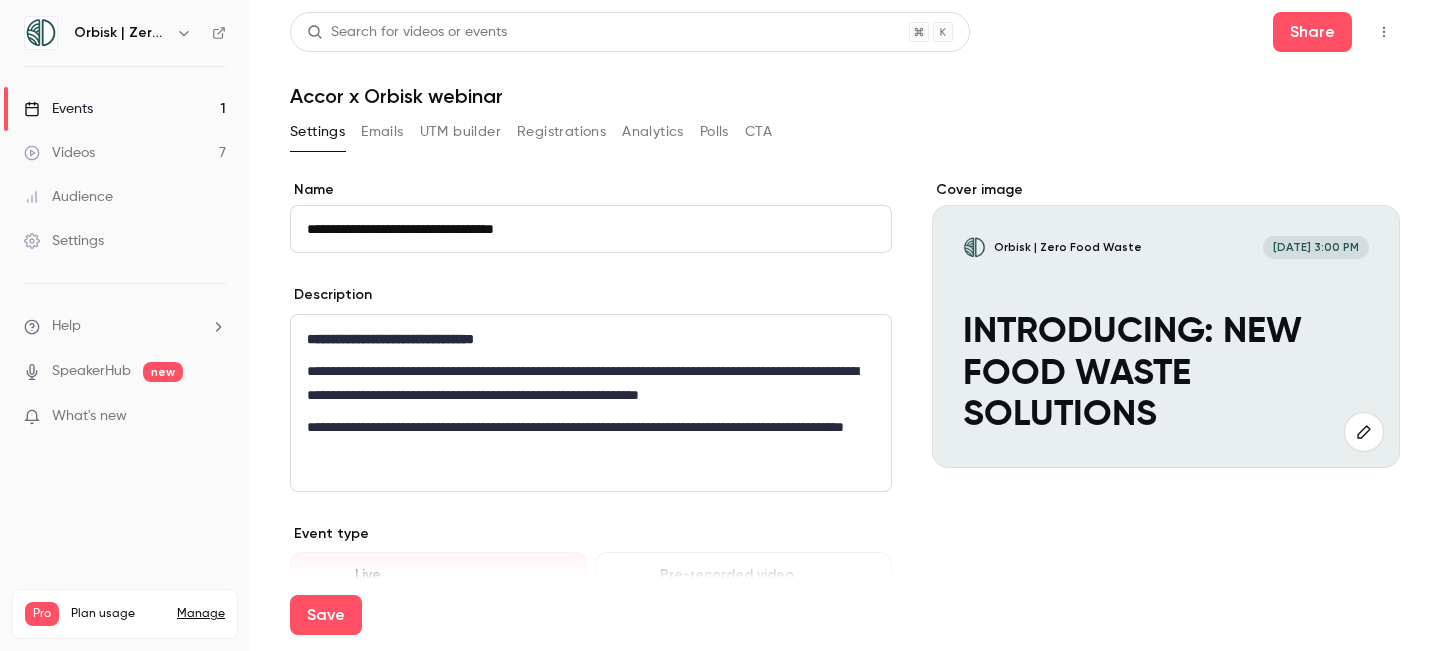 click on "**********" at bounding box center [591, 229] 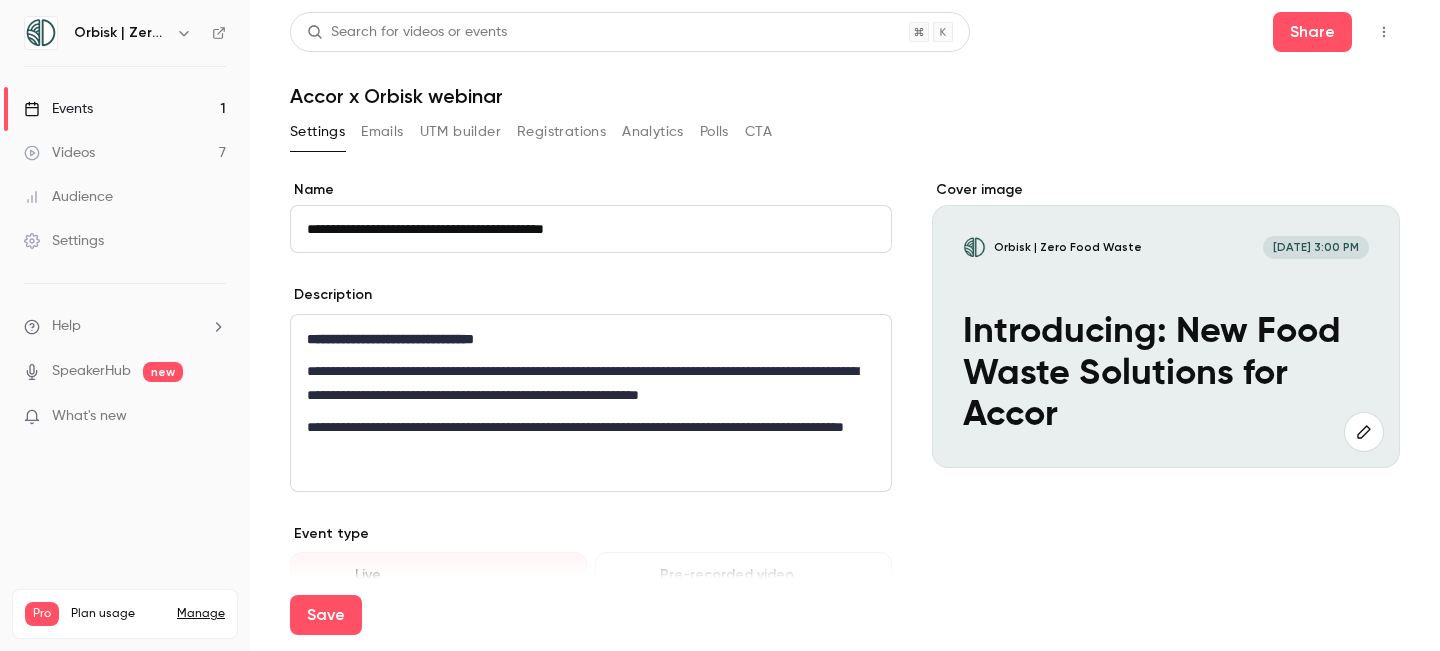 type on "**********" 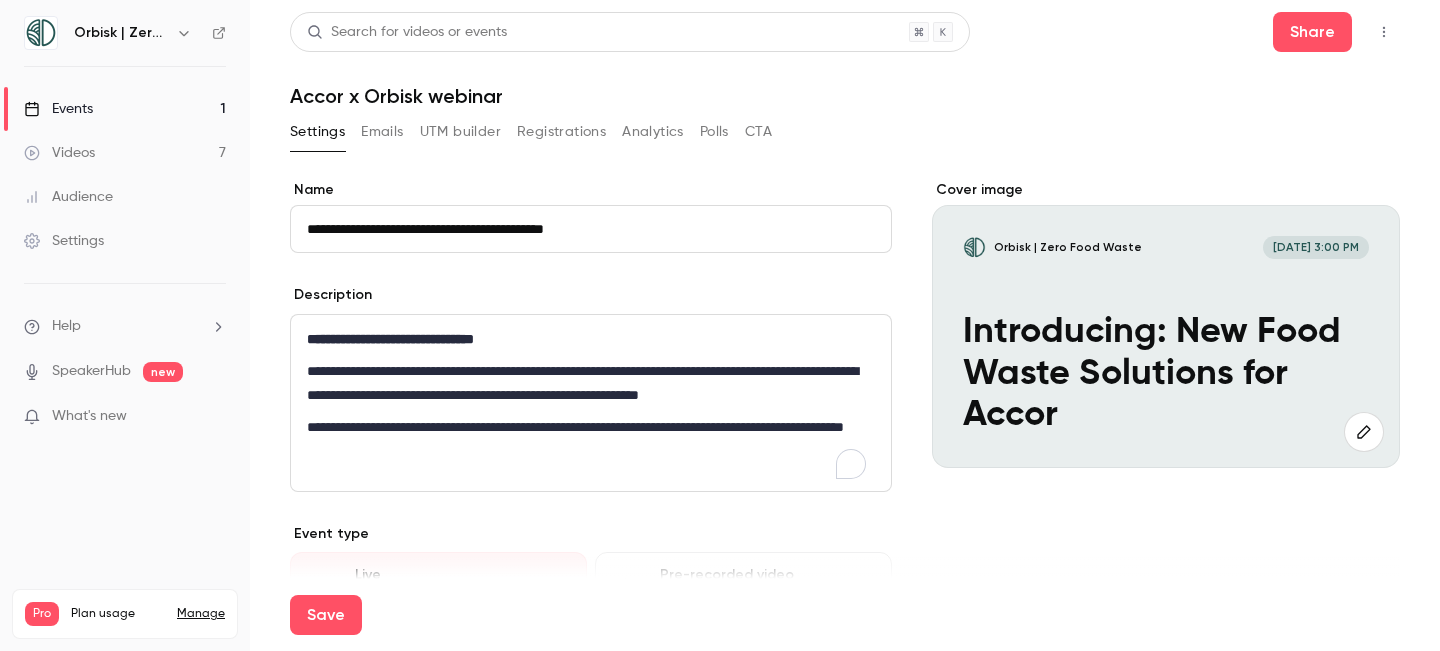 click on "**********" at bounding box center (586, 383) 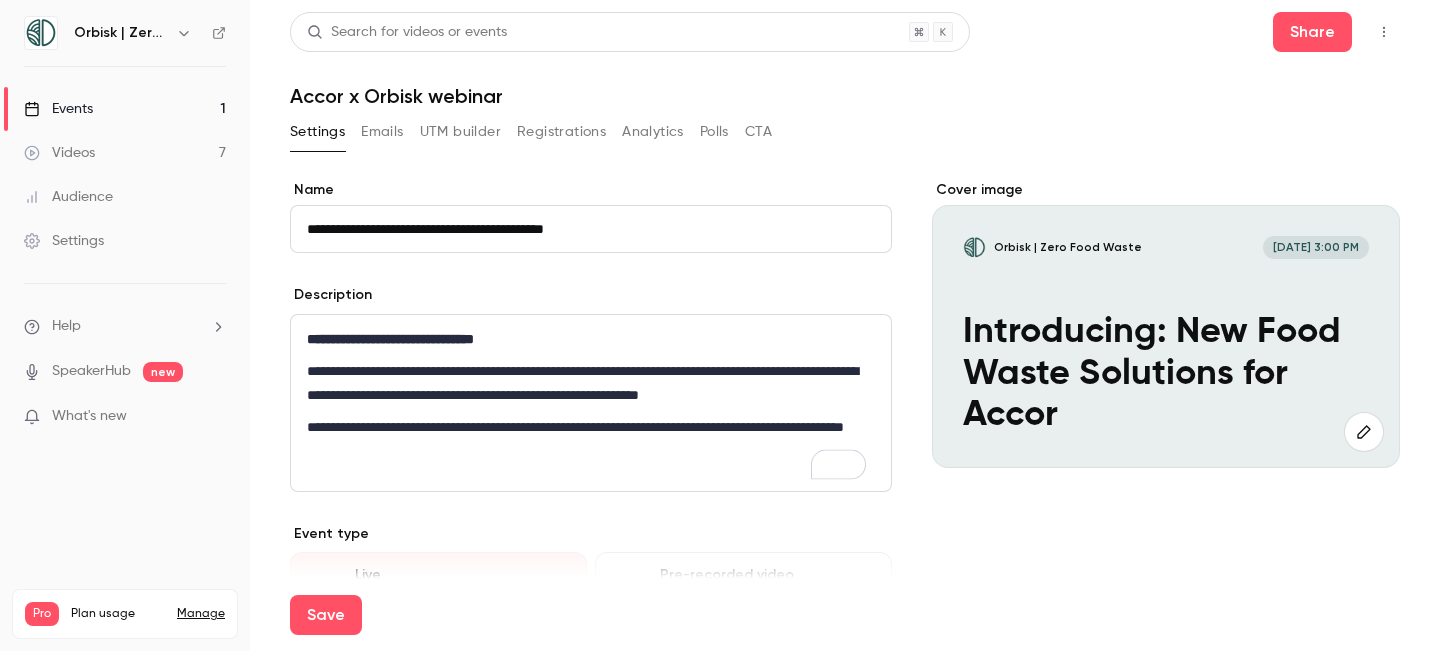 click on "**********" at bounding box center (586, 439) 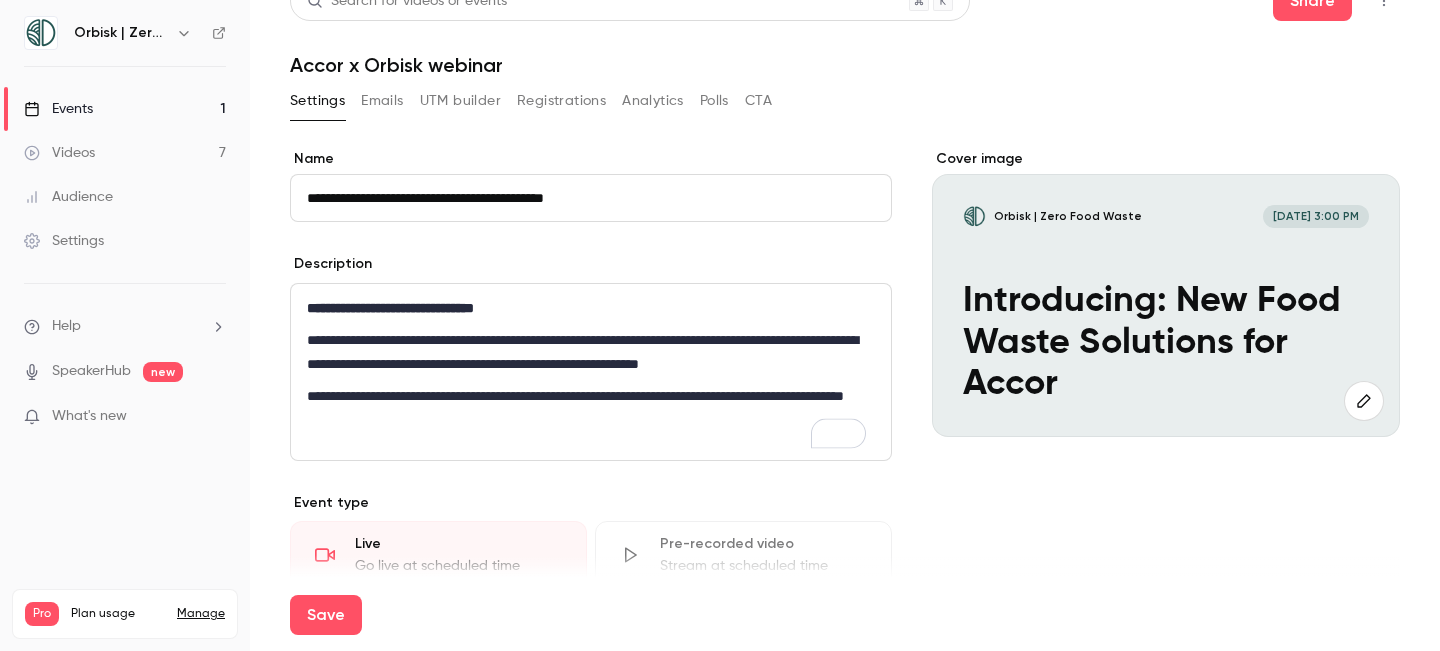 scroll, scrollTop: 36, scrollLeft: 0, axis: vertical 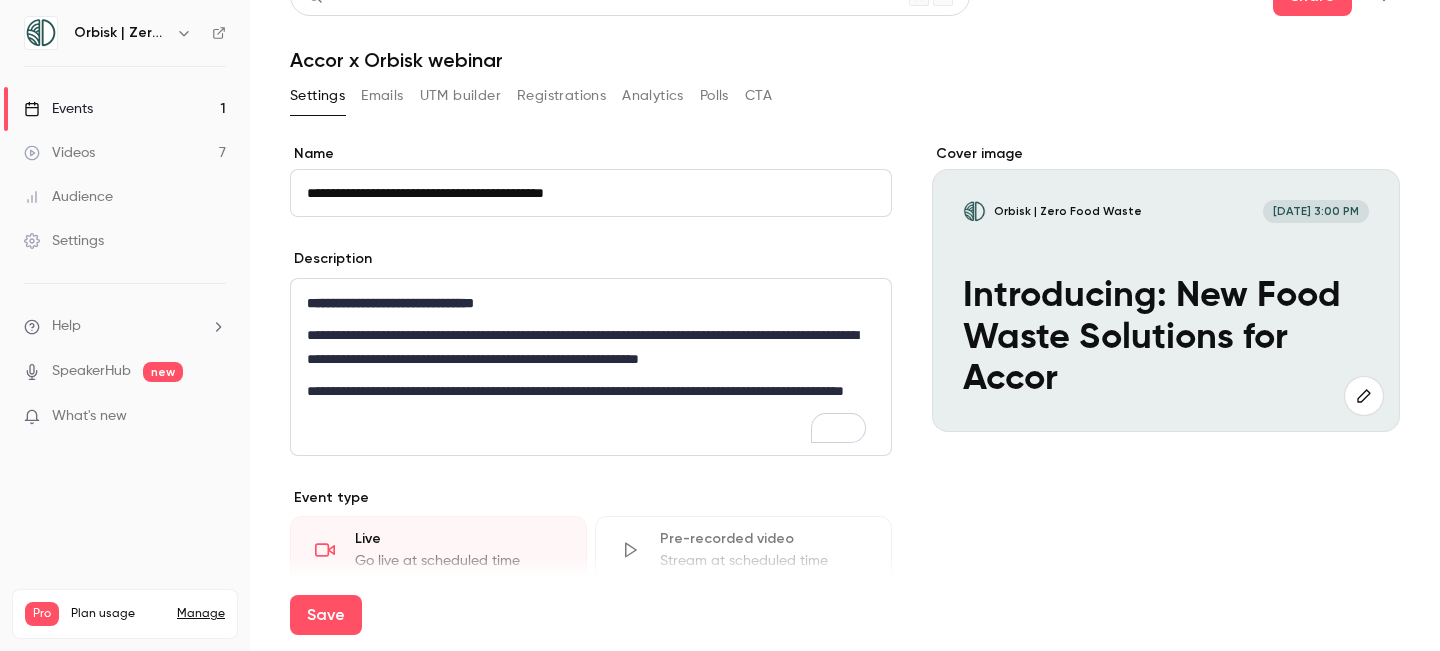 click on "**********" at bounding box center [586, 403] 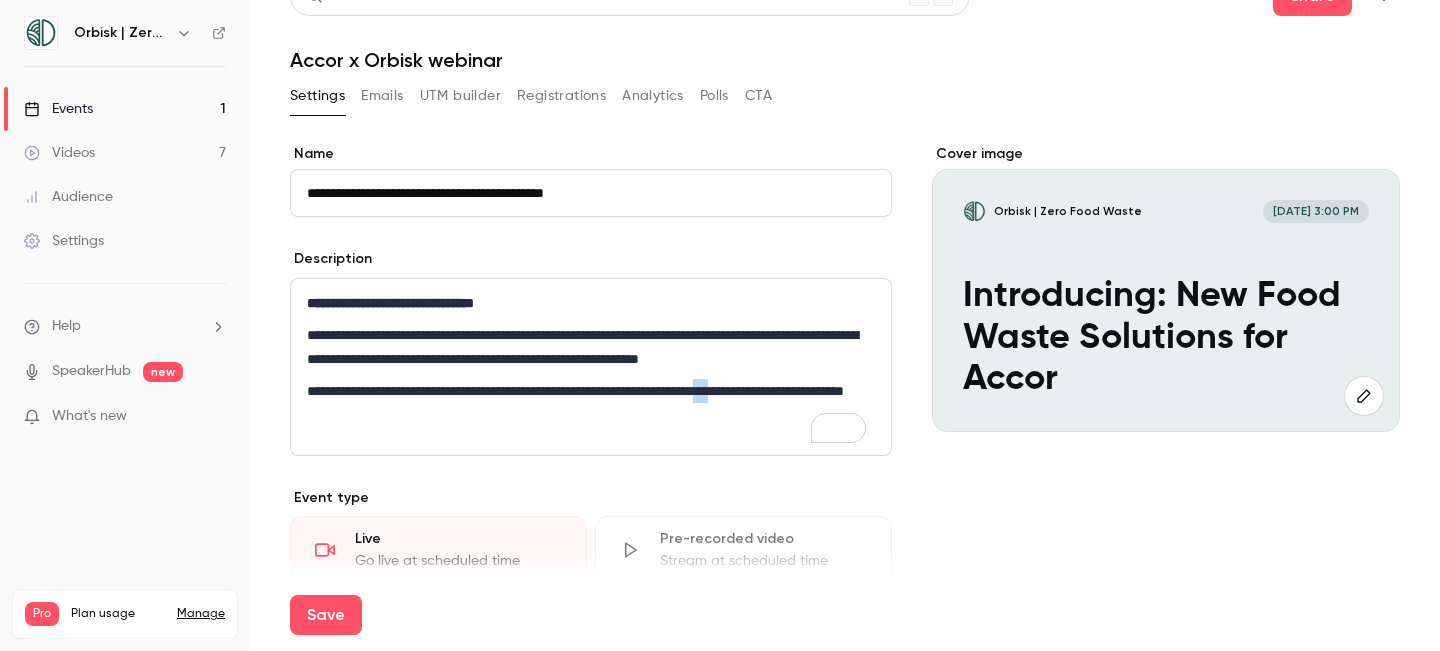 click on "**********" at bounding box center [586, 403] 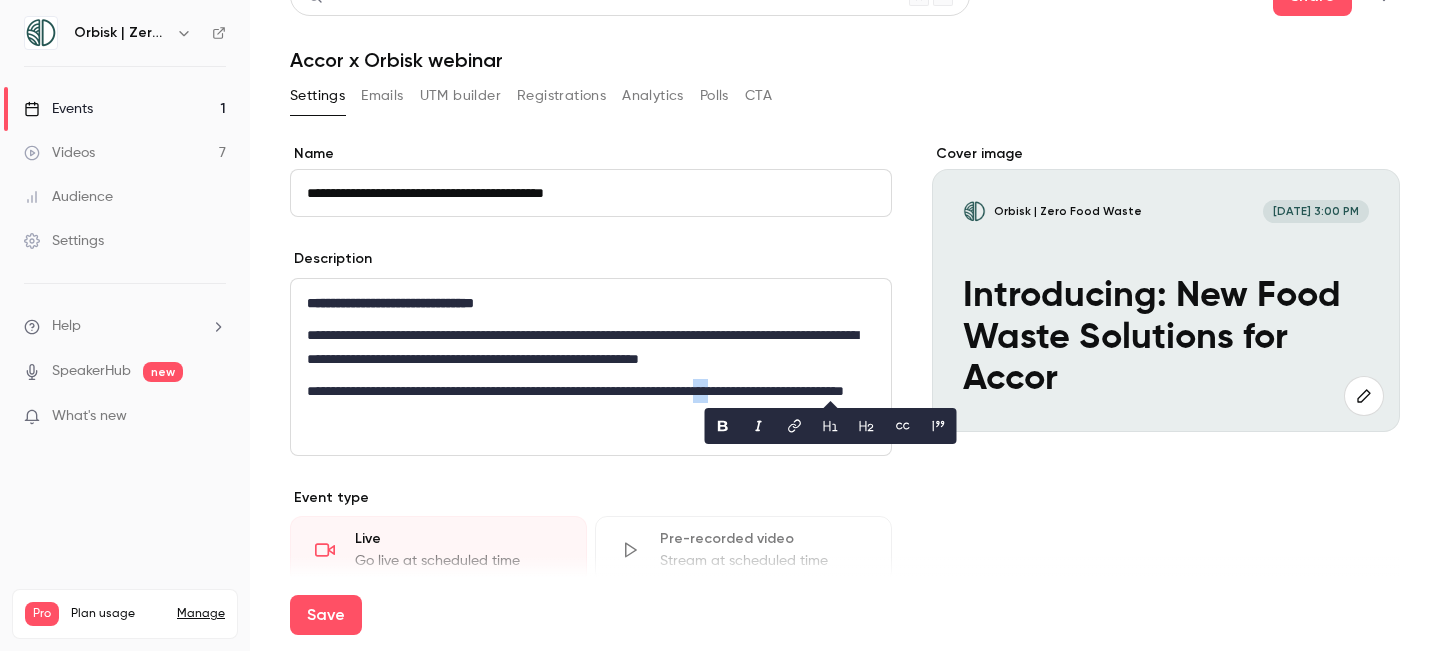 type 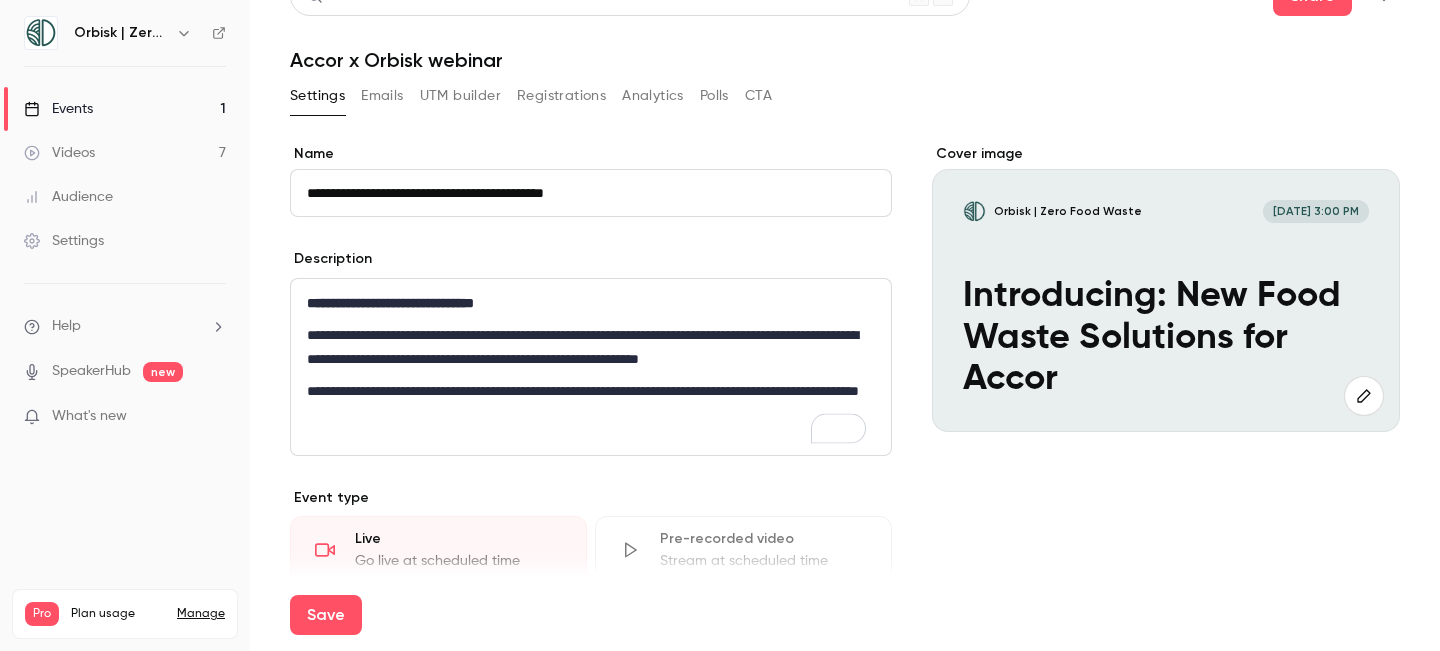 click on "**********" at bounding box center [586, 403] 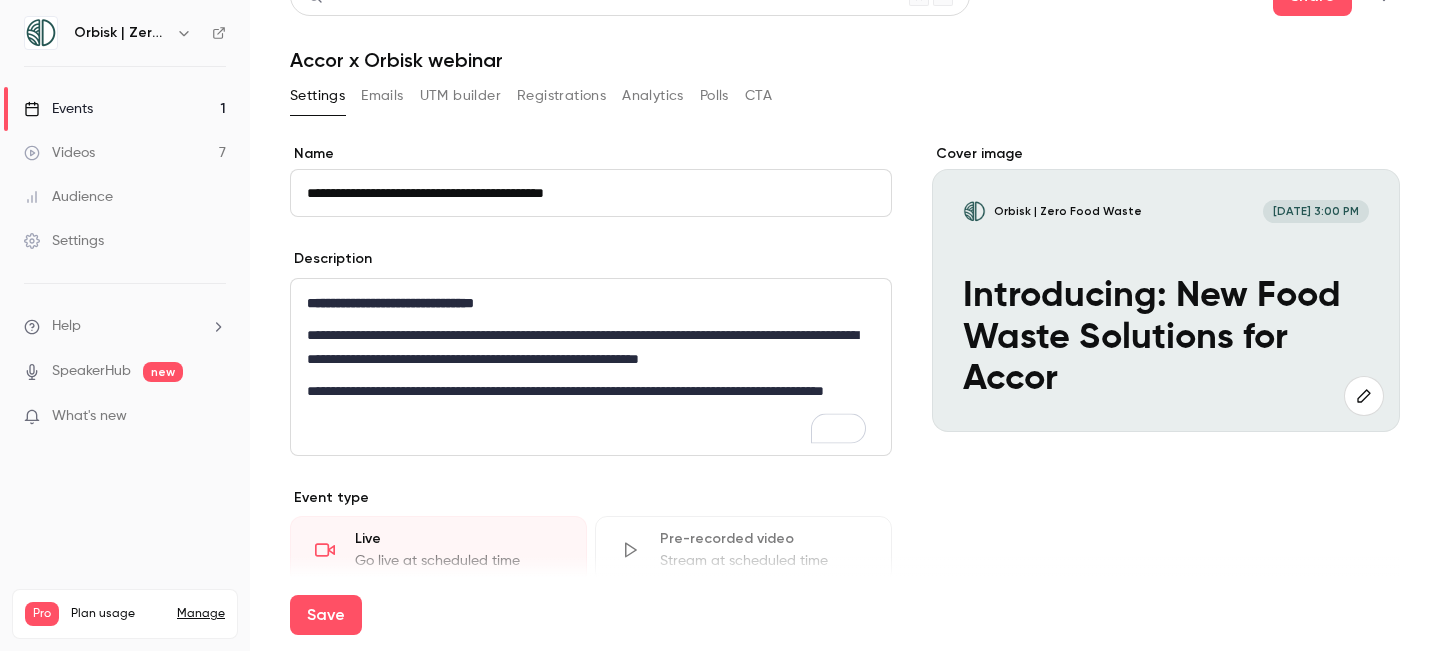 click on "Cover image Orbisk | Zero Food Waste [DATE] 3:00 PM Introducing: New Food Waste Solutions for Accor" at bounding box center [1166, 573] 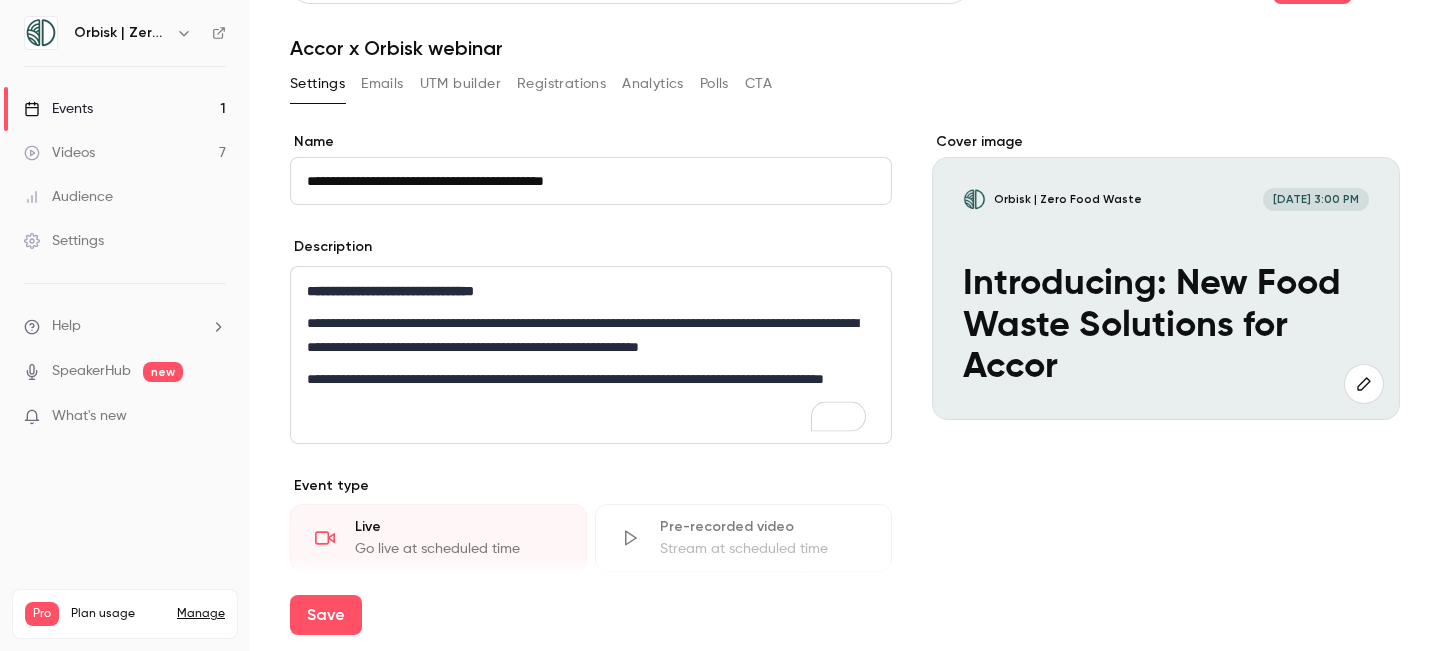 scroll, scrollTop: 82, scrollLeft: 0, axis: vertical 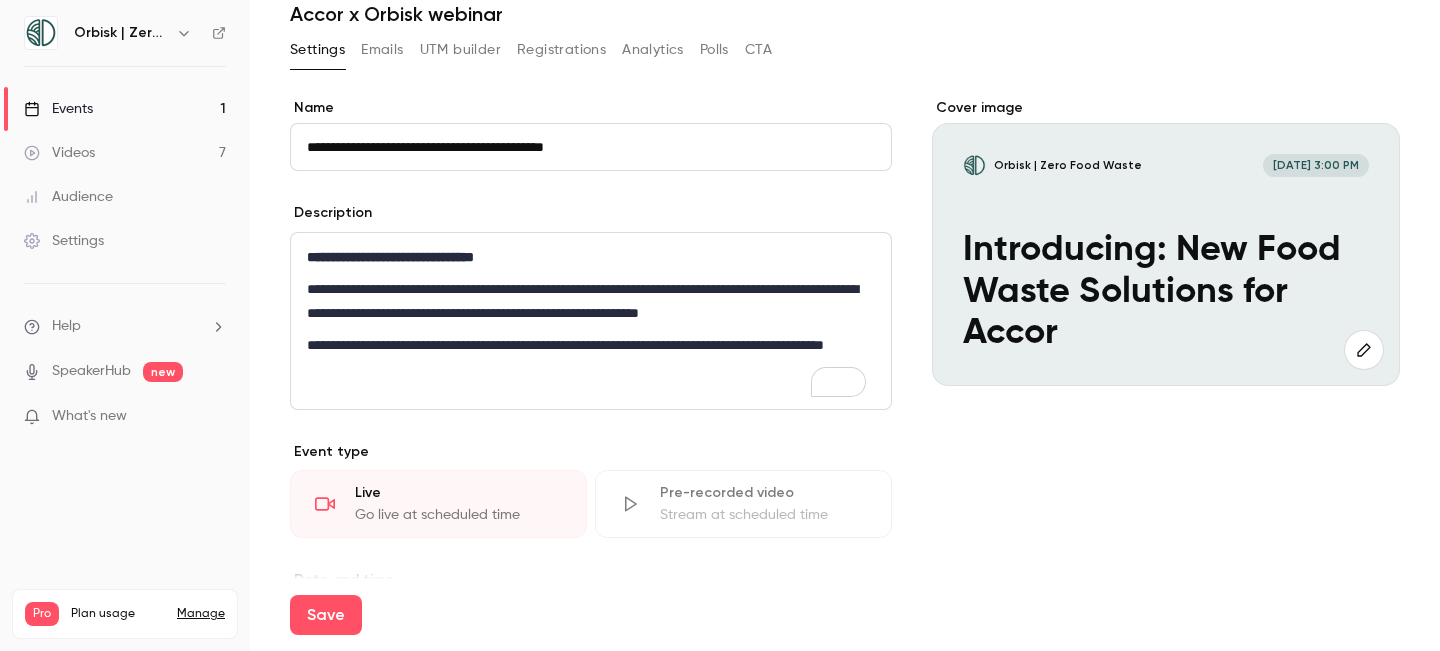 click on "**********" at bounding box center (586, 301) 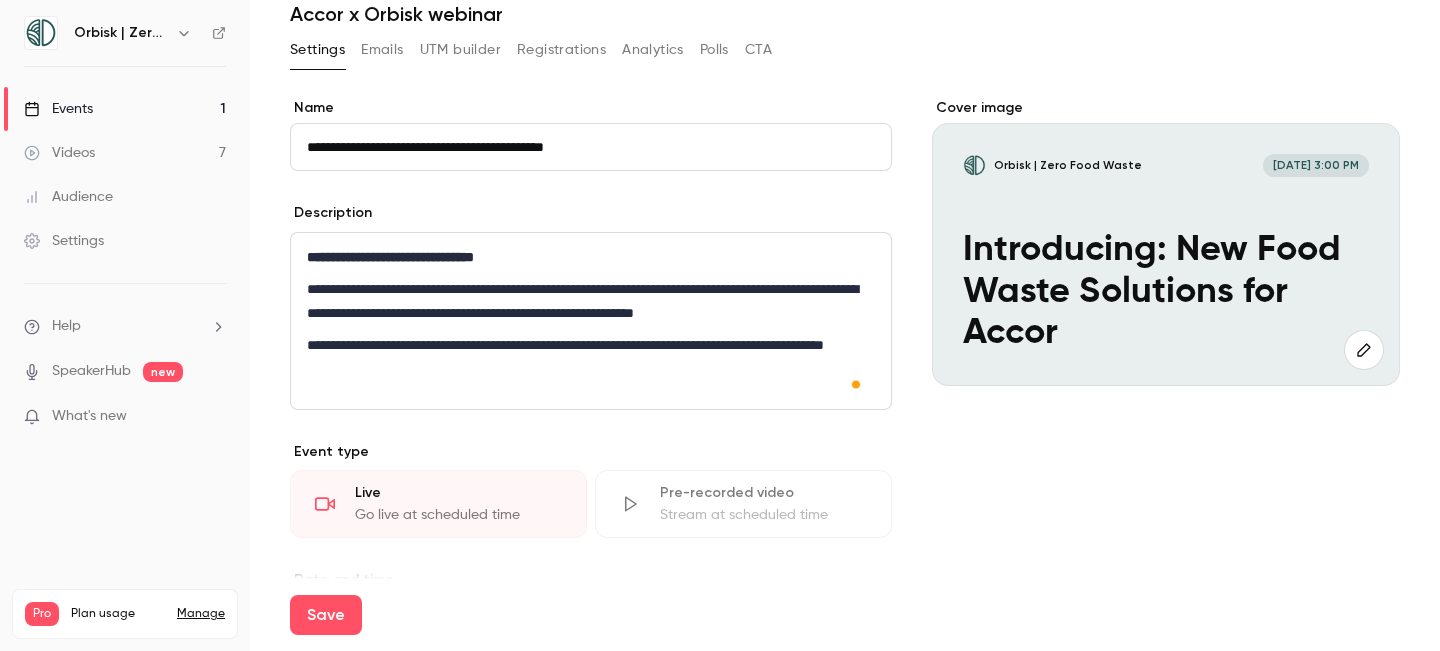 click on "Cover image Orbisk | Zero Food Waste [DATE] 3:00 PM Introducing: New Food Waste Solutions for Accor" at bounding box center (1166, 527) 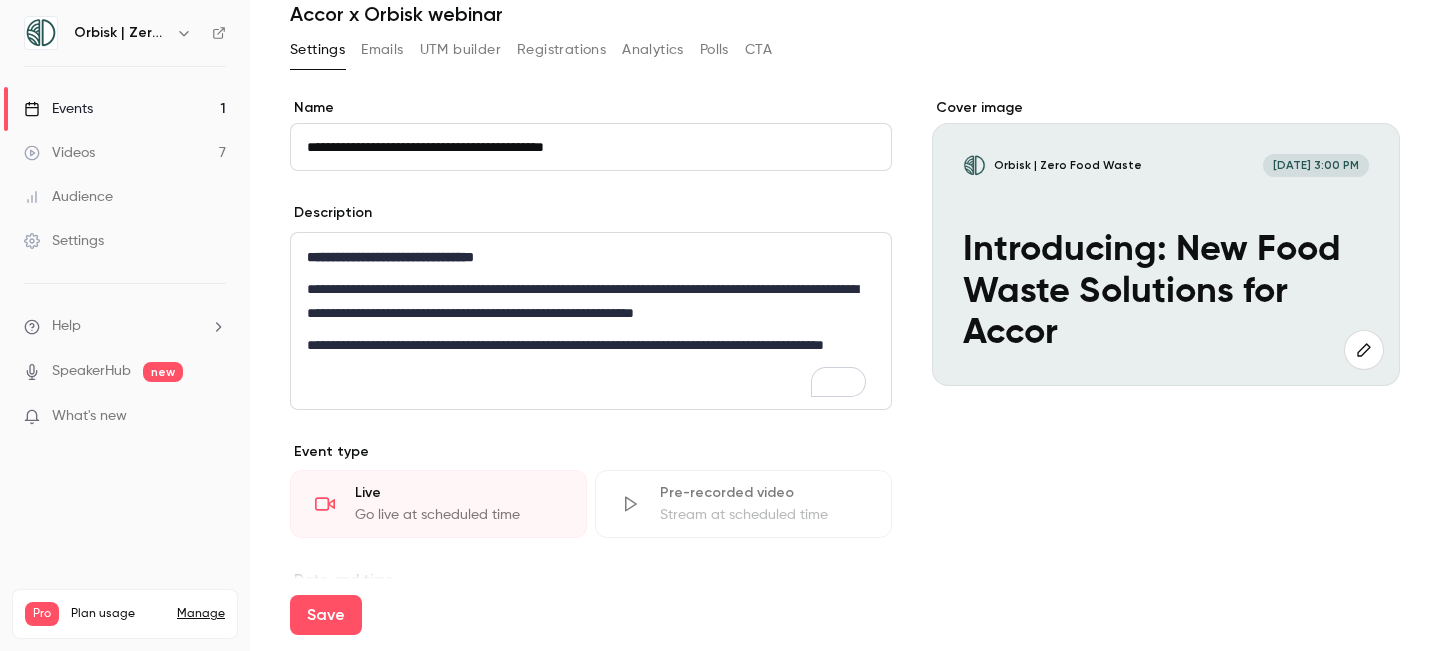 scroll, scrollTop: 173, scrollLeft: 0, axis: vertical 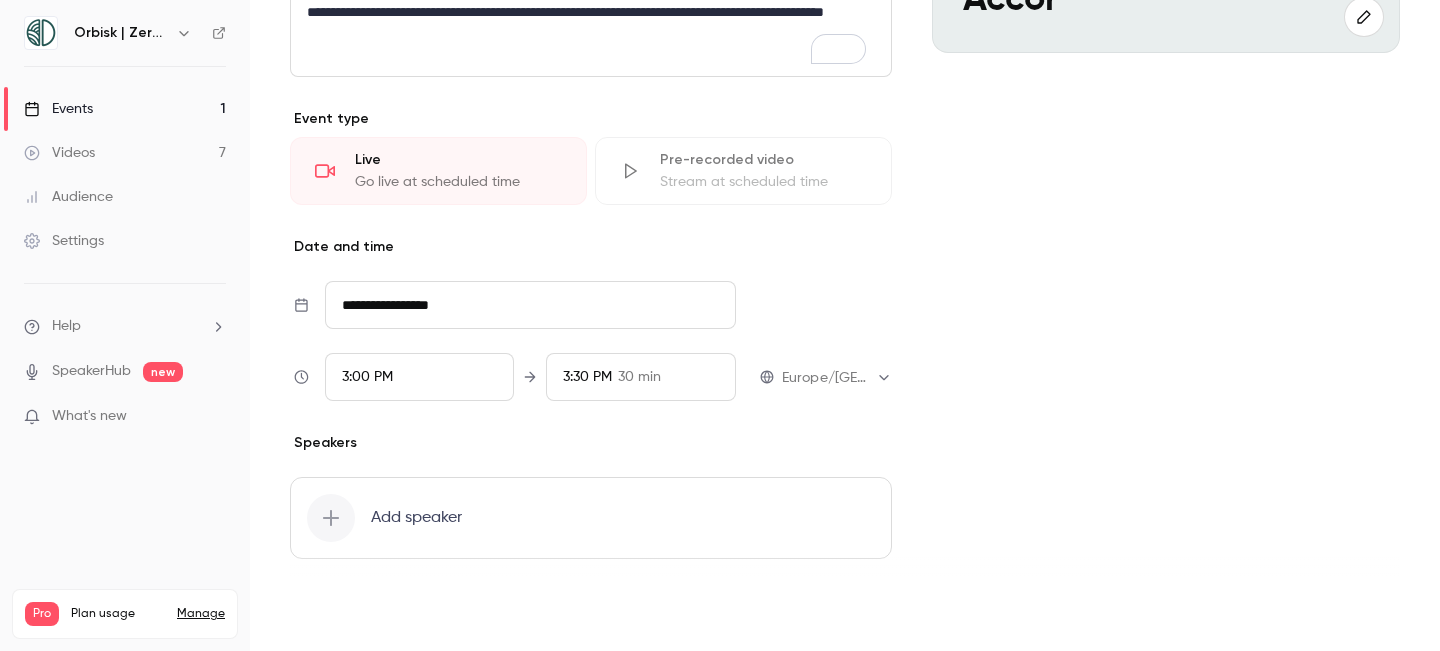 click on "Save" at bounding box center (326, 615) 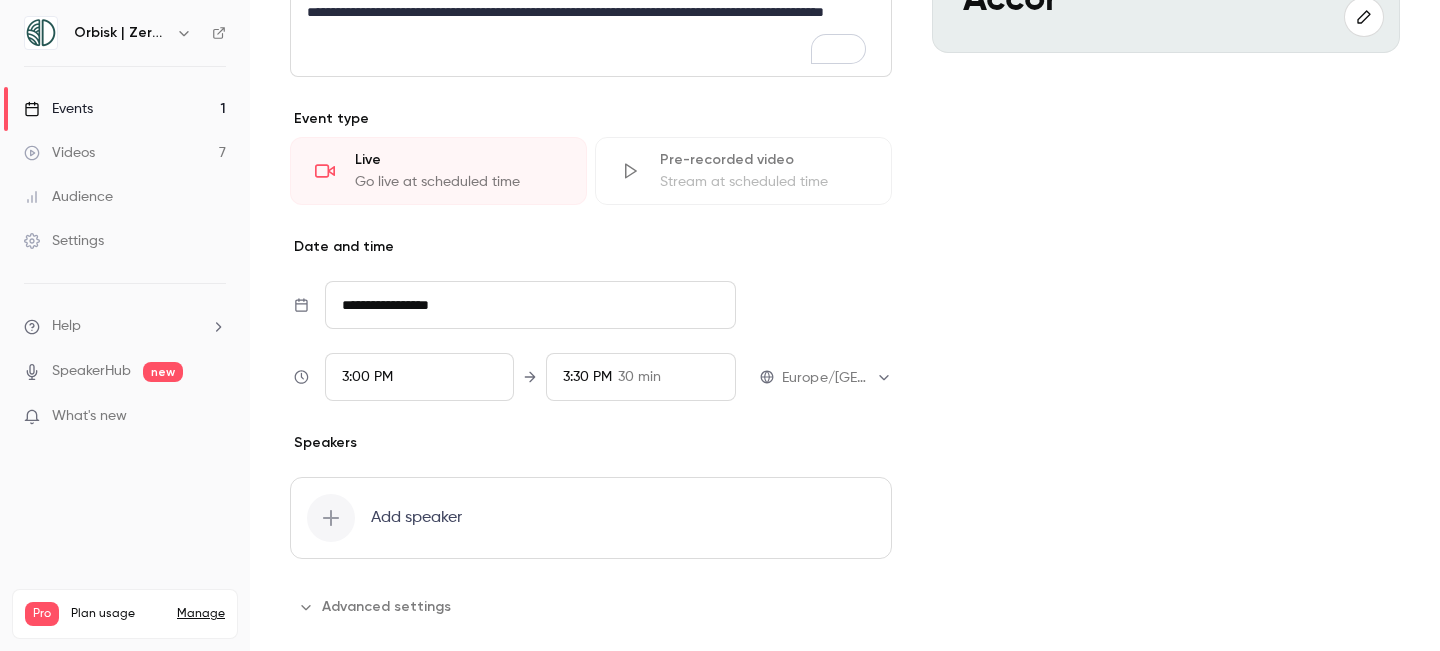 type on "**********" 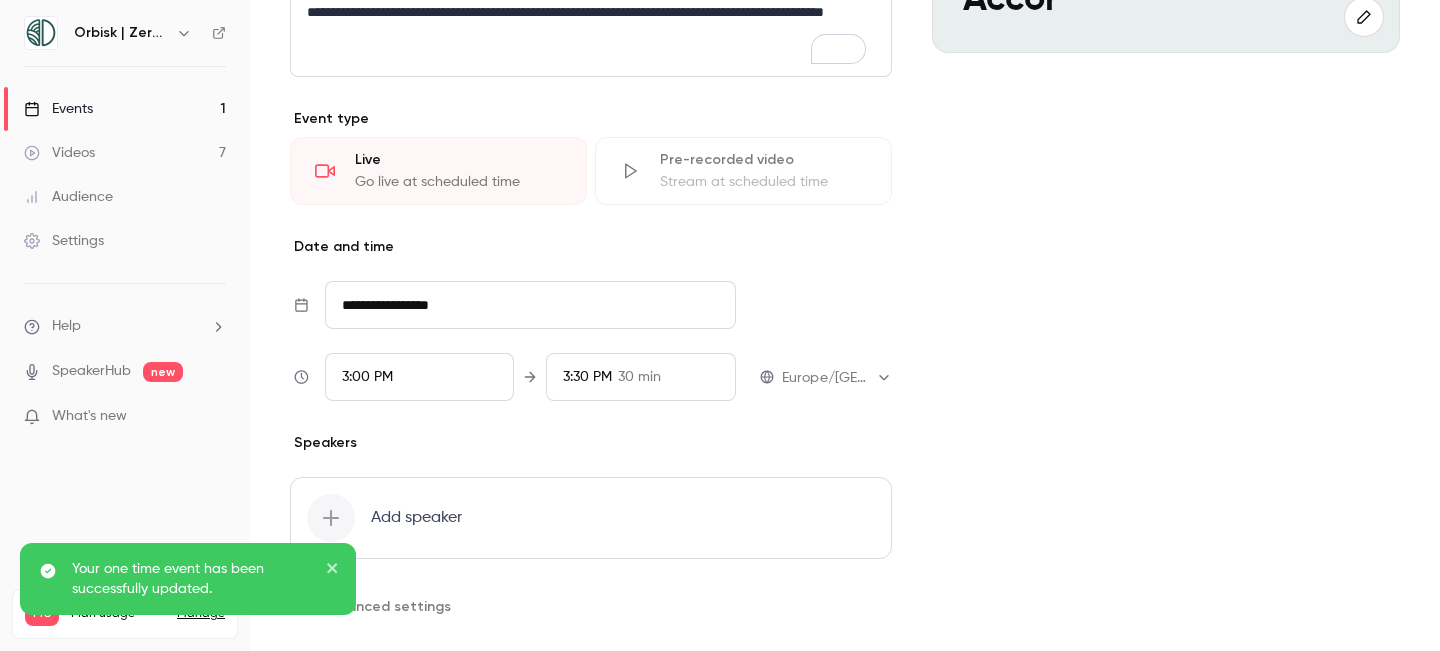 scroll, scrollTop: 347, scrollLeft: 0, axis: vertical 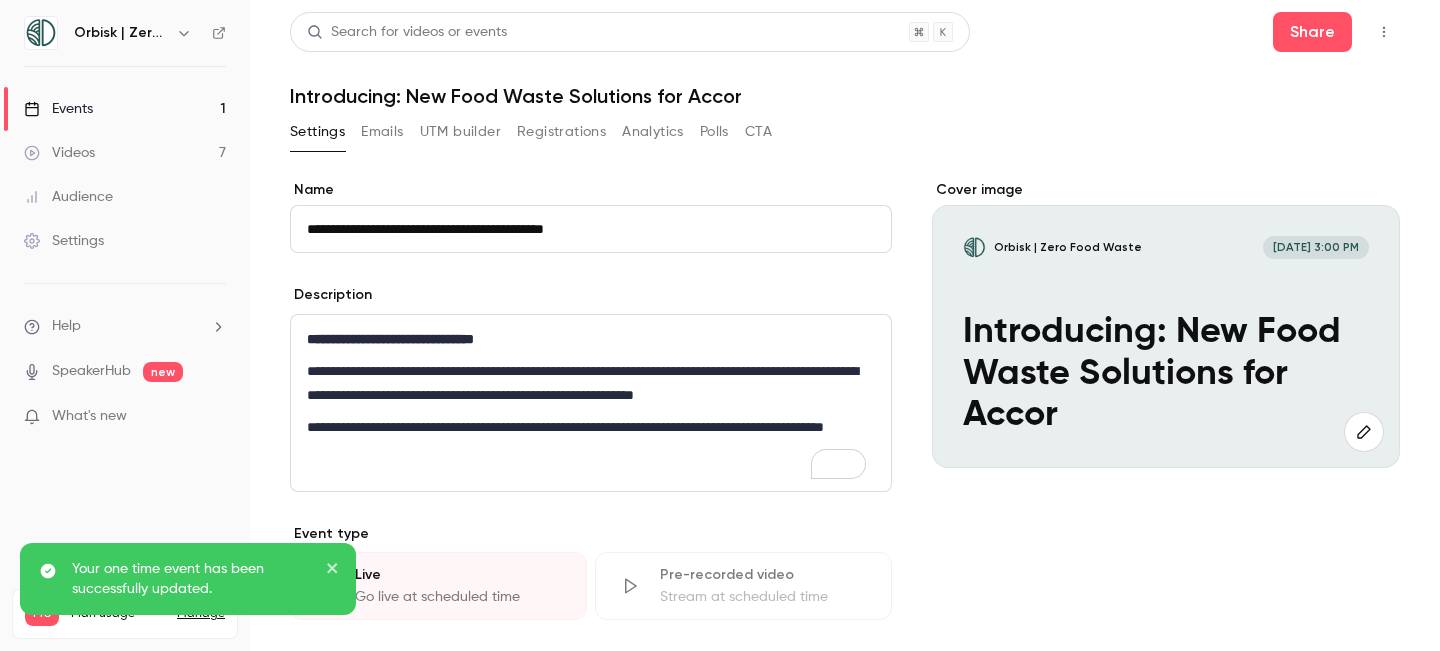 click on "Emails" at bounding box center (382, 132) 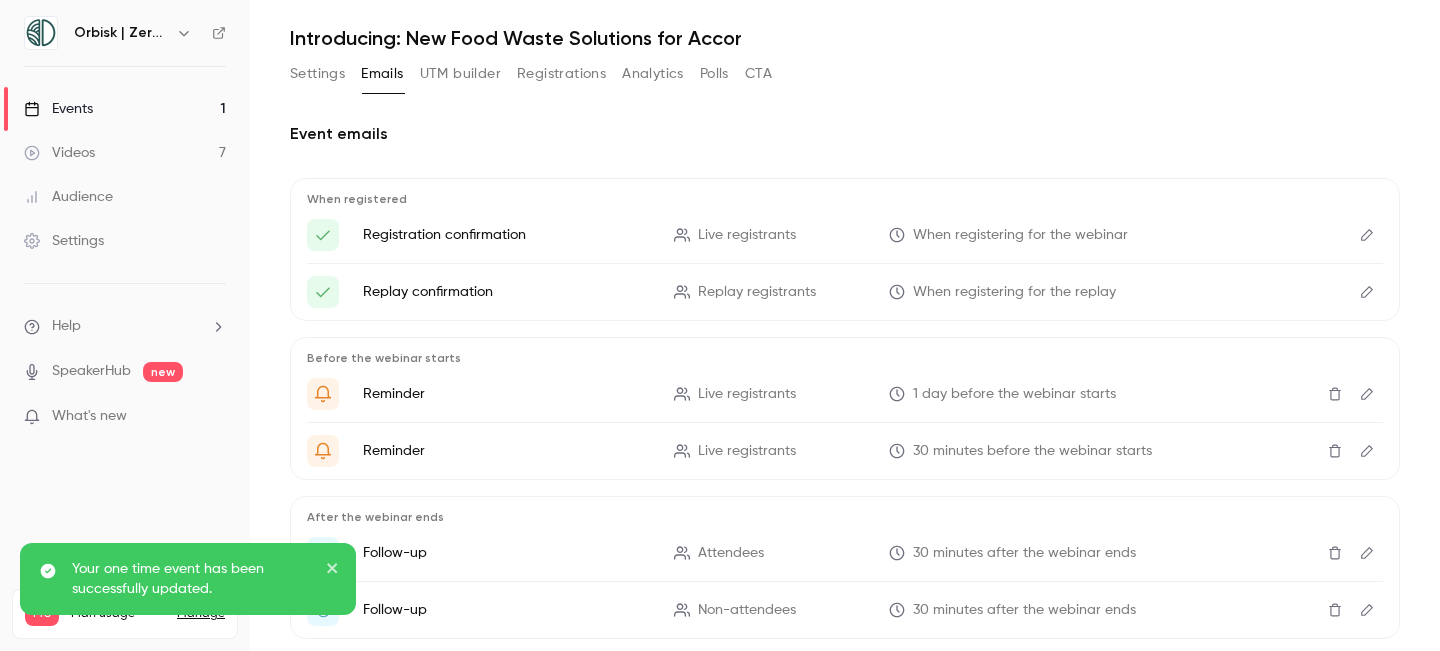 scroll, scrollTop: 162, scrollLeft: 0, axis: vertical 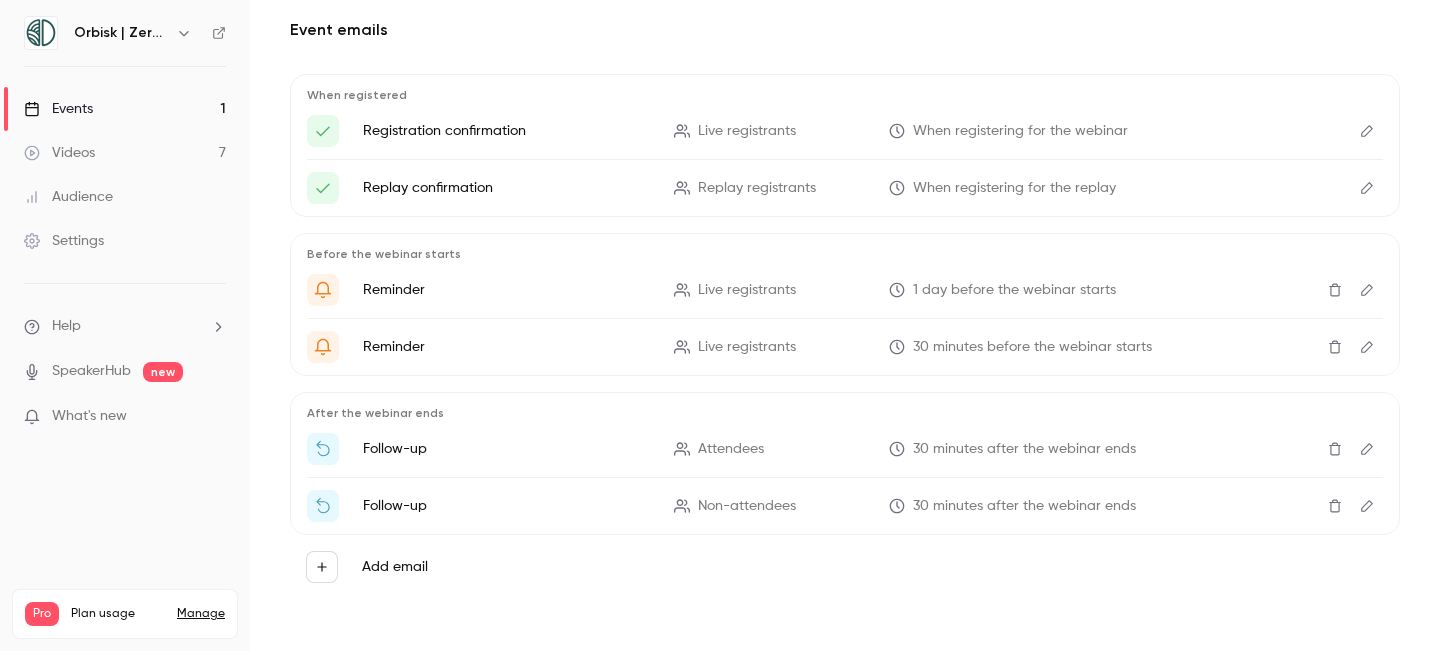 click 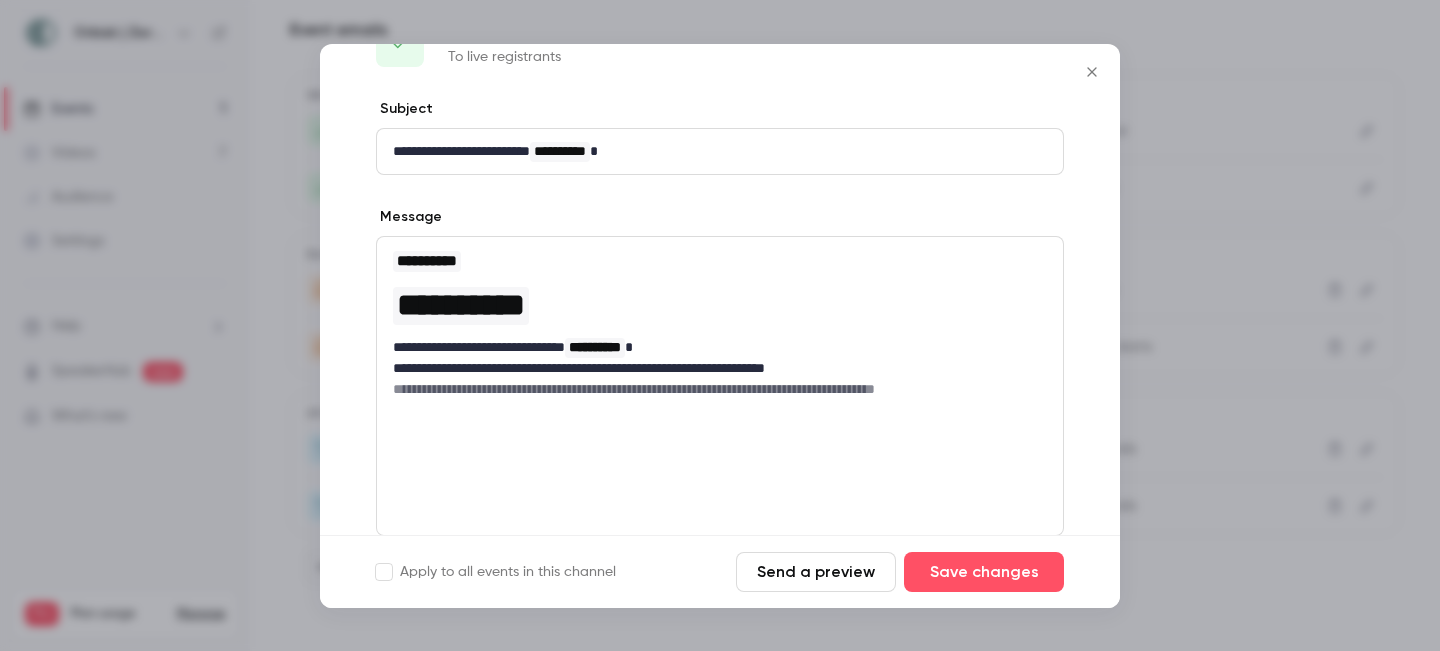 scroll, scrollTop: 108, scrollLeft: 0, axis: vertical 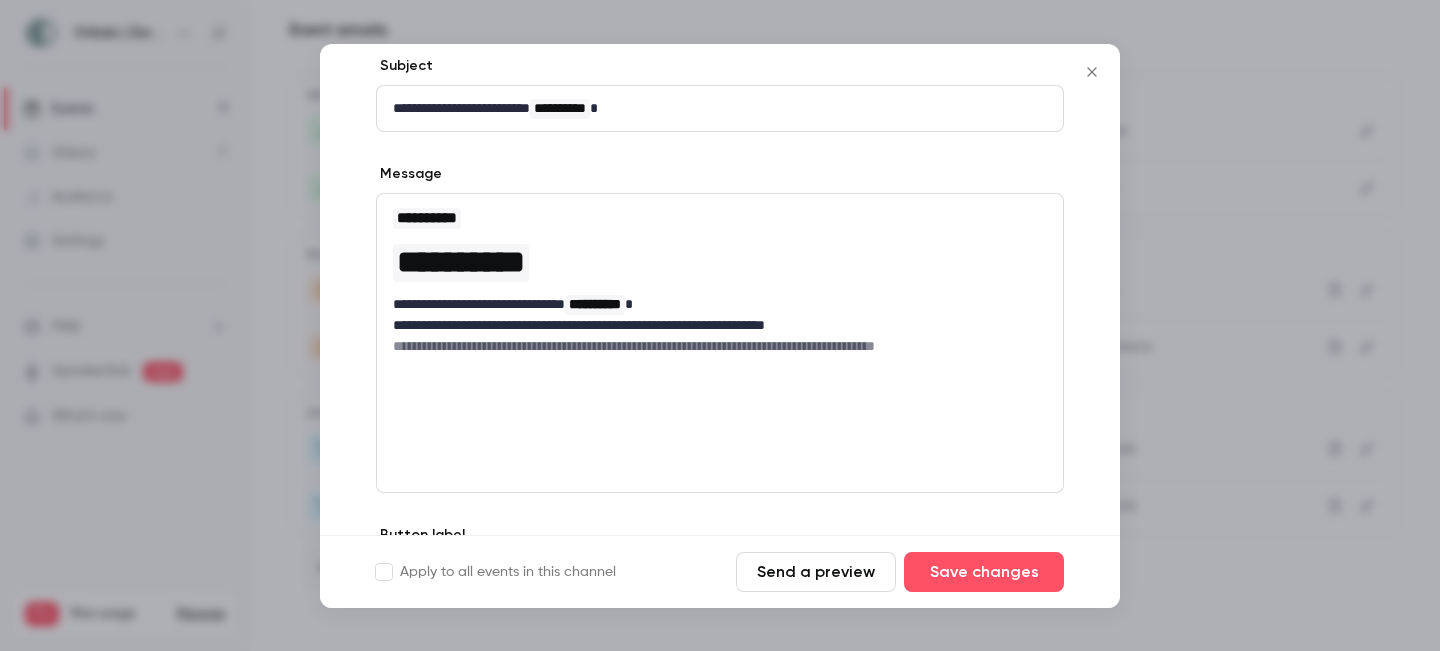 click on "**********" at bounding box center (712, 346) 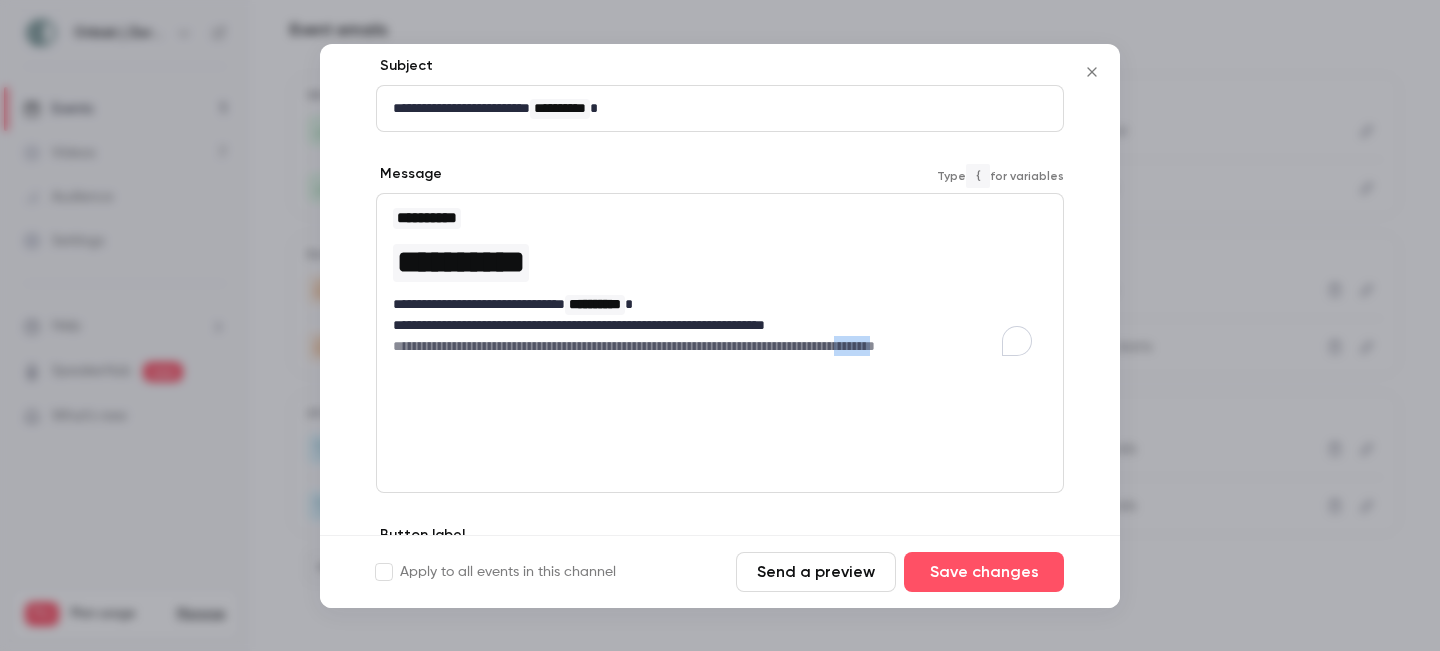 click on "**********" at bounding box center (712, 346) 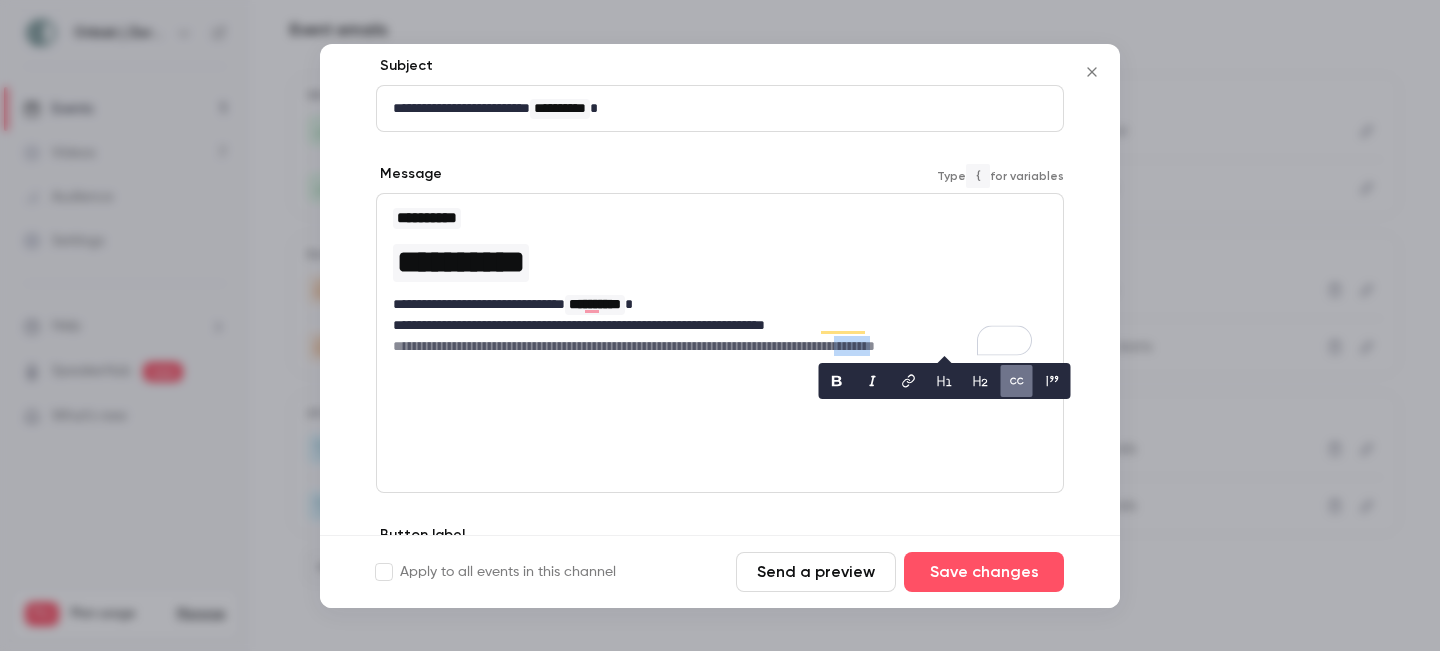 type 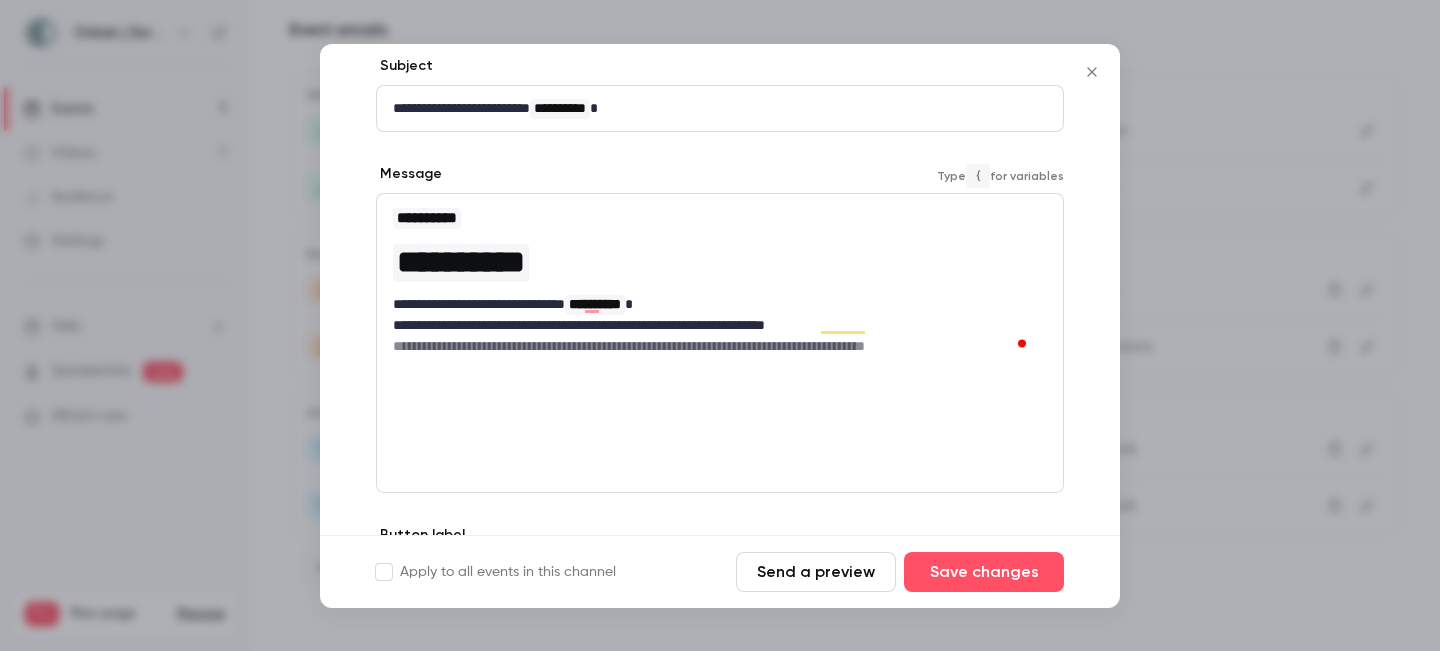 scroll, scrollTop: 108, scrollLeft: 0, axis: vertical 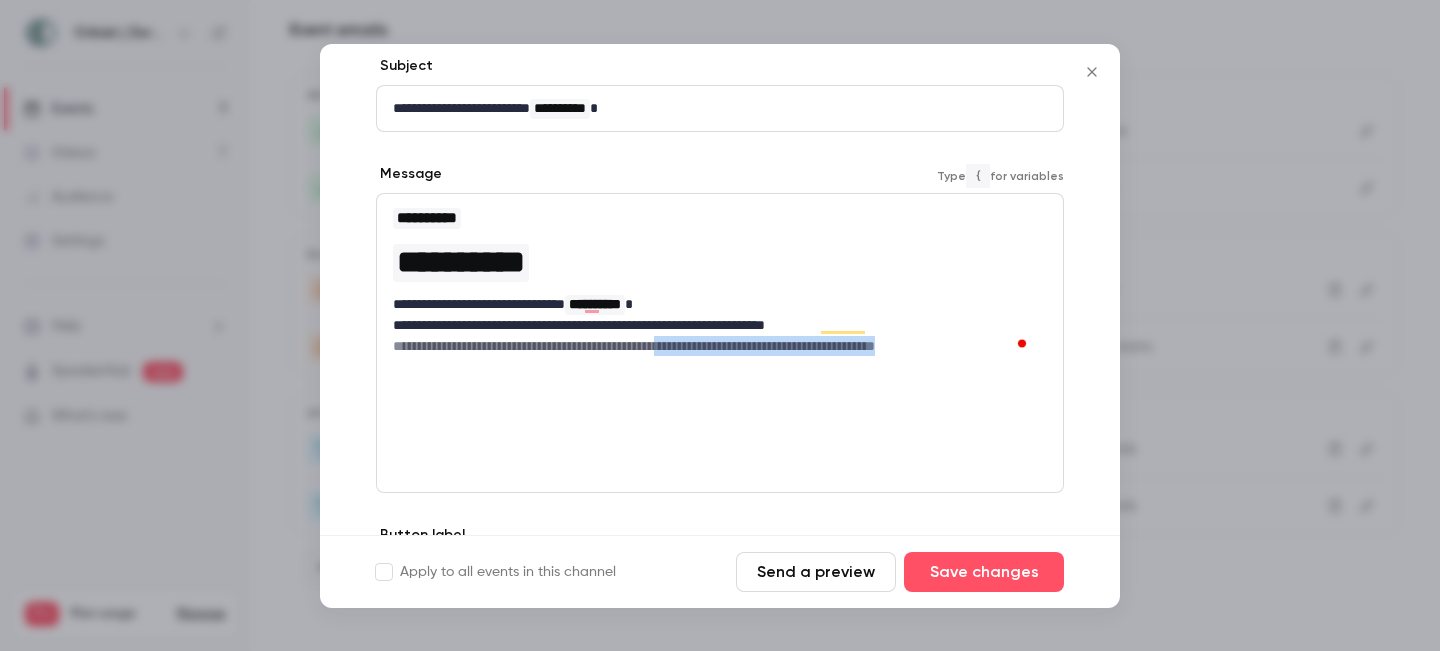 drag, startPoint x: 997, startPoint y: 334, endPoint x: 709, endPoint y: 334, distance: 288 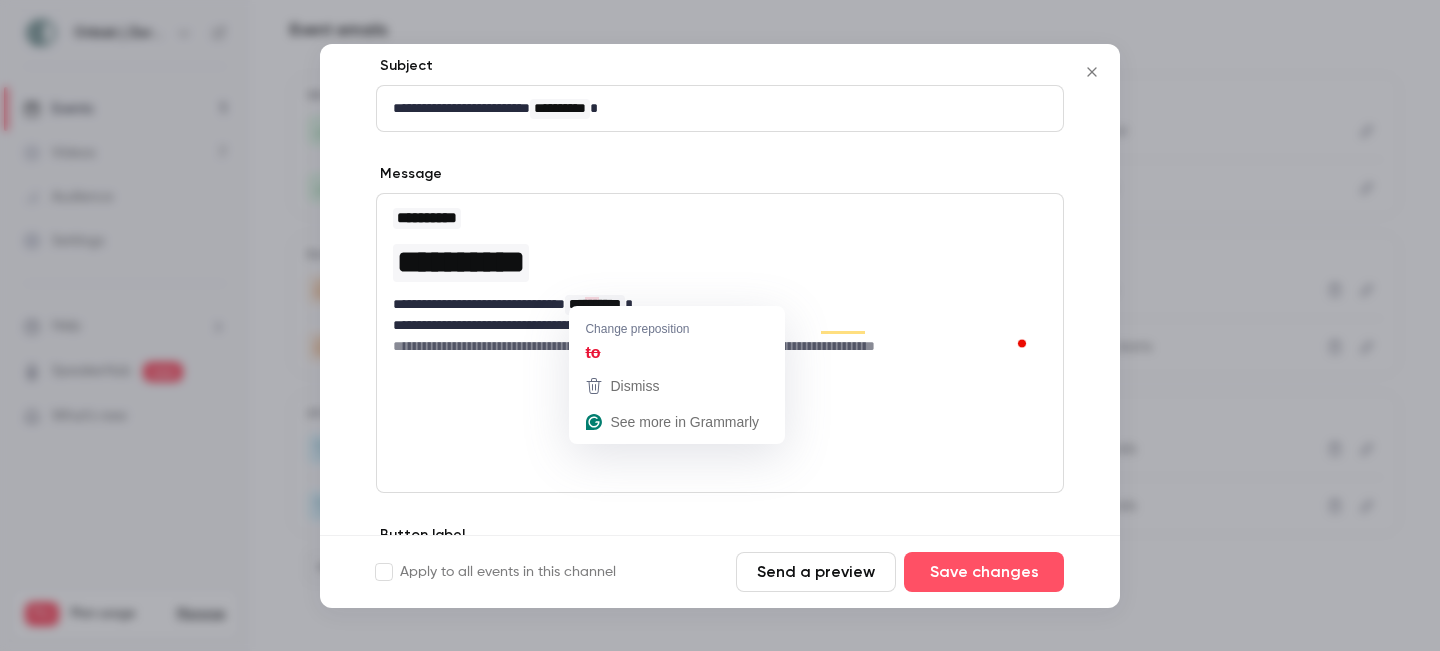 click on "**********" at bounding box center (720, 343) 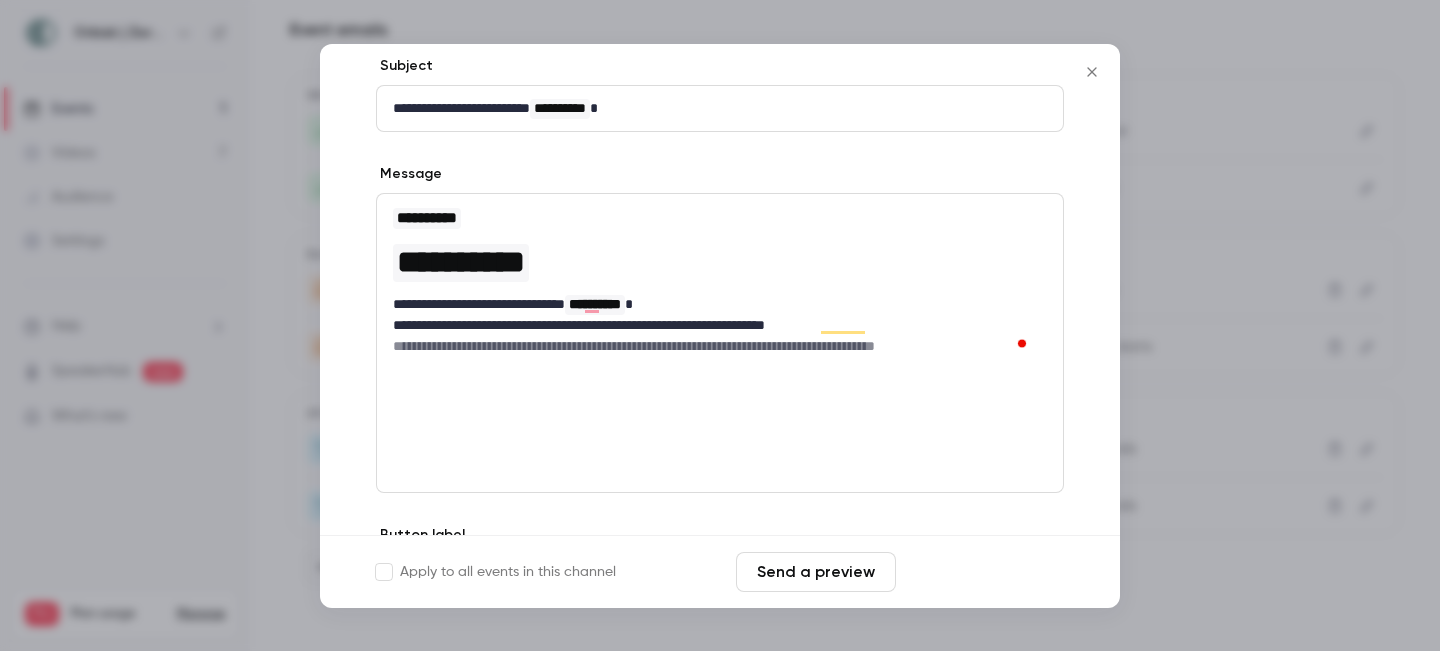 click on "Save changes" at bounding box center [984, 572] 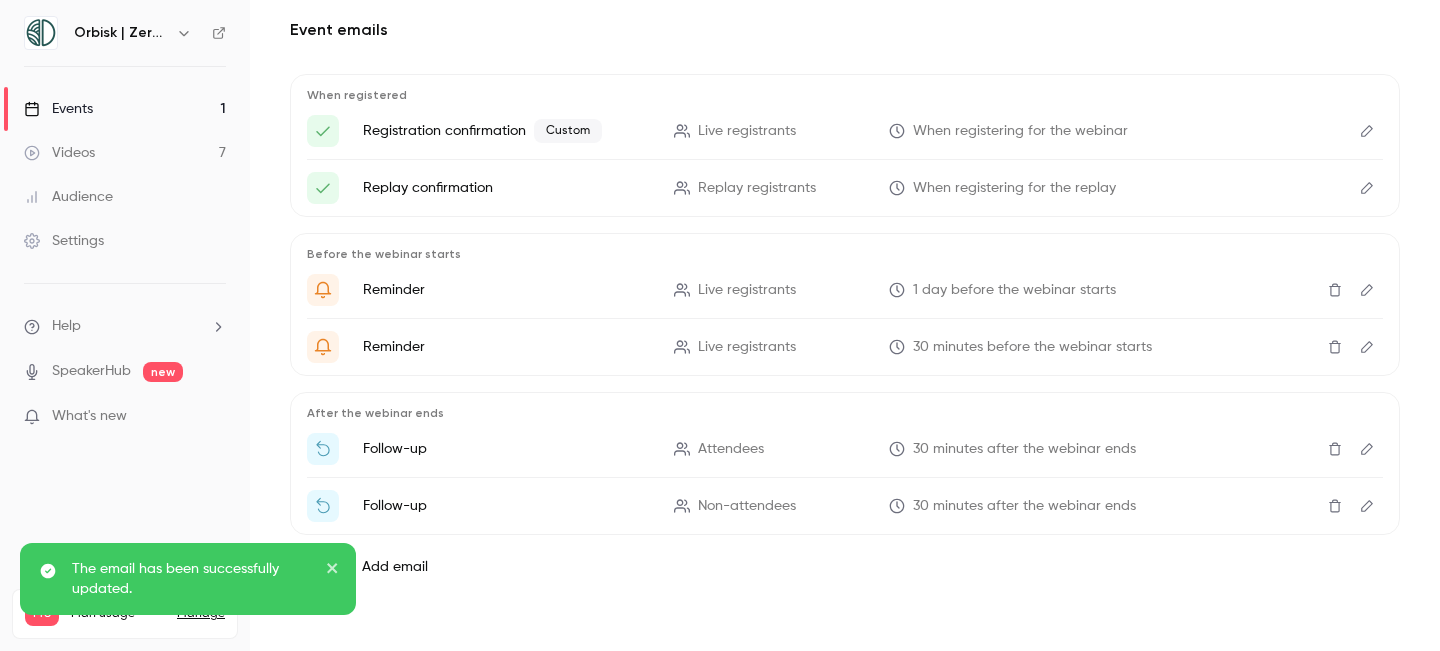 click 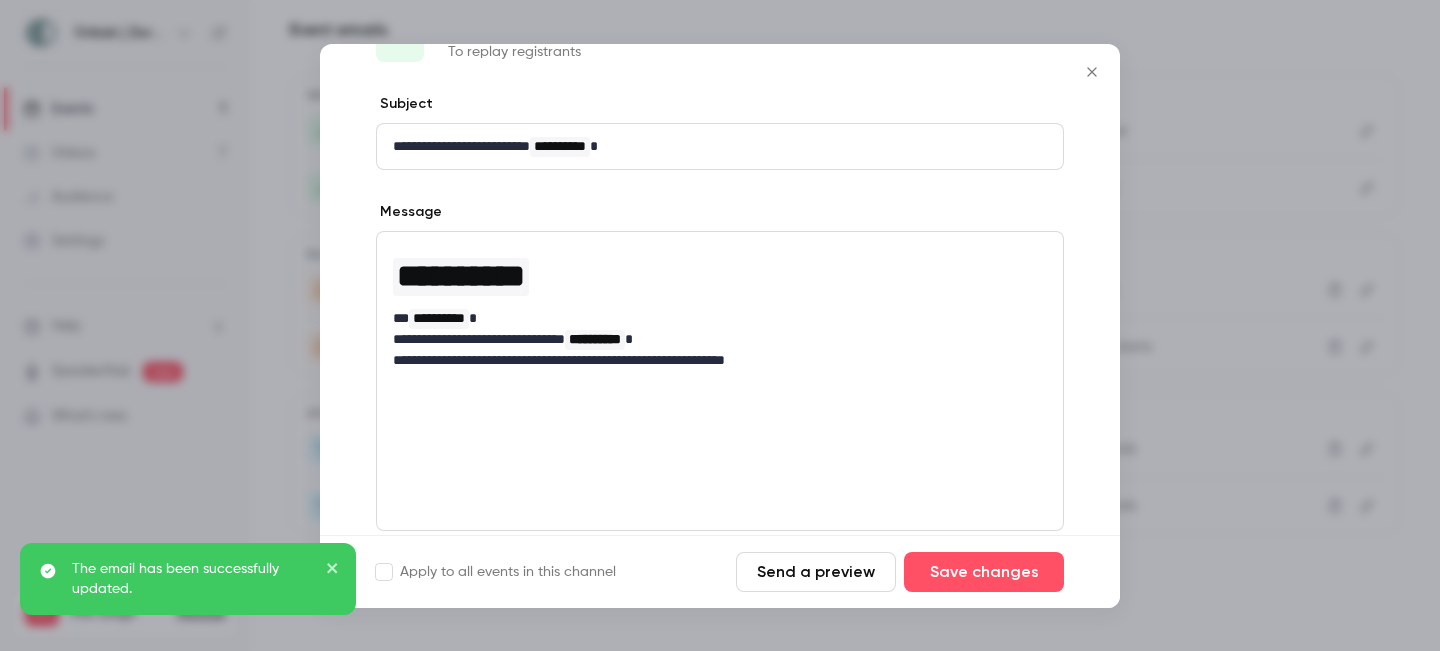 scroll, scrollTop: 104, scrollLeft: 0, axis: vertical 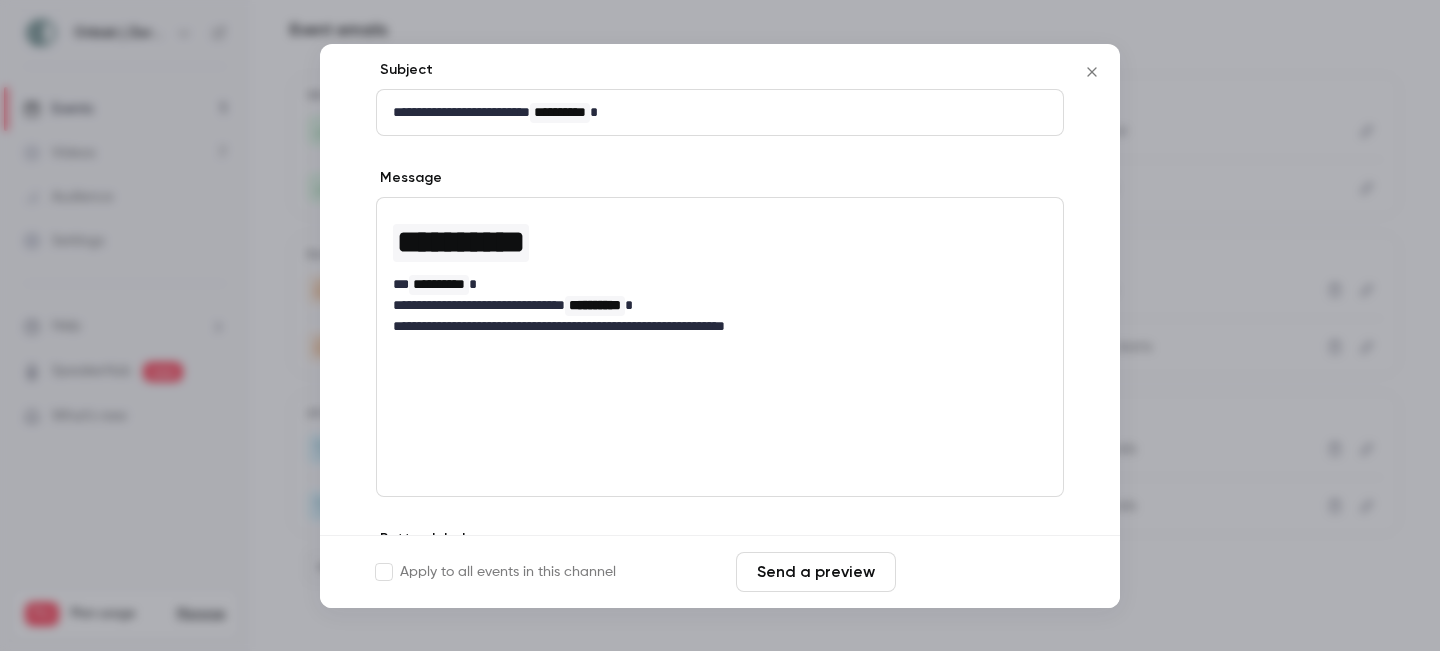 click on "Save changes" at bounding box center [984, 572] 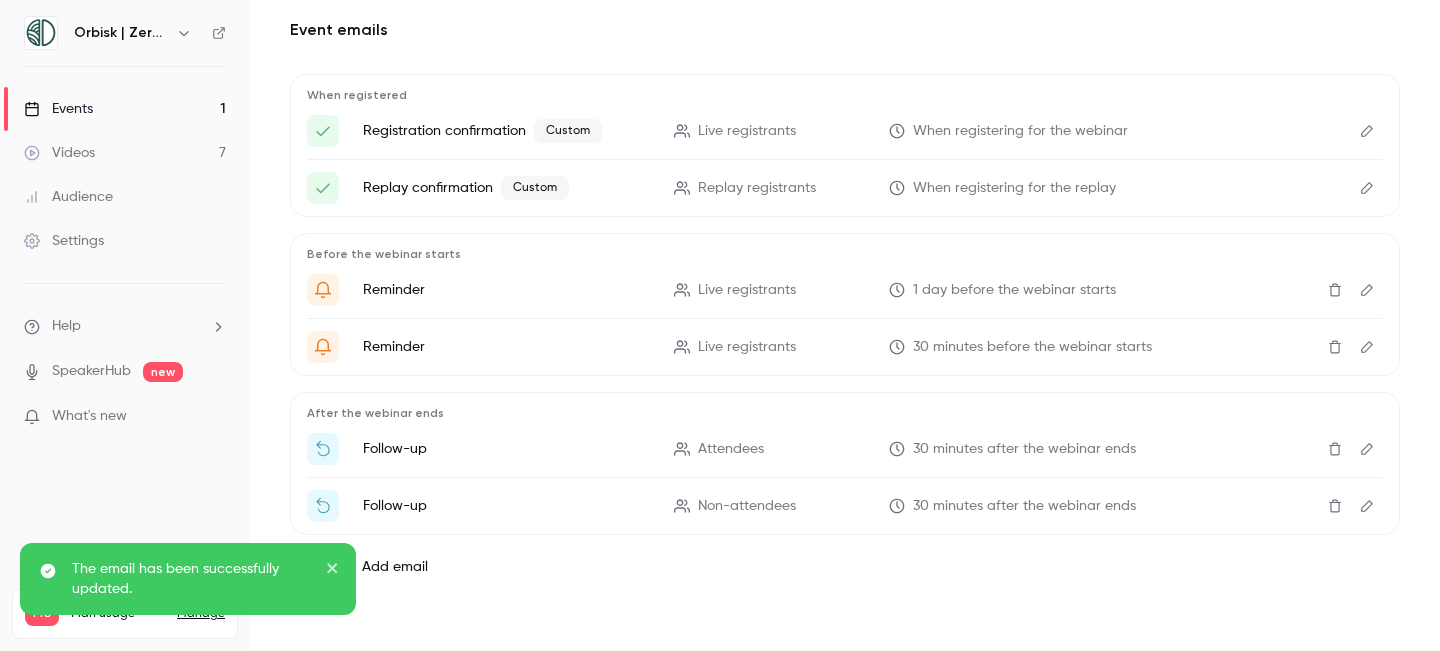 click 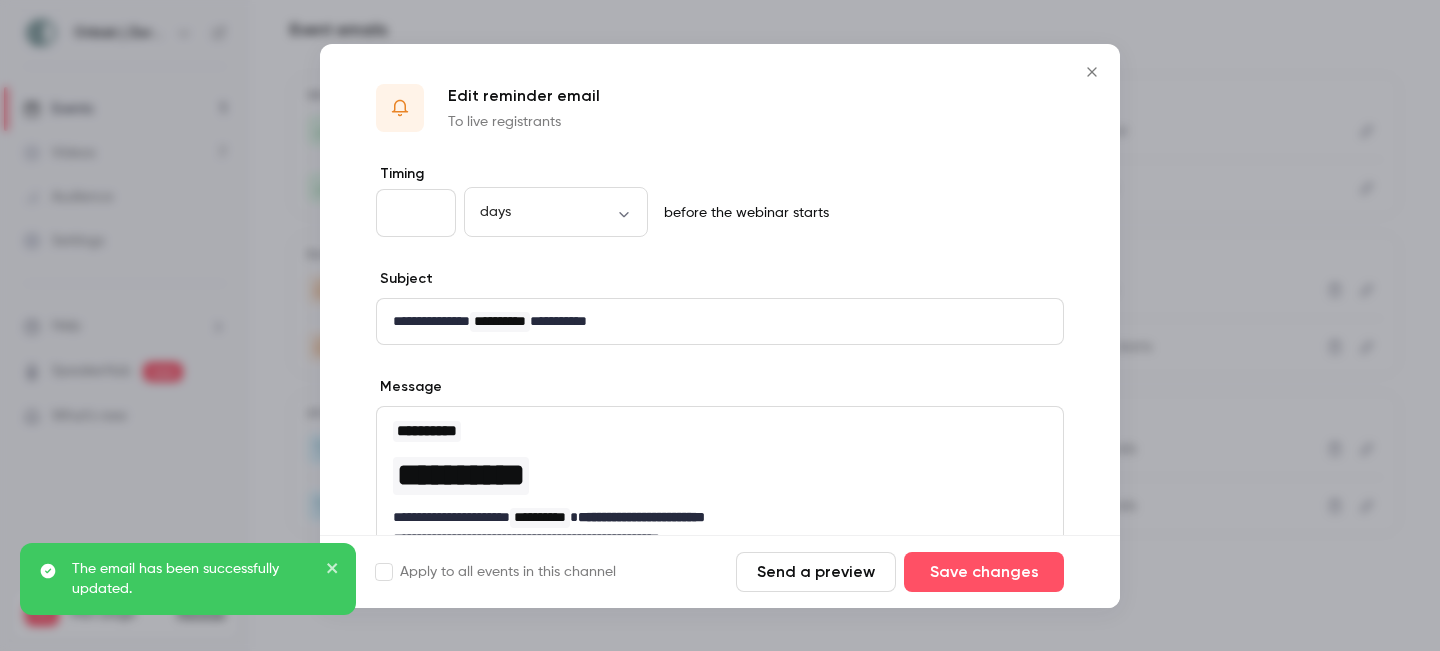 scroll, scrollTop: 186, scrollLeft: 0, axis: vertical 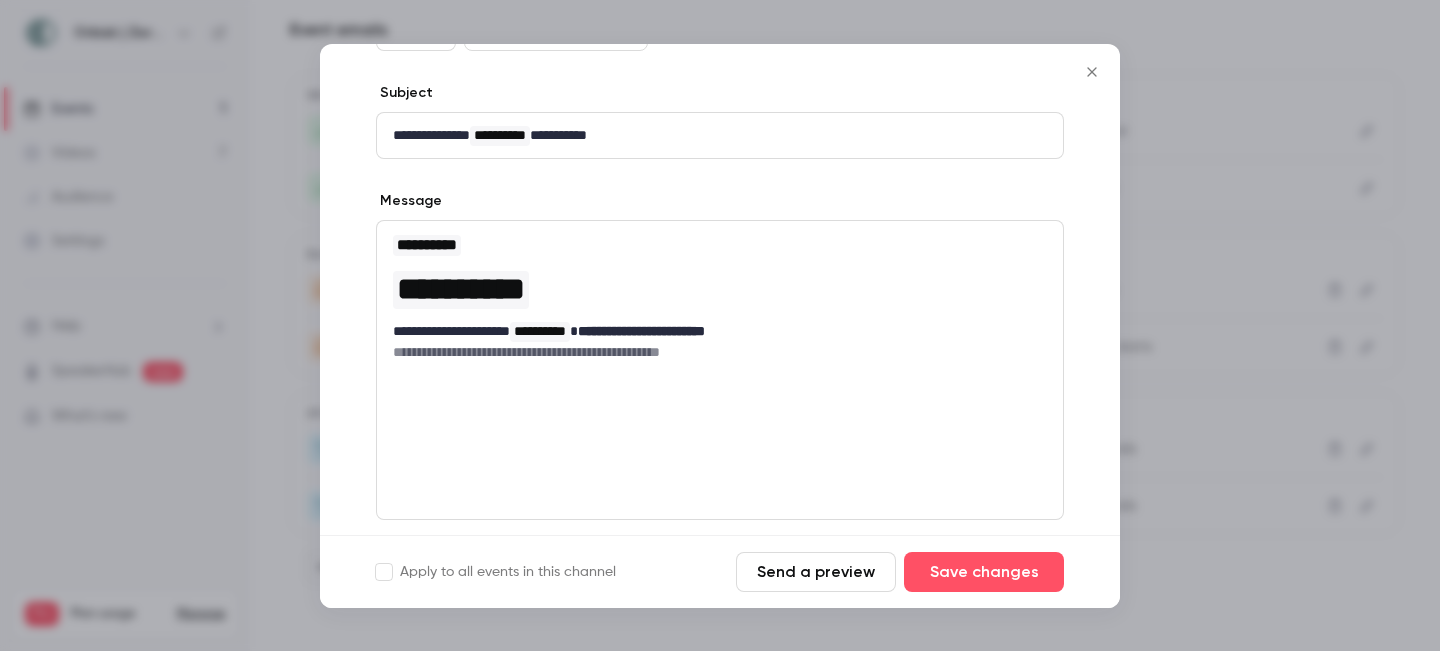click on "**********" at bounding box center [712, 352] 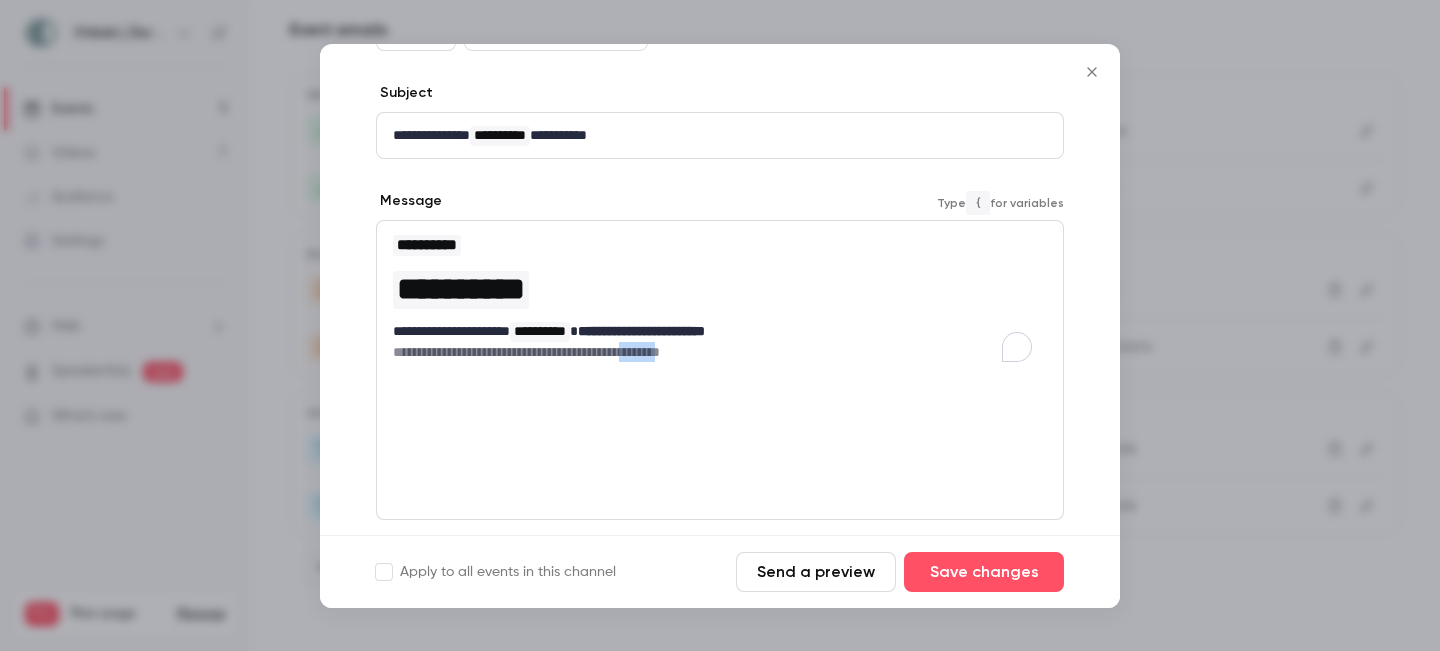 click on "**********" at bounding box center (712, 352) 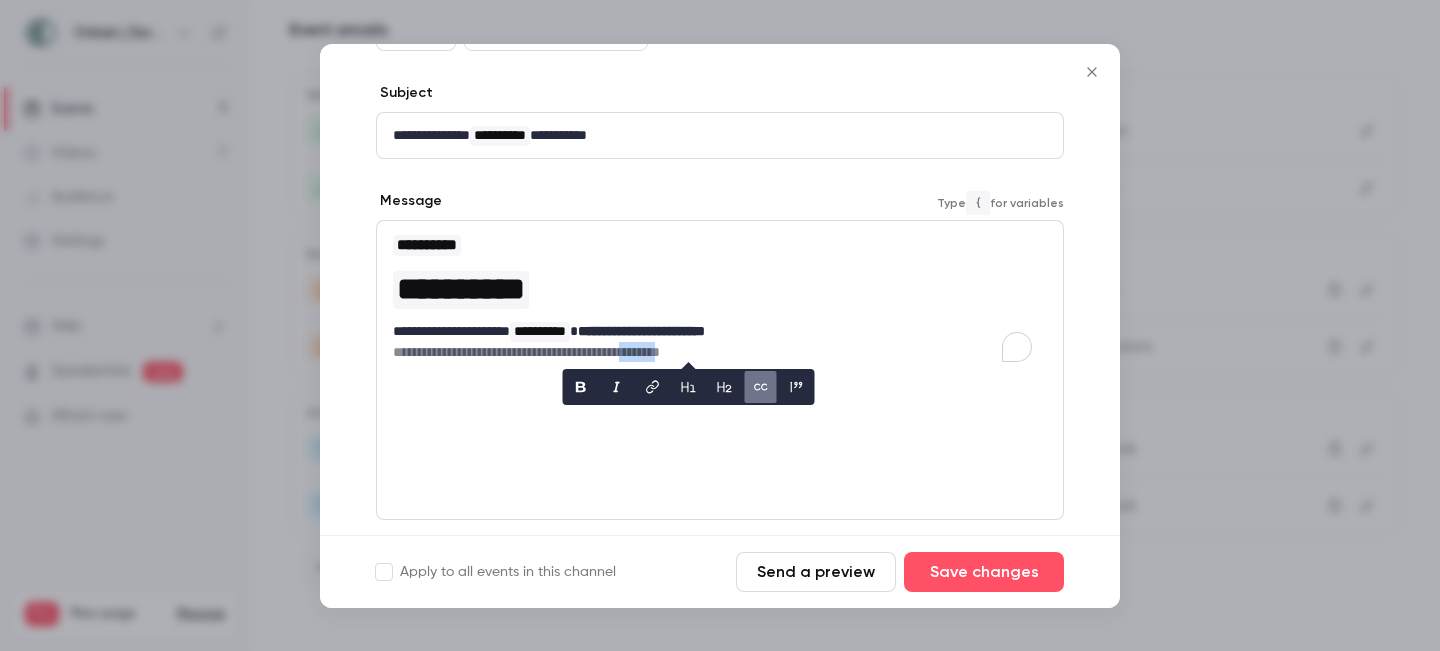 type 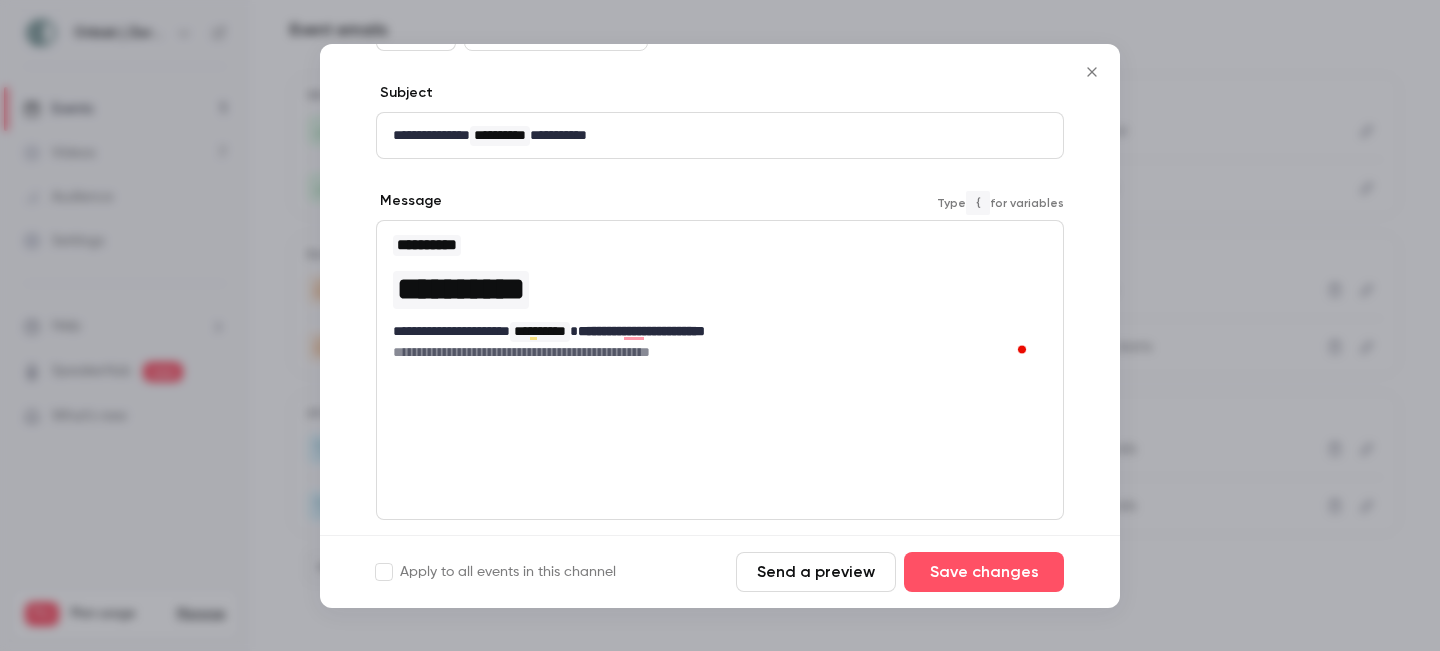 scroll, scrollTop: 186, scrollLeft: 0, axis: vertical 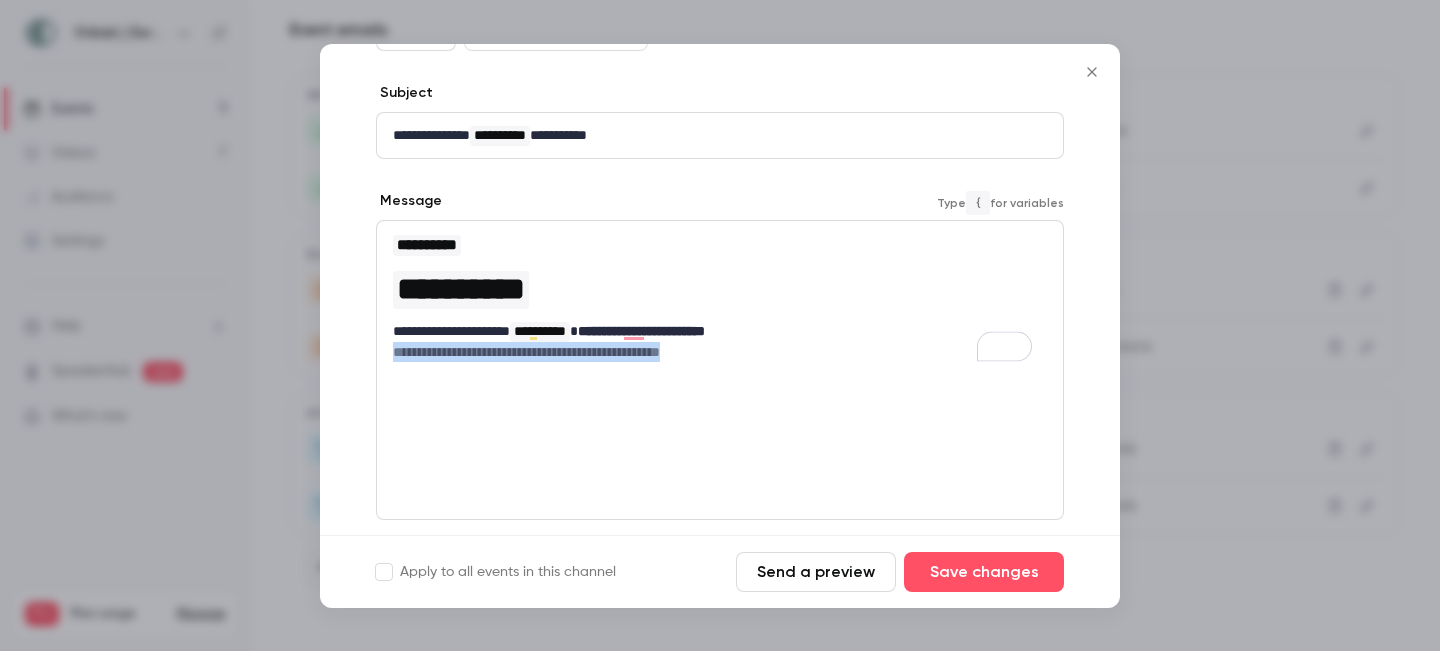 drag, startPoint x: 733, startPoint y: 344, endPoint x: 388, endPoint y: 345, distance: 345.00143 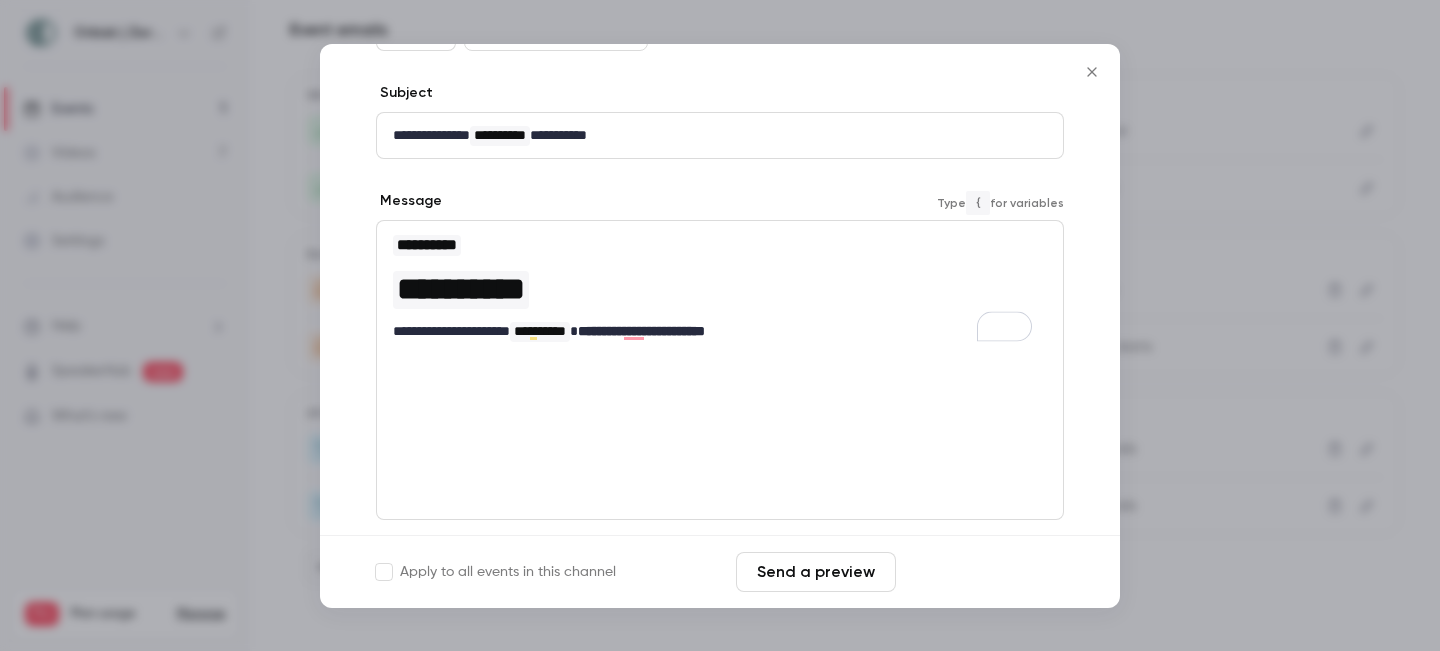 click on "Save changes" at bounding box center [984, 572] 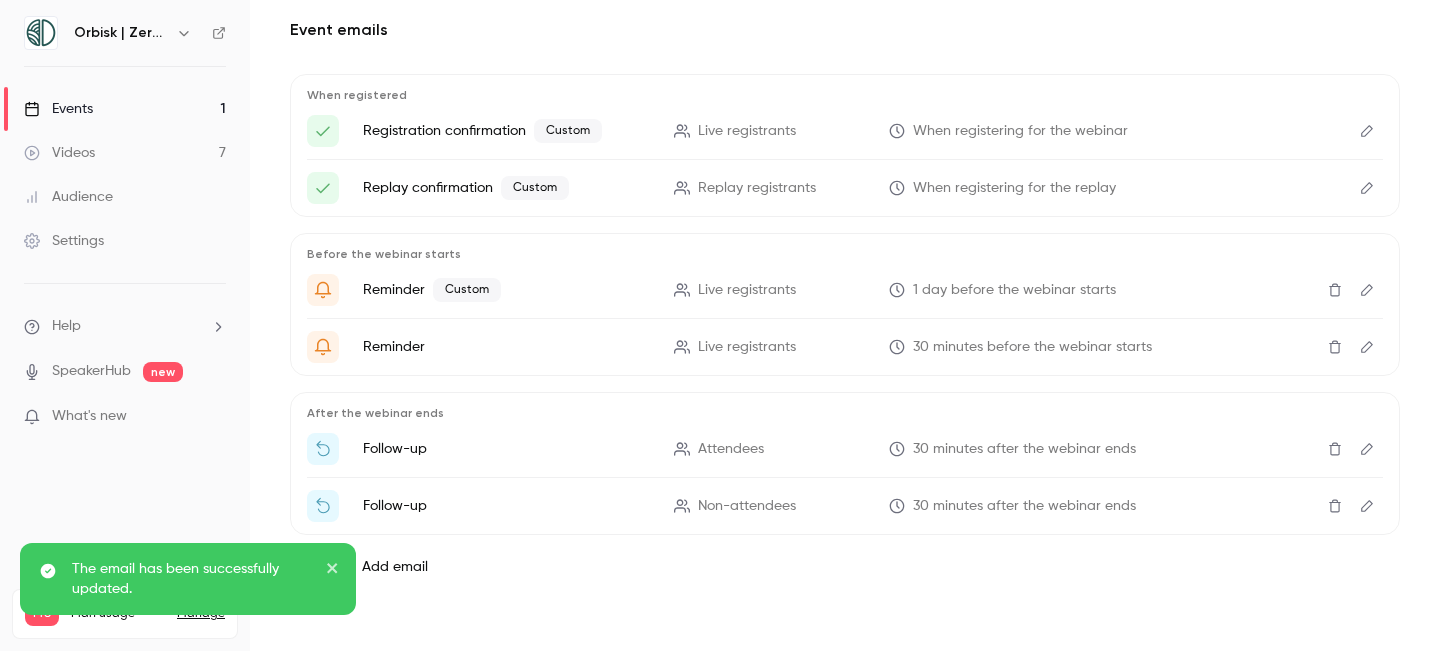 click 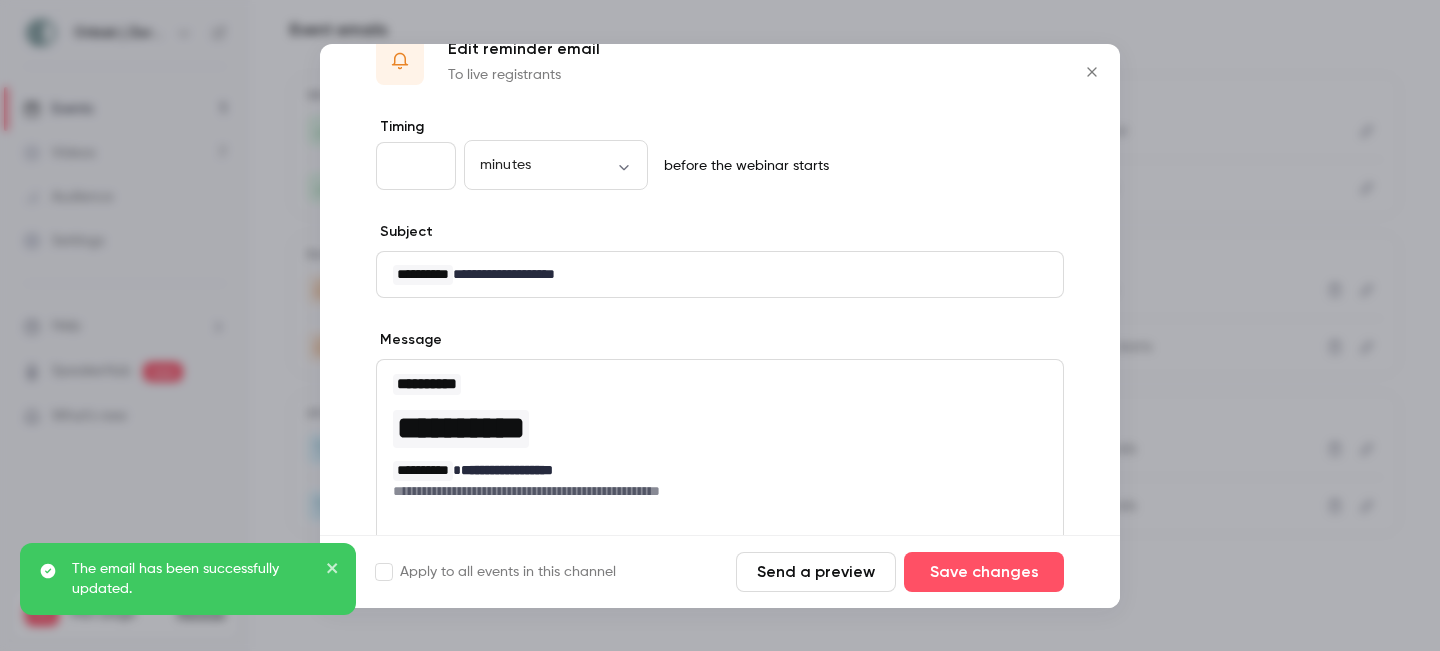 scroll, scrollTop: 144, scrollLeft: 0, axis: vertical 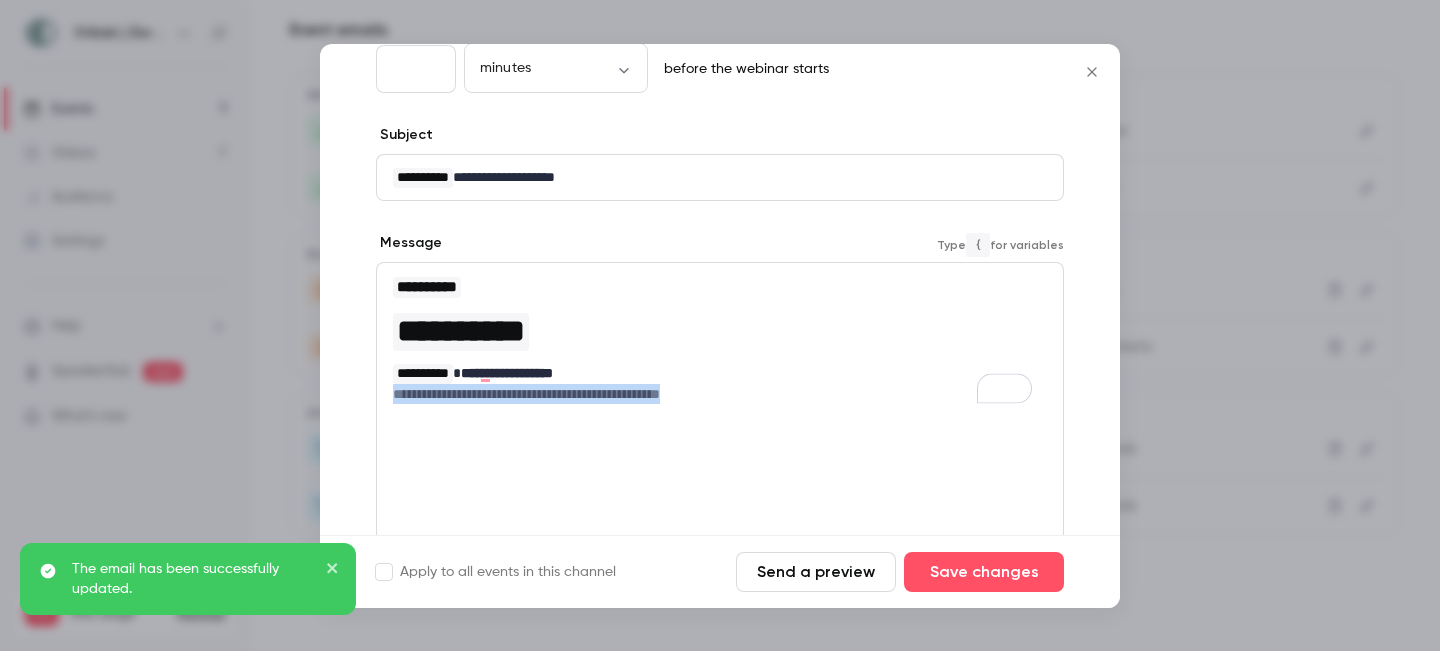 drag, startPoint x: 732, startPoint y: 396, endPoint x: 397, endPoint y: 392, distance: 335.02386 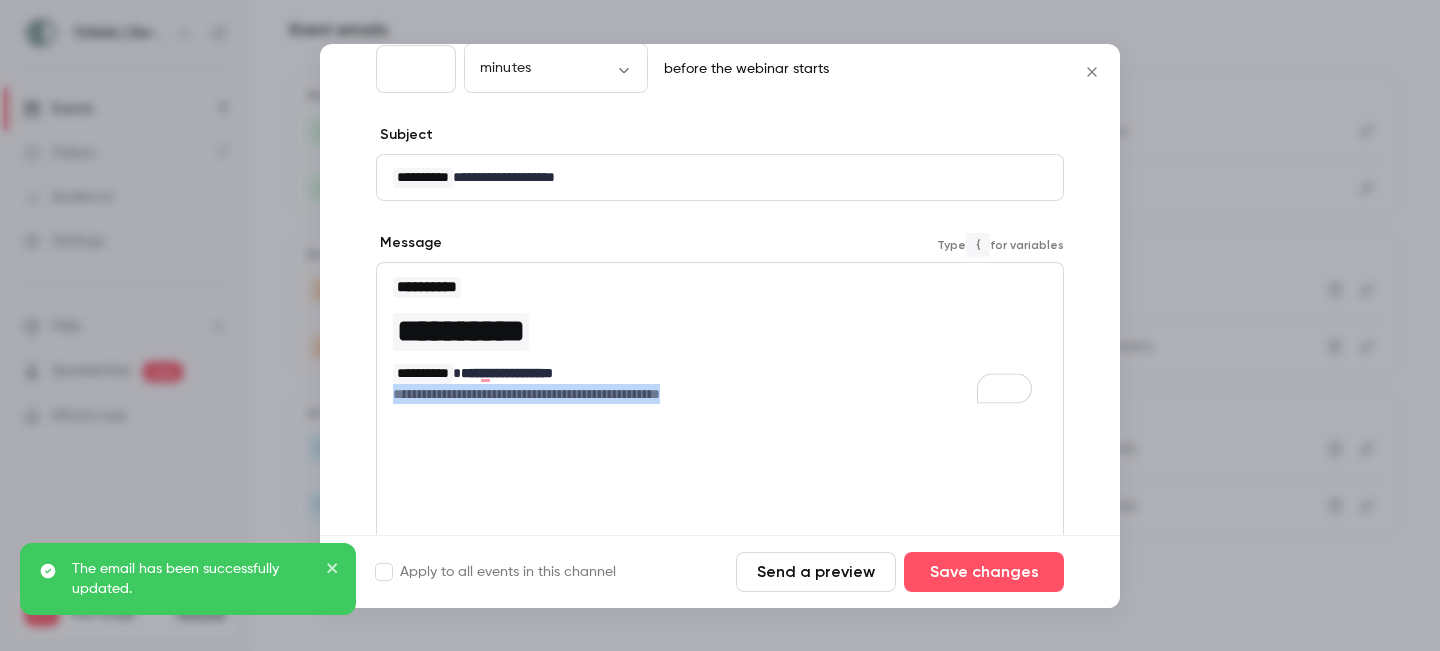 click on "**********" at bounding box center (712, 394) 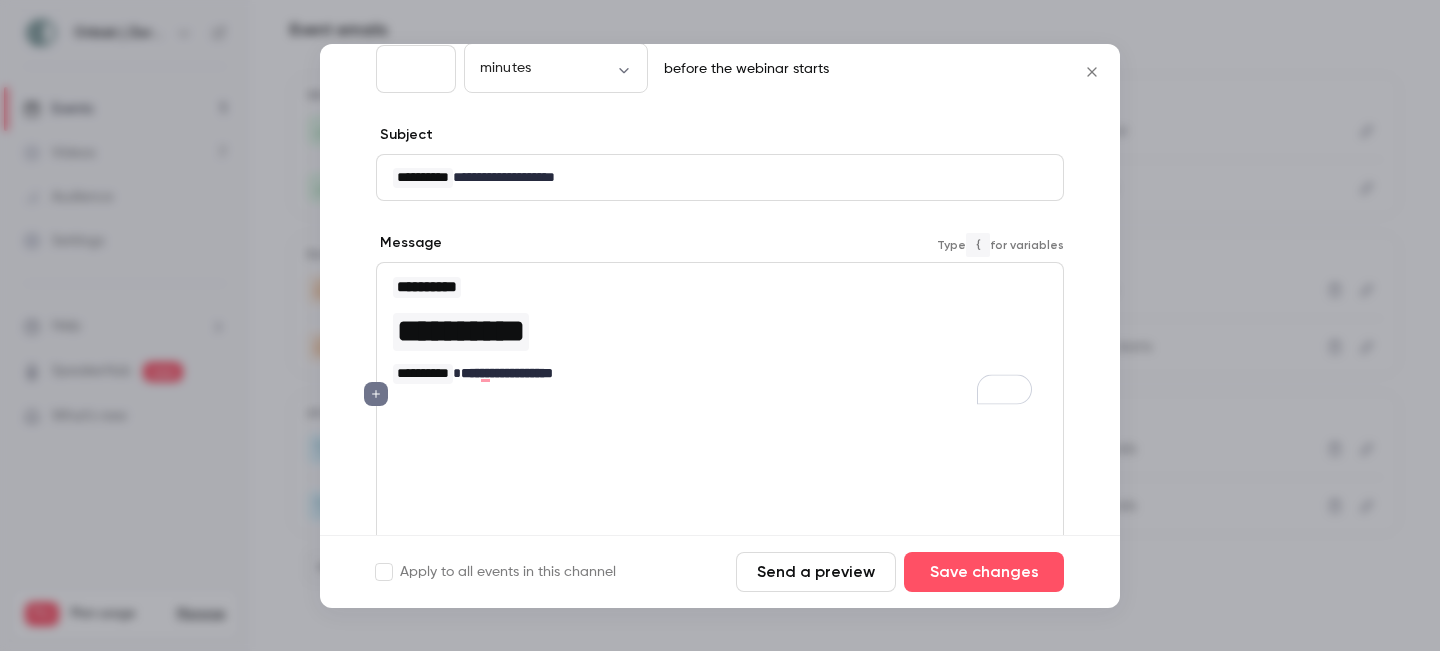 scroll, scrollTop: 144, scrollLeft: 0, axis: vertical 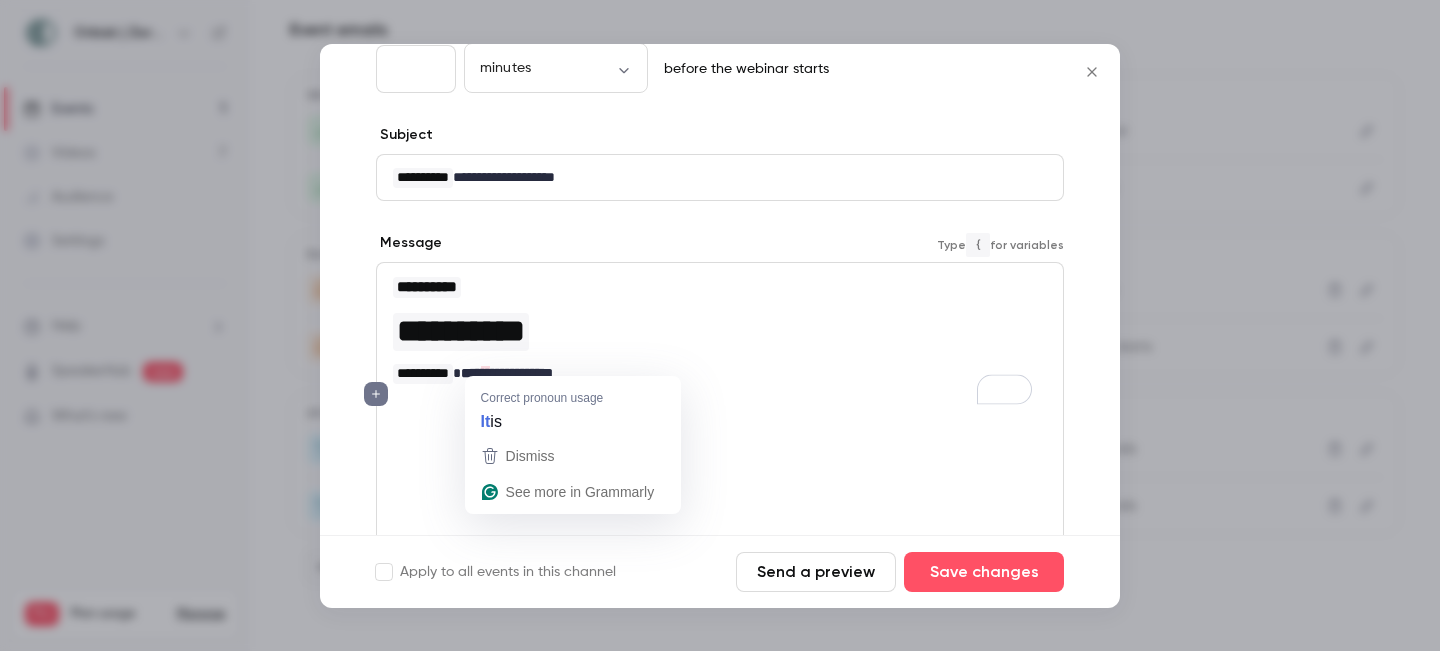 click at bounding box center [712, 394] 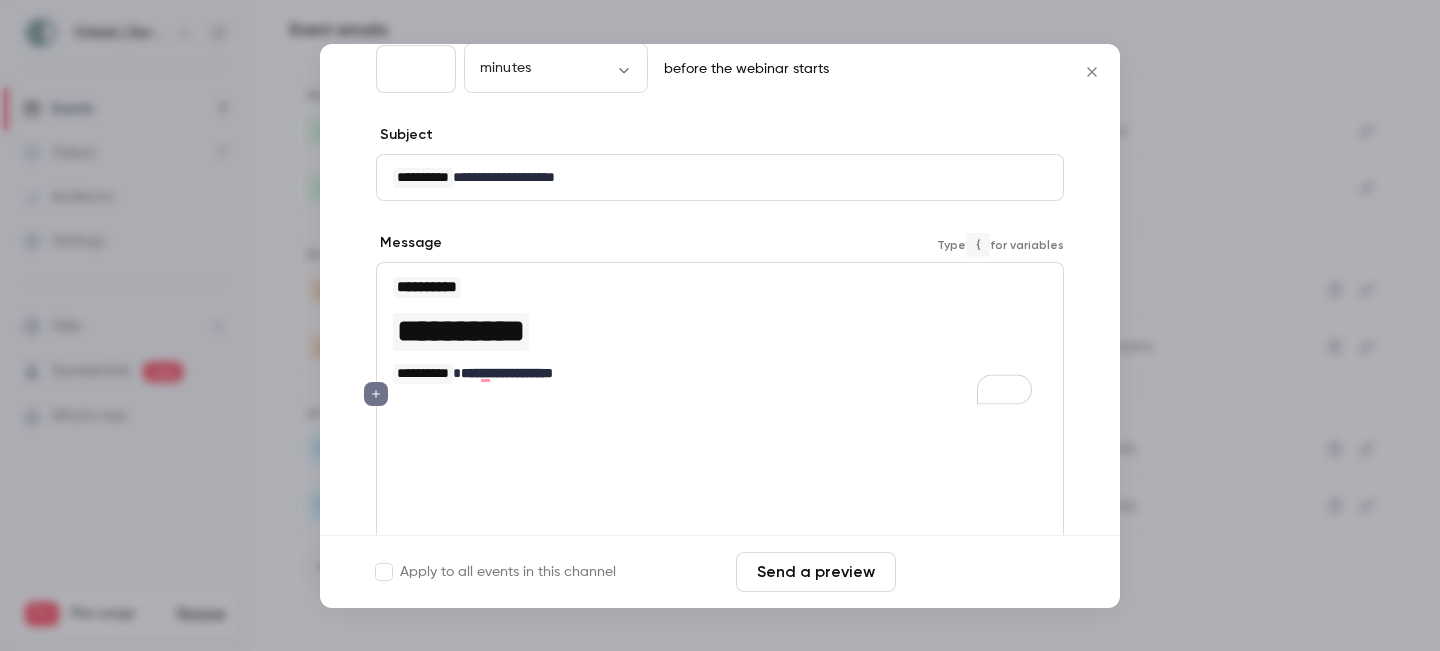click on "Save changes" at bounding box center [984, 572] 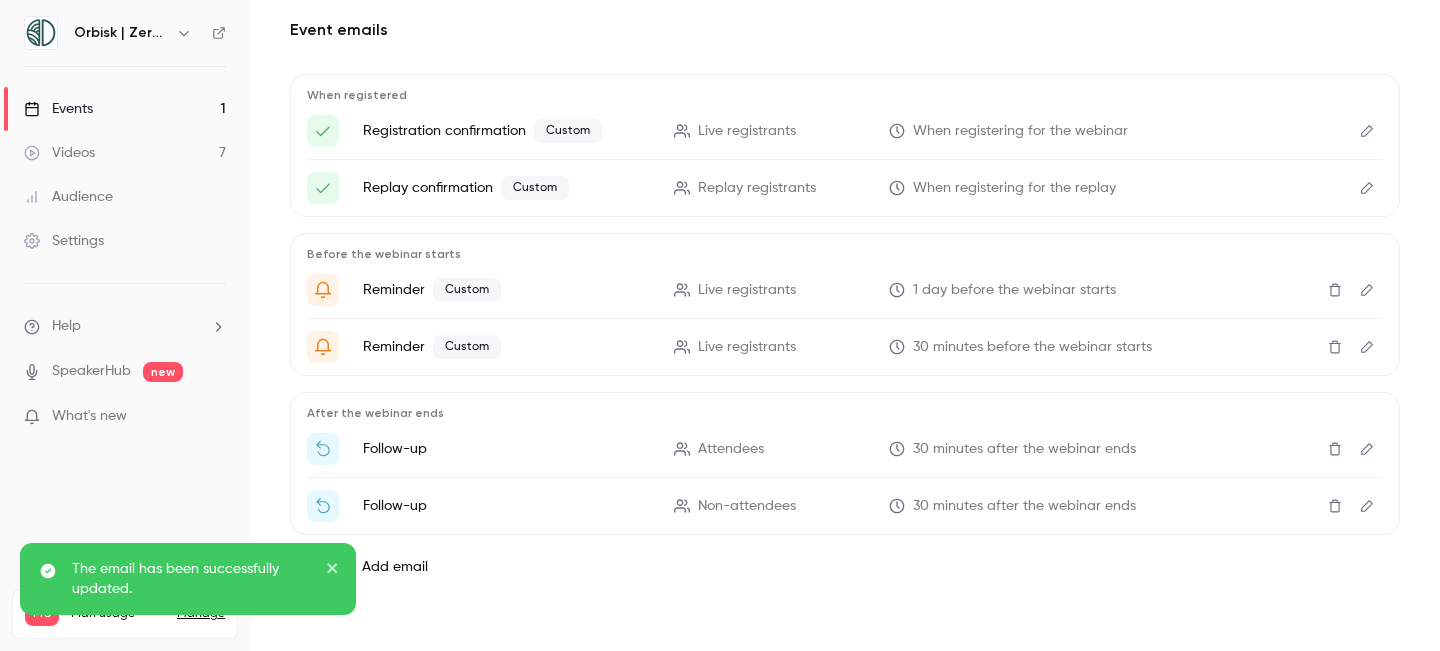 click 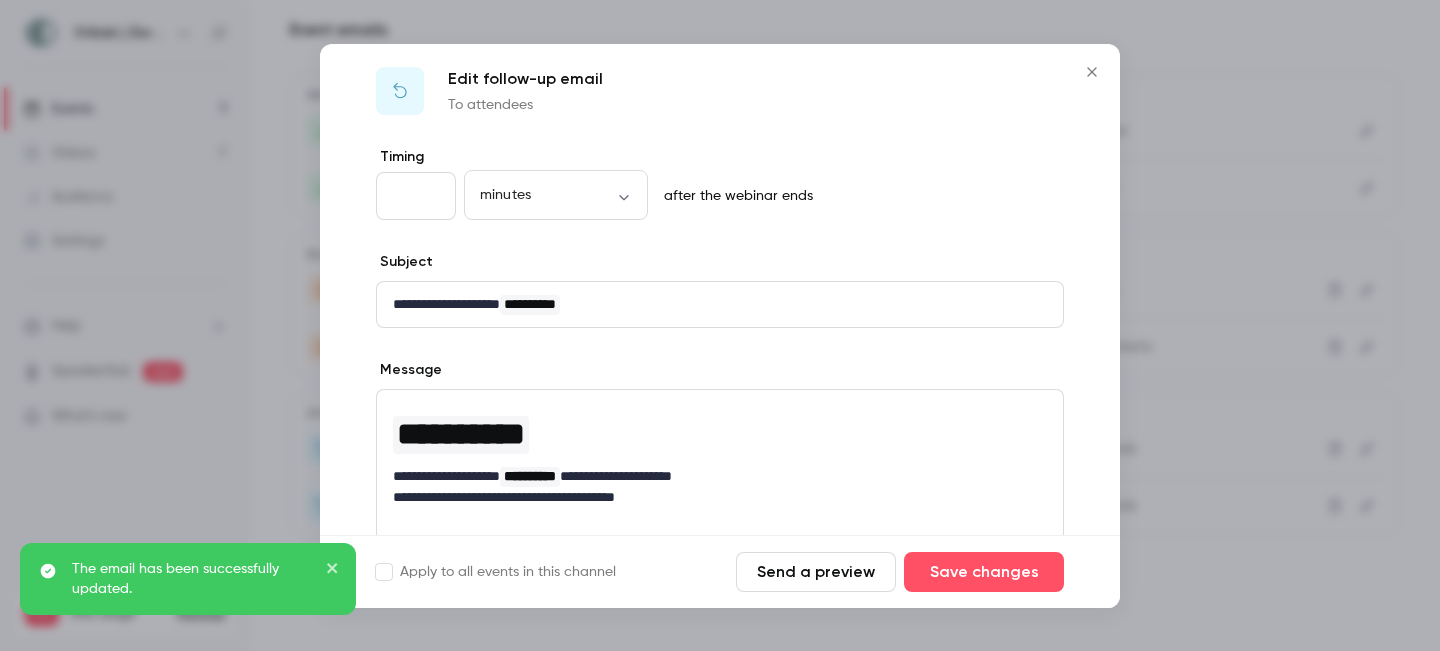scroll, scrollTop: 135, scrollLeft: 0, axis: vertical 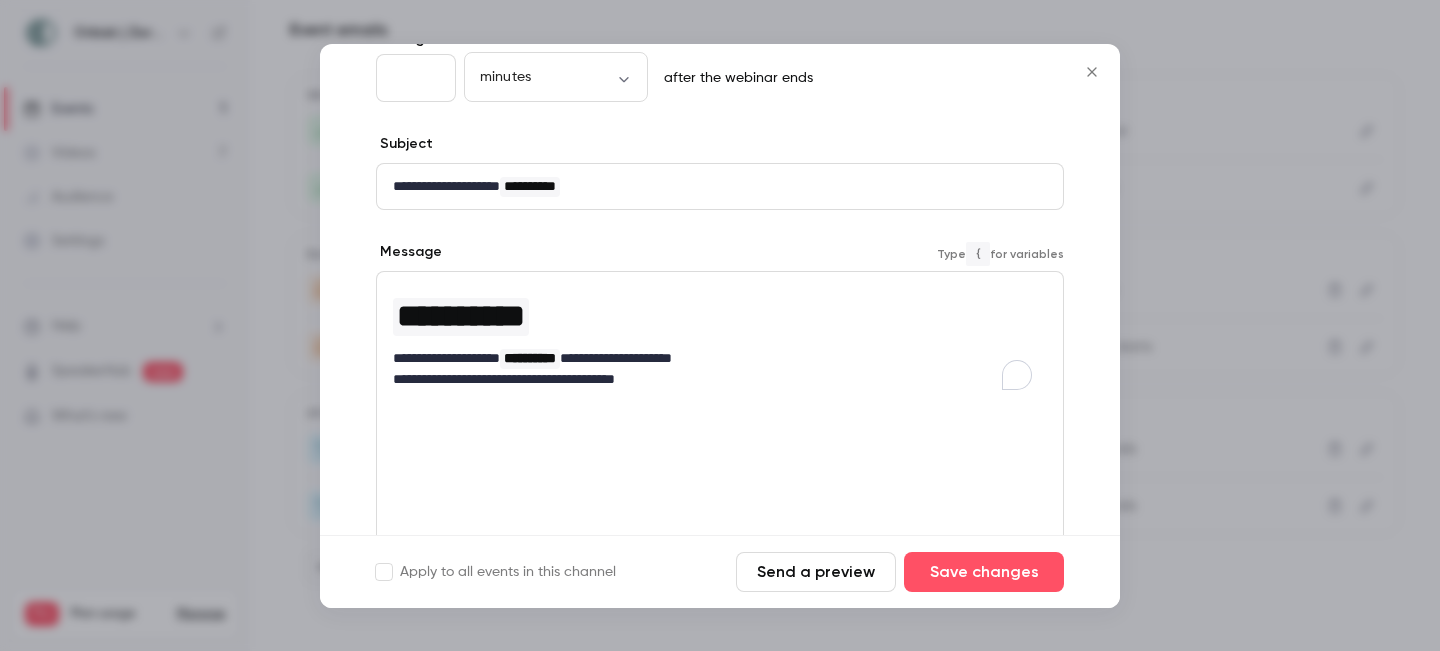 click on "**********" at bounding box center (712, 358) 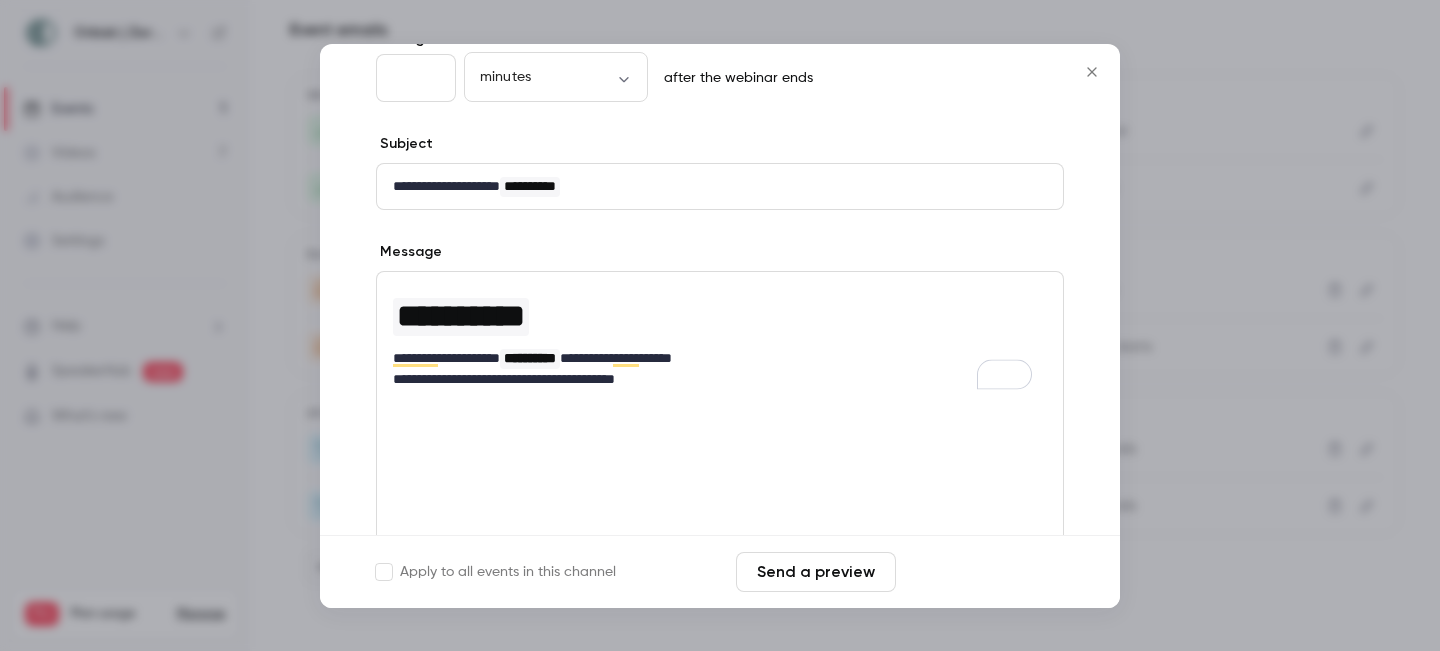 click on "Save changes" at bounding box center (984, 572) 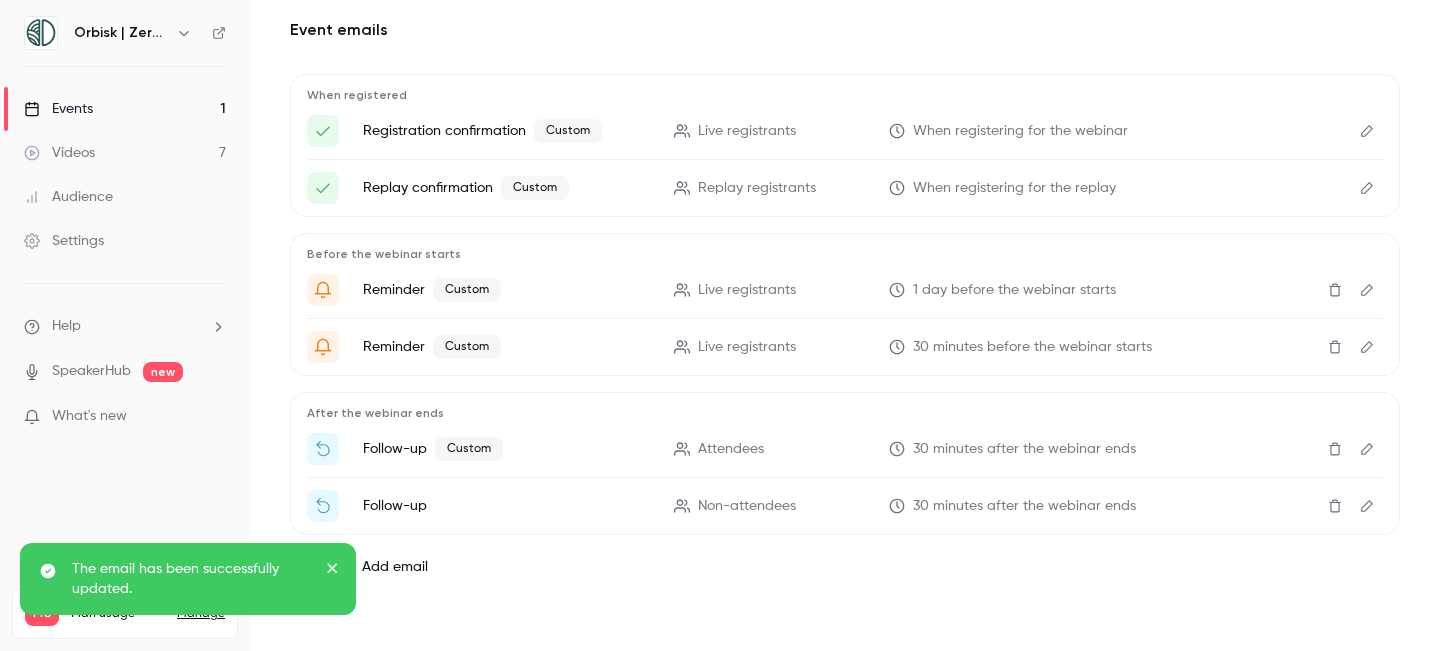 click 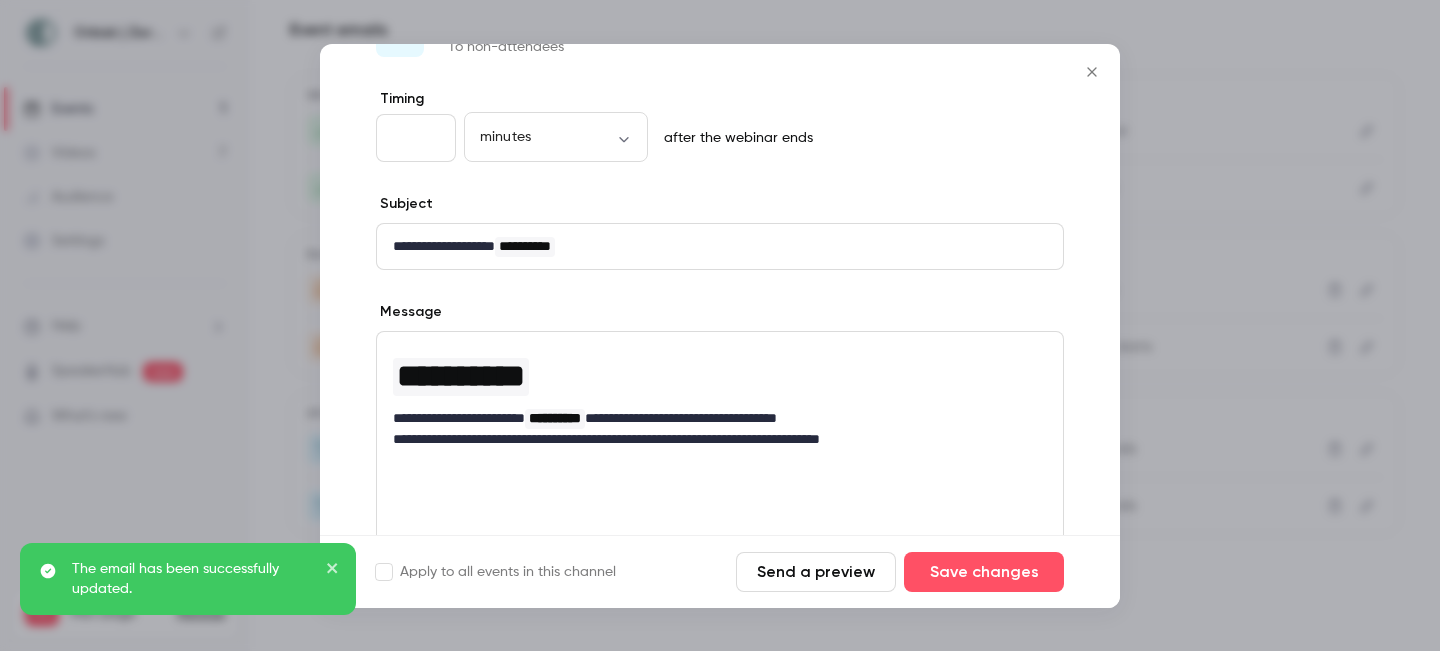 scroll, scrollTop: 106, scrollLeft: 0, axis: vertical 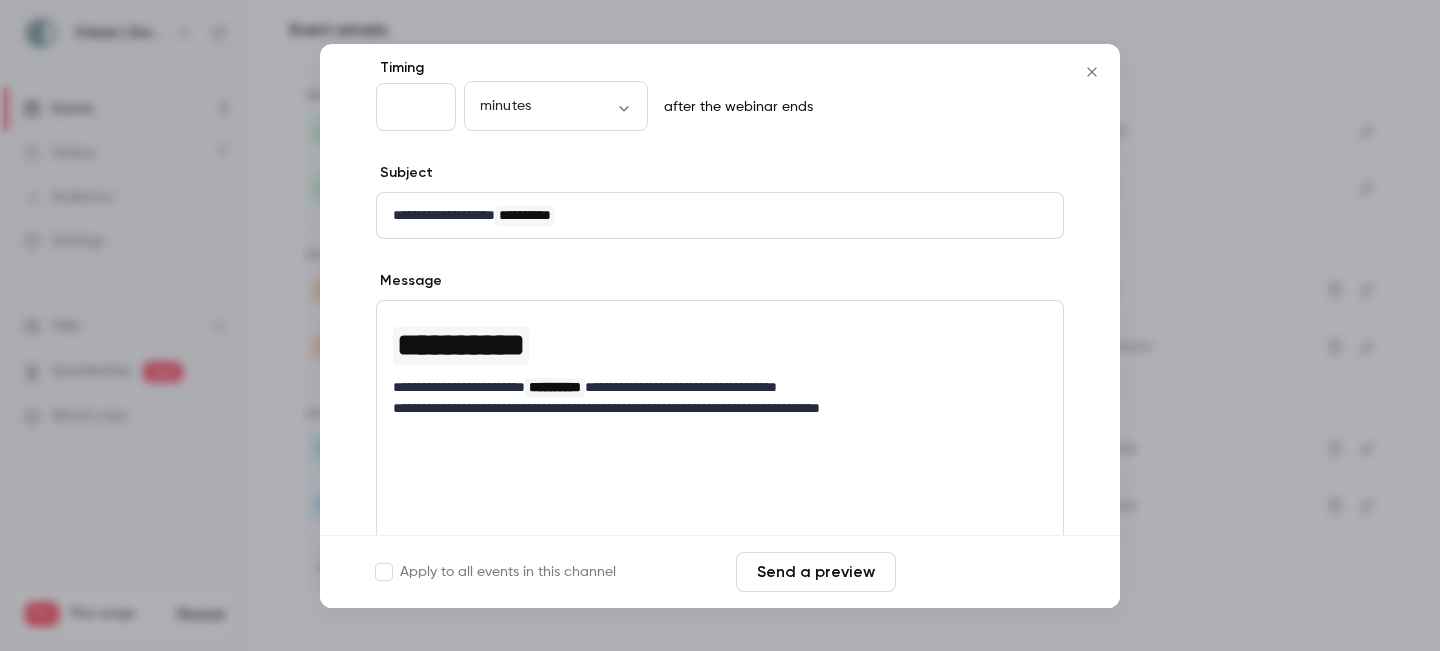 click on "Save changes" at bounding box center (984, 572) 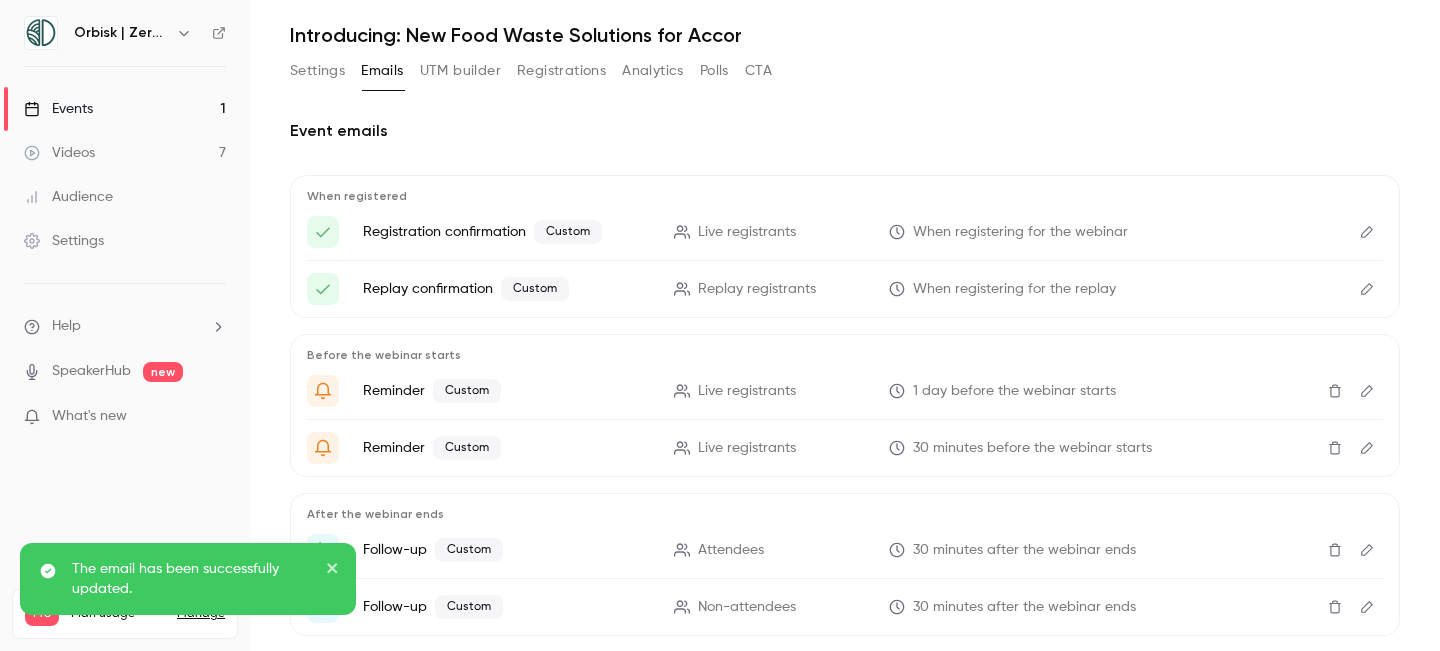 scroll, scrollTop: 62, scrollLeft: 0, axis: vertical 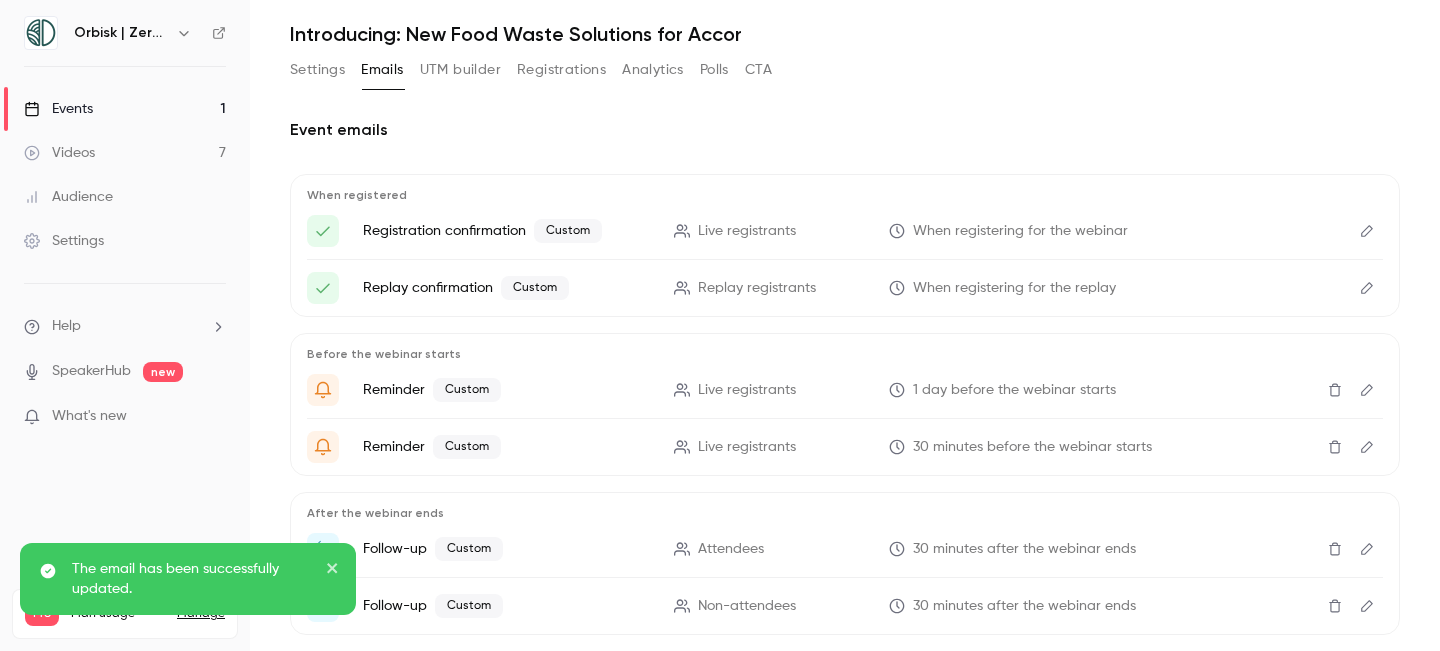 click on "UTM builder" at bounding box center (460, 70) 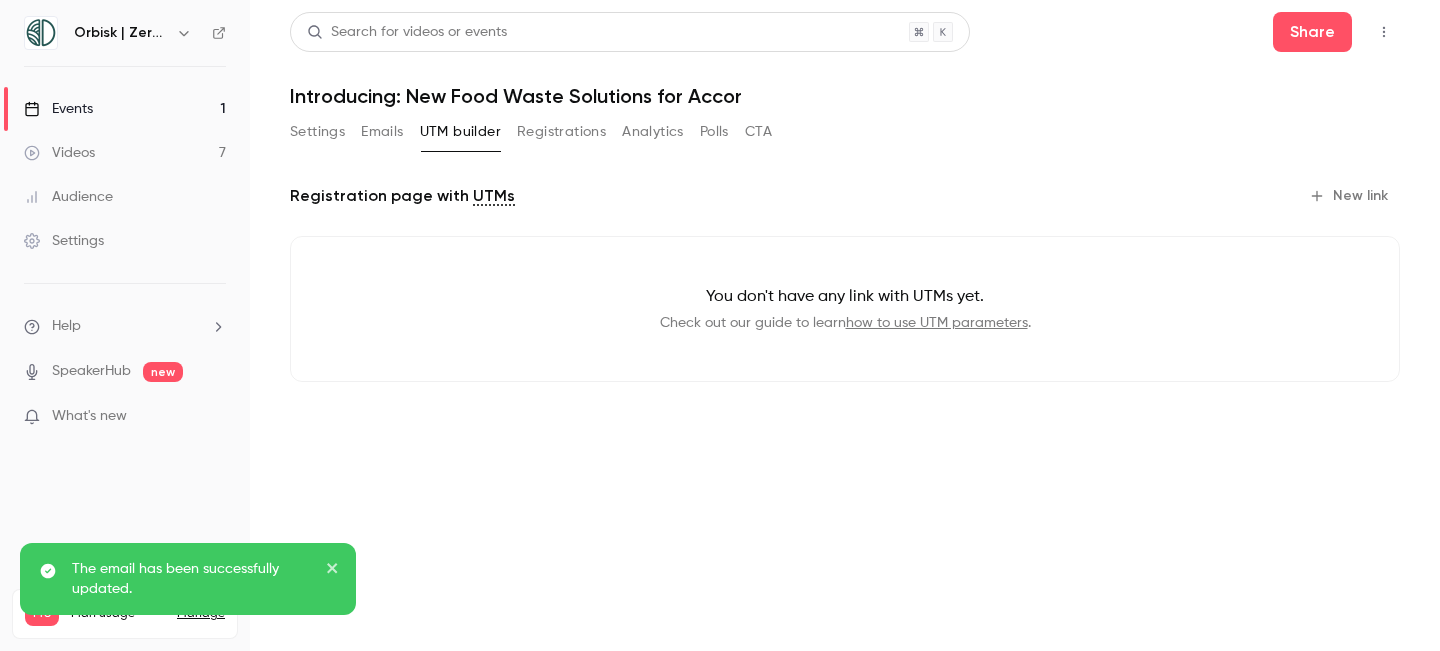 click on "Registrations" at bounding box center [561, 132] 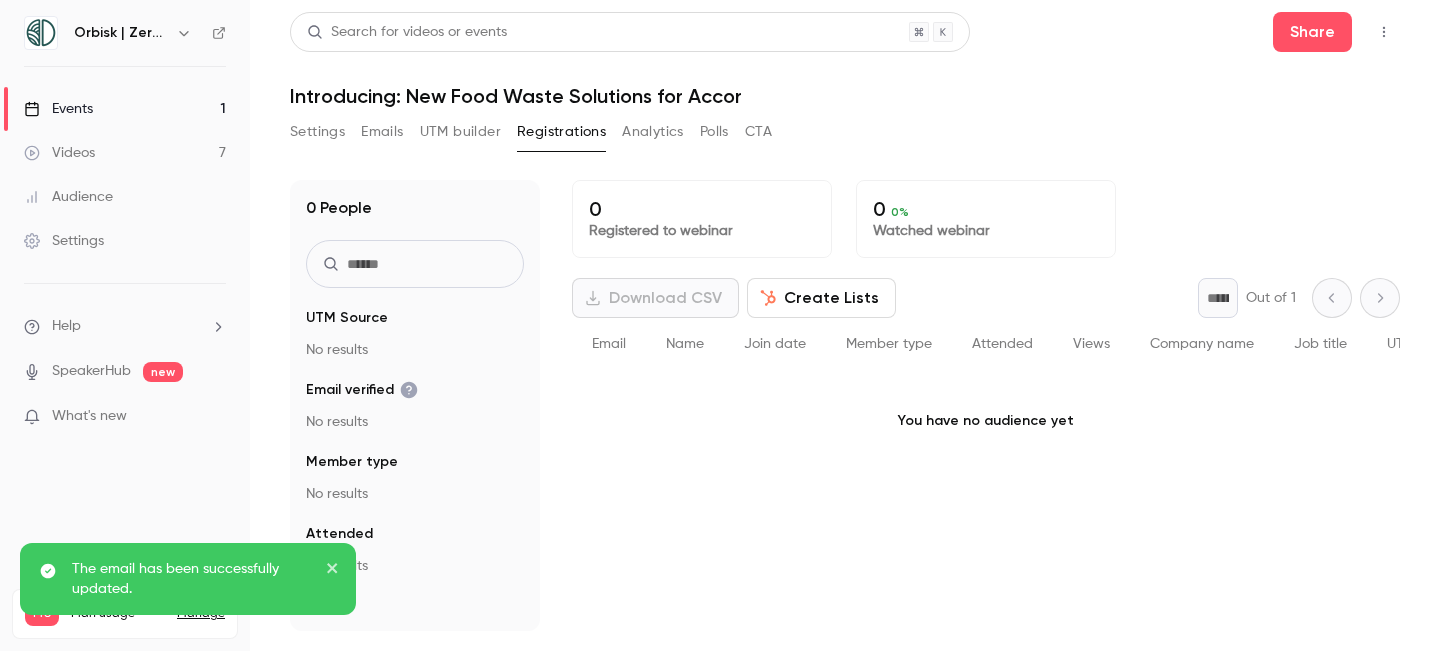 click on "Analytics" at bounding box center [653, 132] 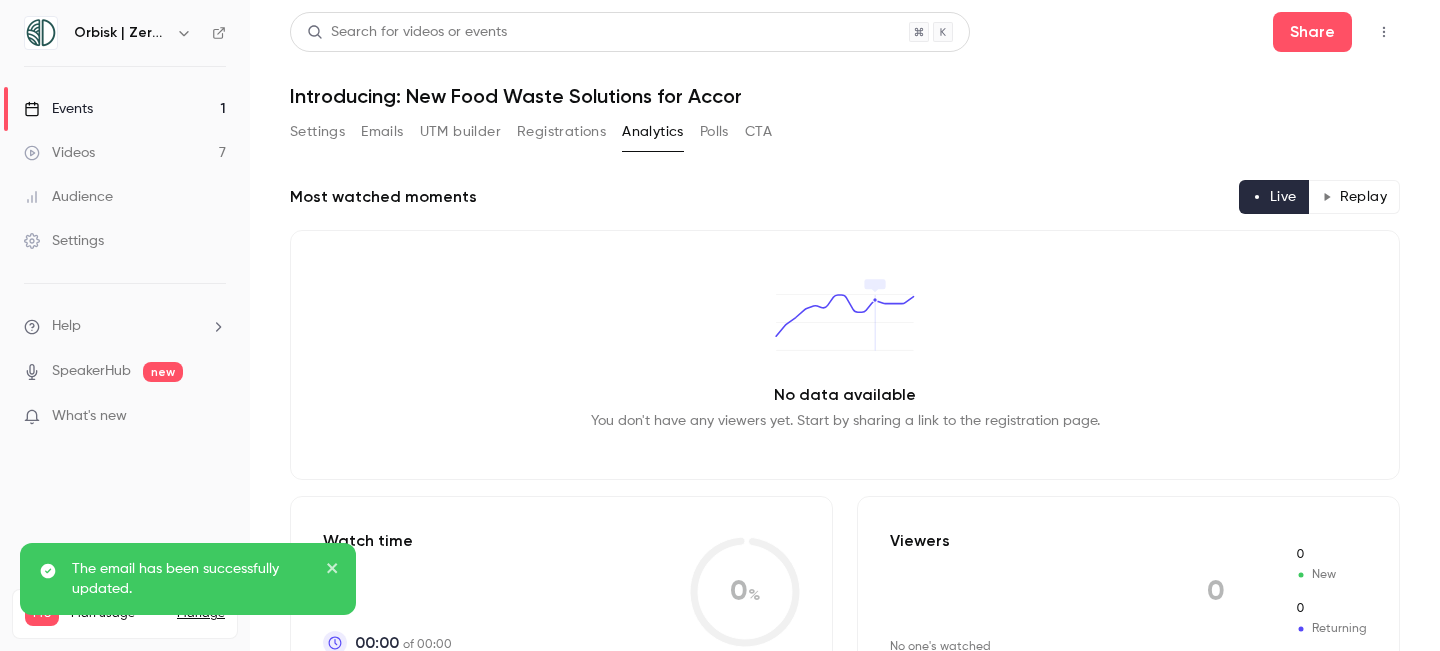 click on "Polls" at bounding box center [714, 132] 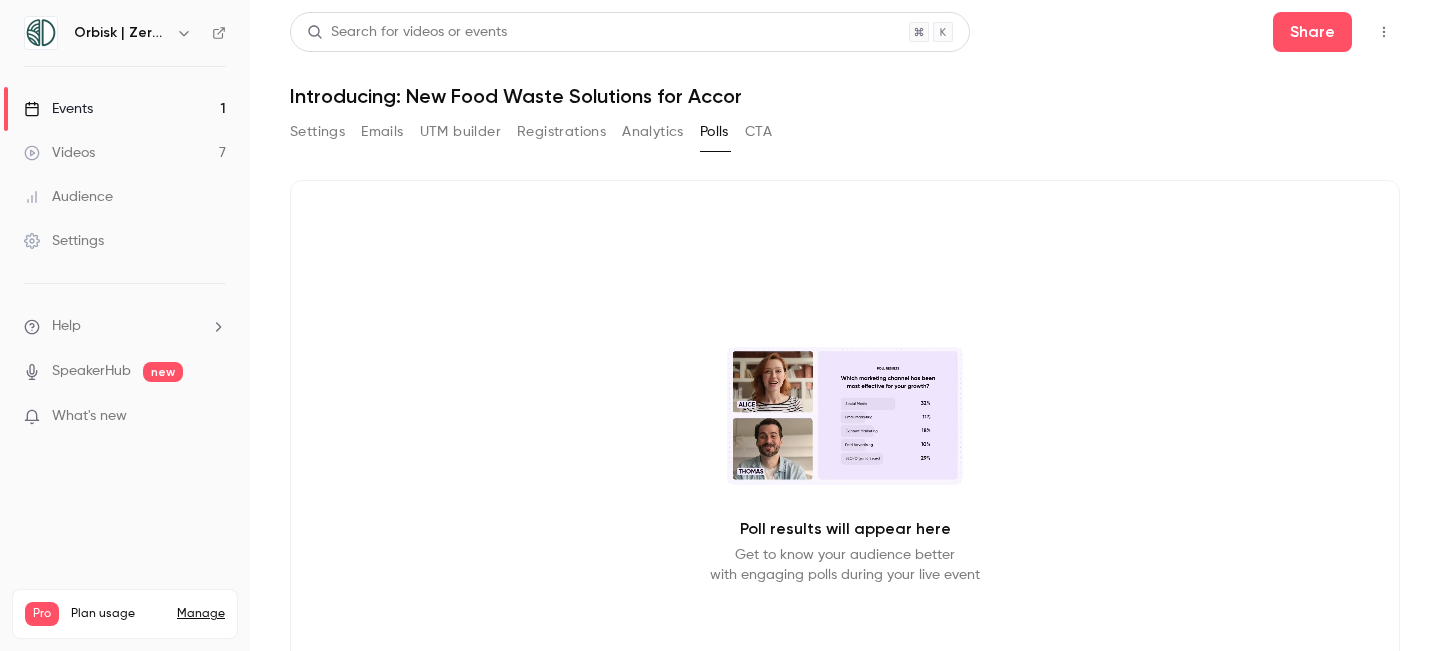 click on "CTA" at bounding box center [758, 132] 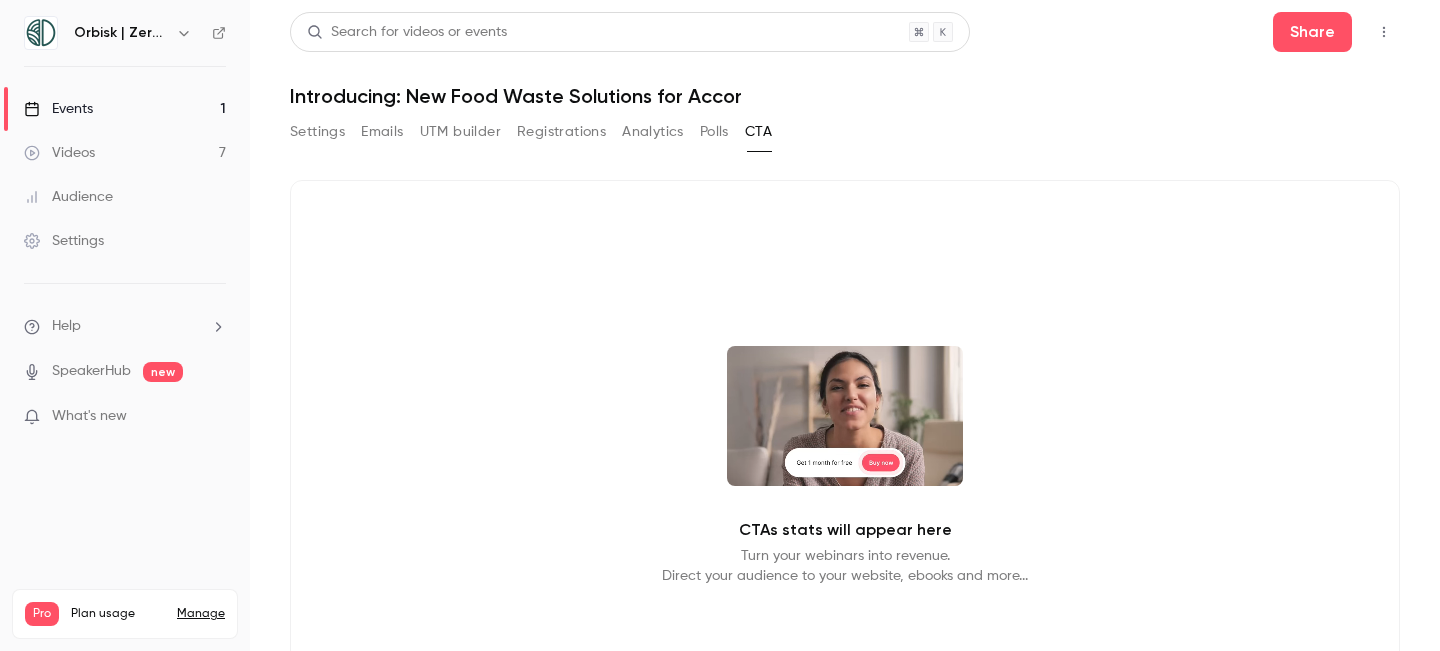 click on "Settings" at bounding box center [317, 132] 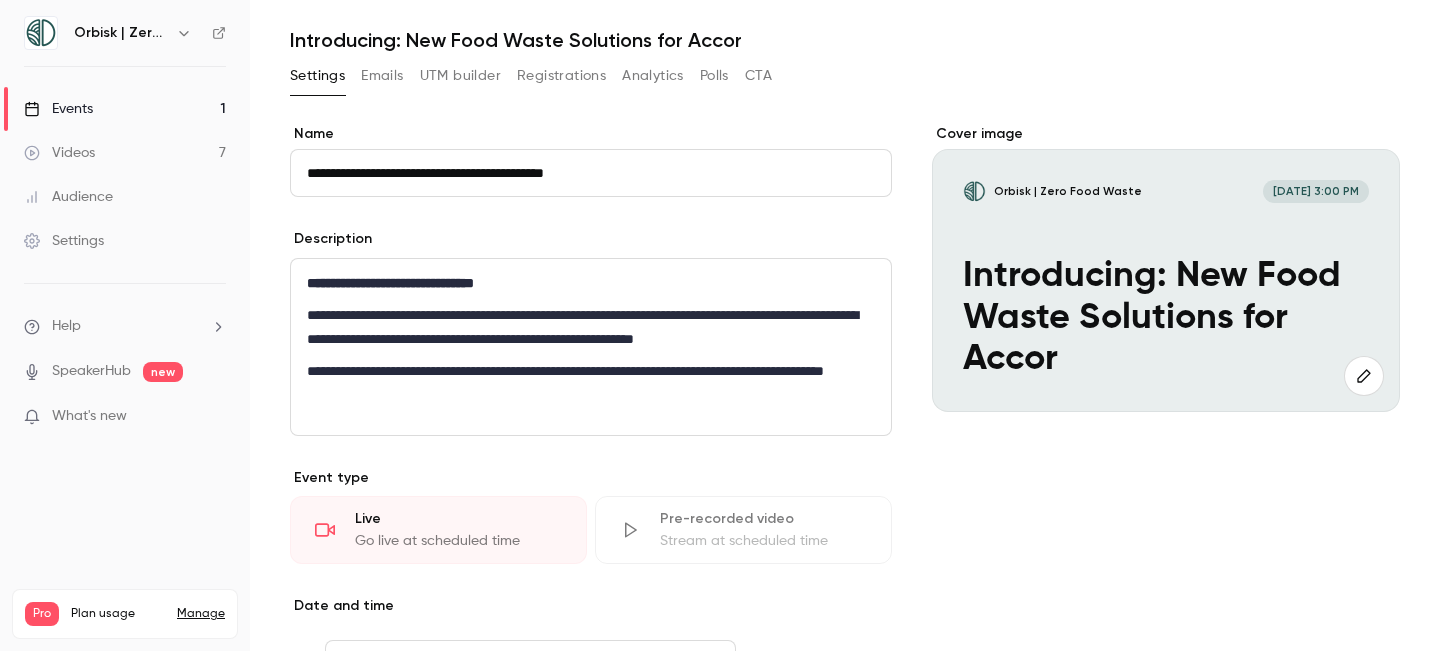 scroll, scrollTop: 151, scrollLeft: 0, axis: vertical 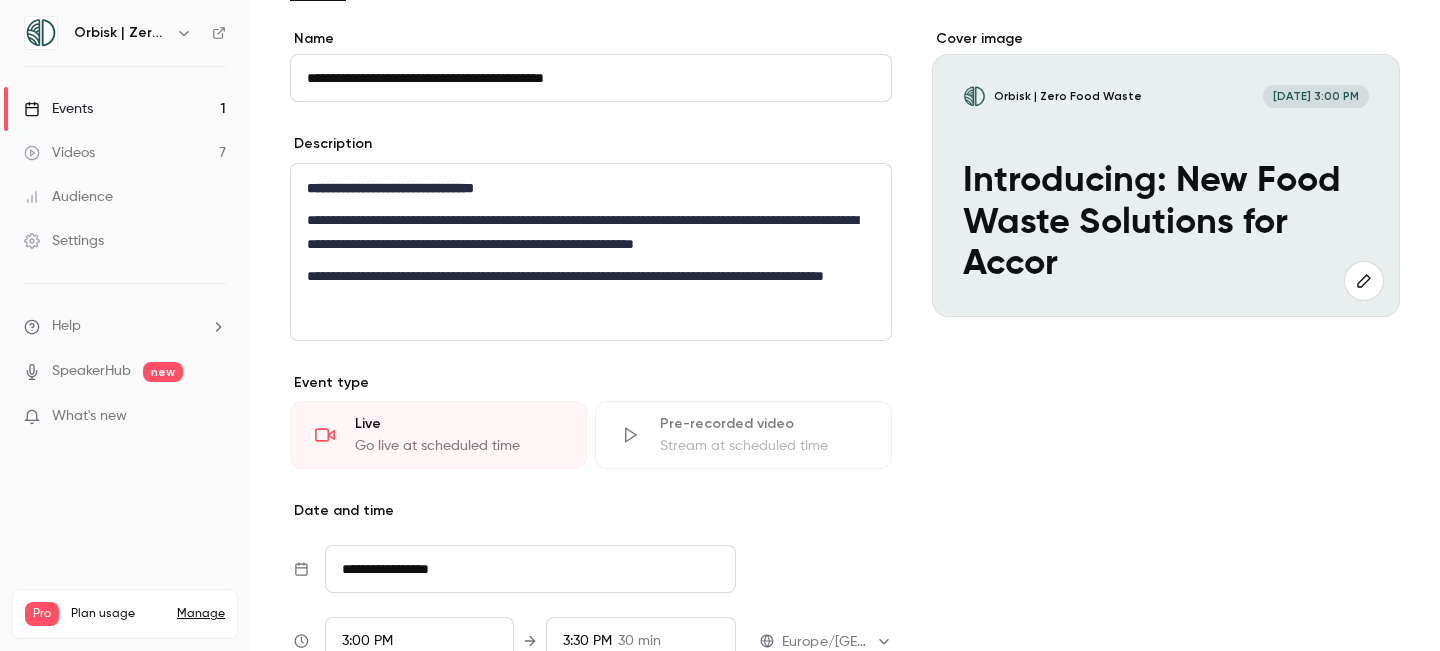 click on "Cover image Orbisk | Zero Food Waste [DATE] 3:00 PM Introducing: New Food Waste Solutions for Accor" at bounding box center (1166, 458) 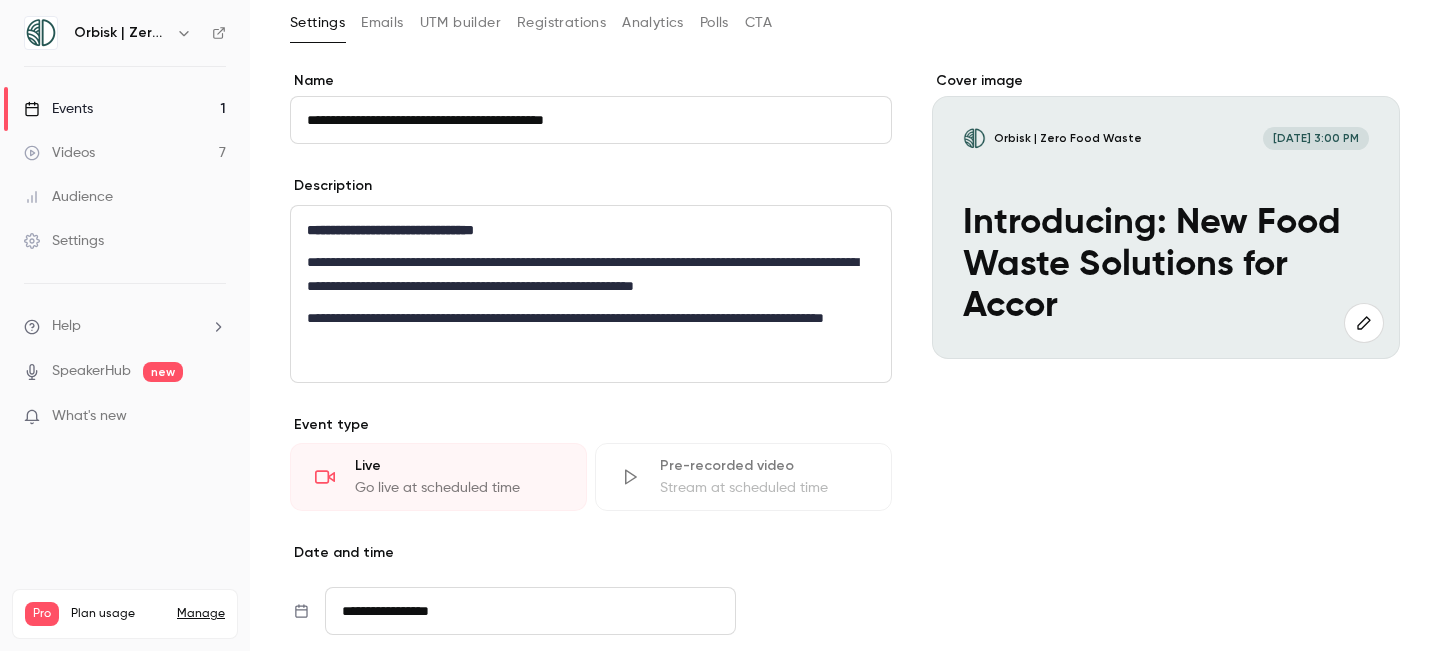 scroll, scrollTop: 0, scrollLeft: 0, axis: both 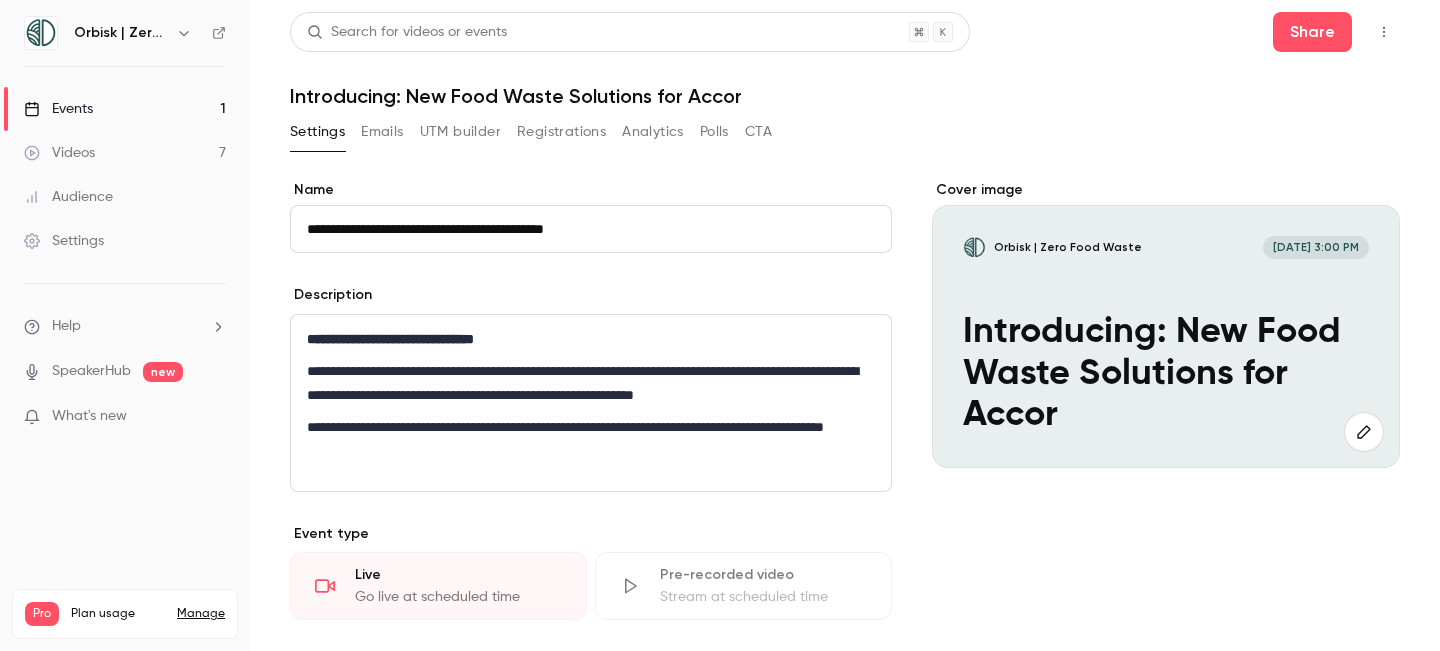 click on "**********" at bounding box center [586, 439] 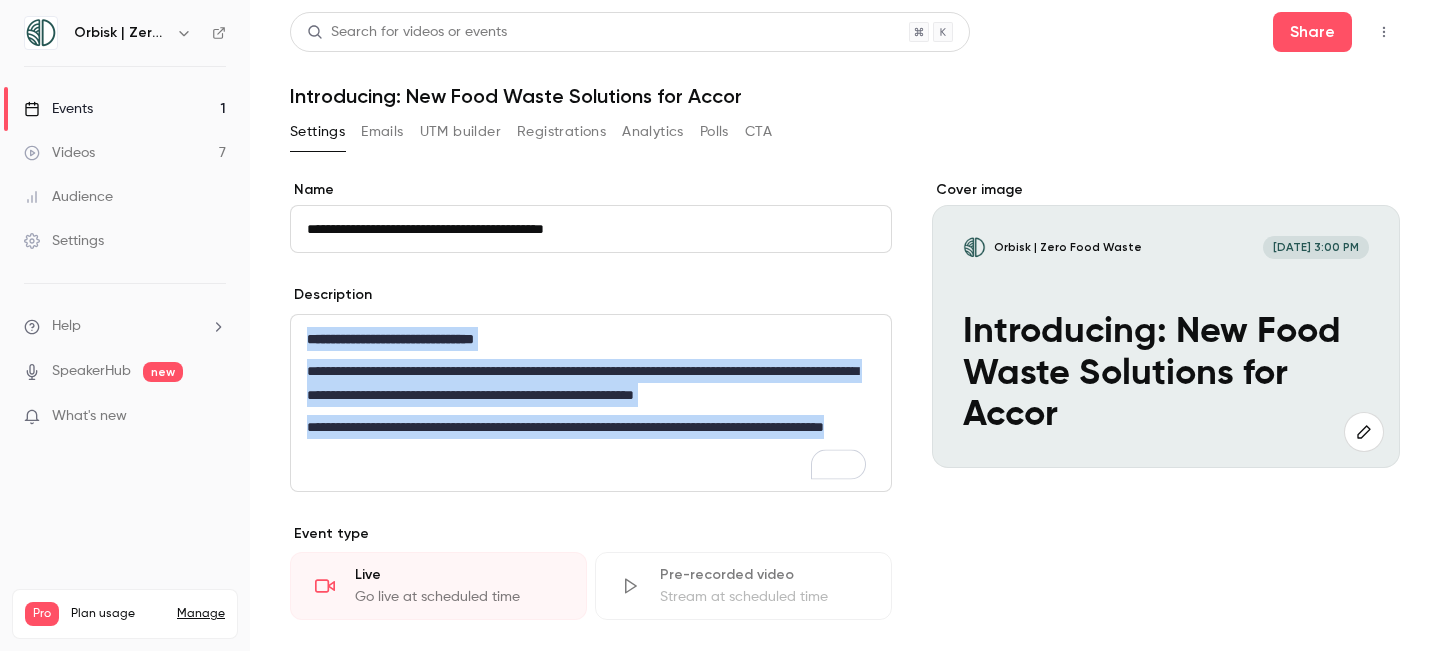 drag, startPoint x: 448, startPoint y: 449, endPoint x: 309, endPoint y: 345, distance: 173.60011 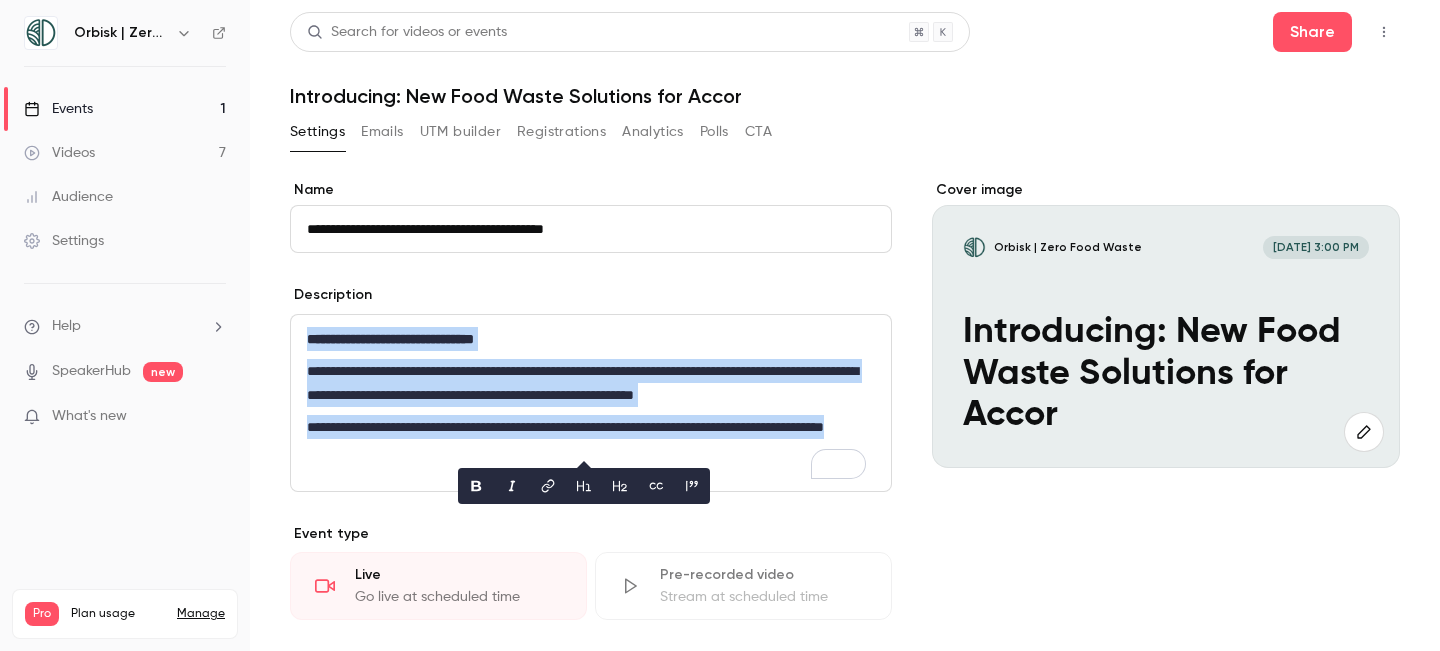 copy on "**********" 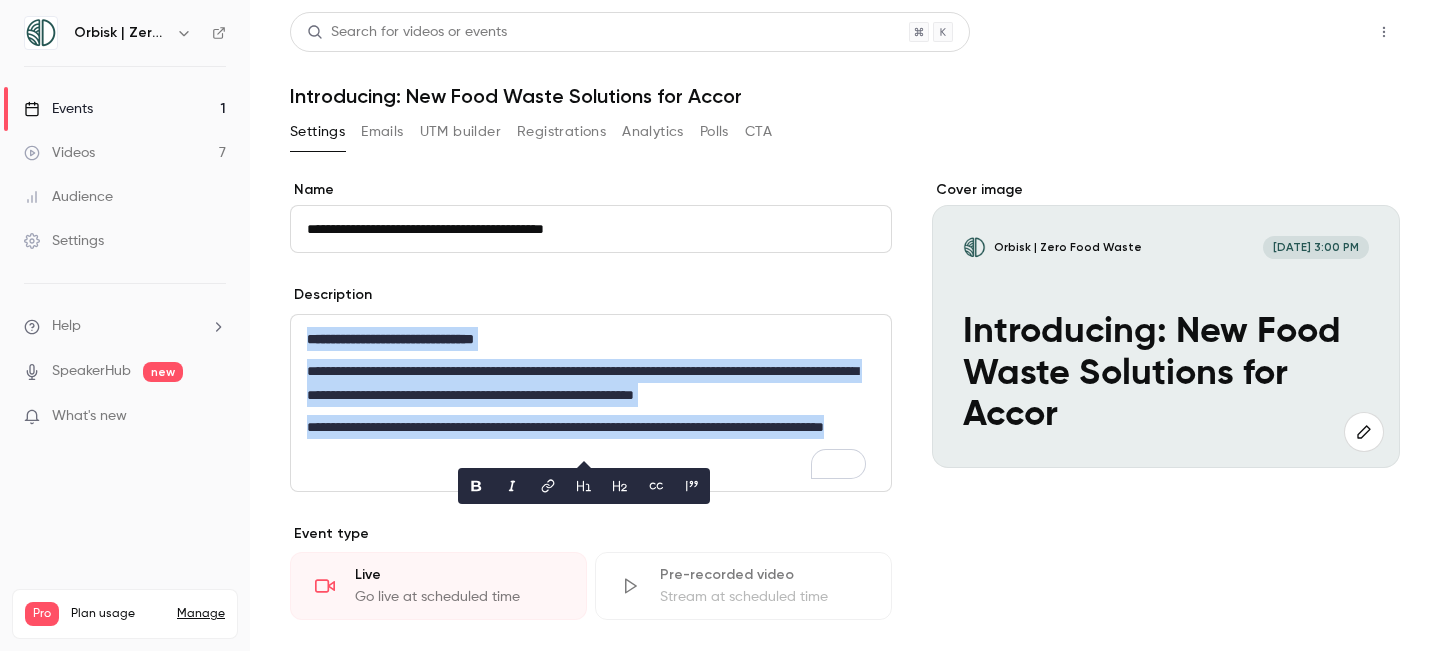 click on "Share" at bounding box center [1312, 32] 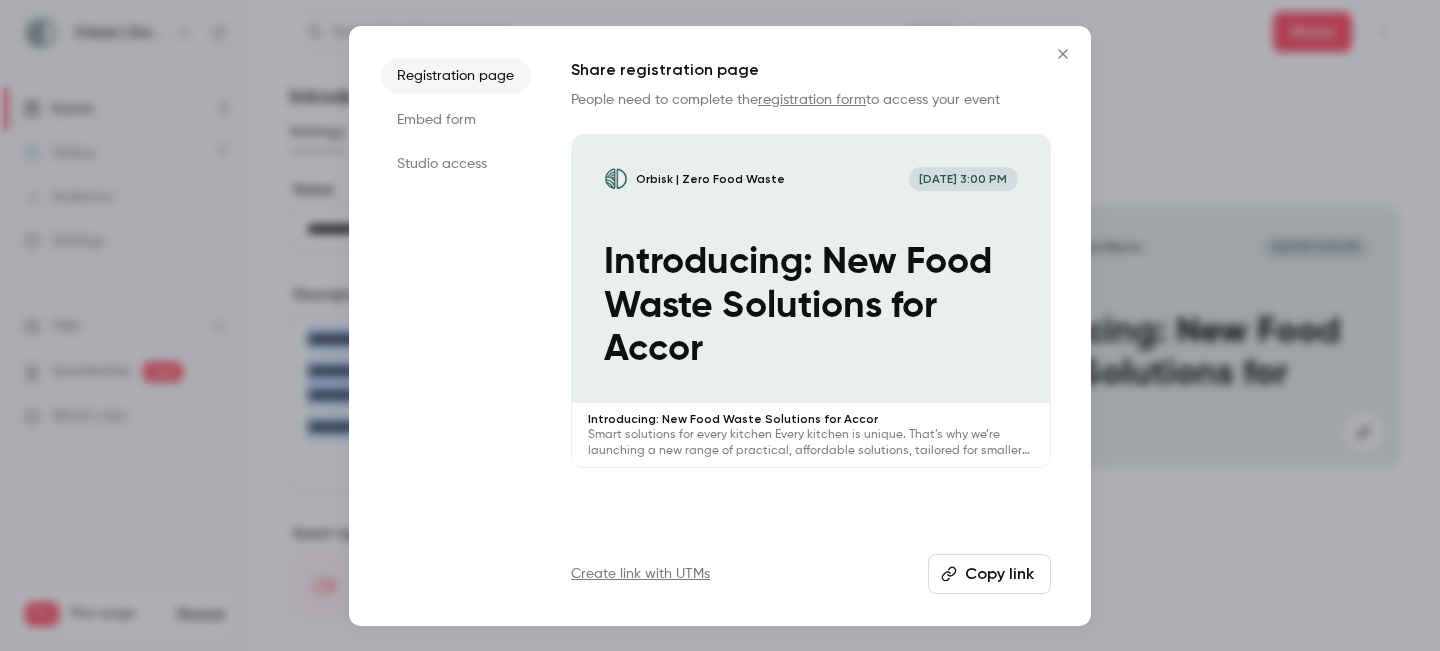 click on "Copy link" at bounding box center (989, 574) 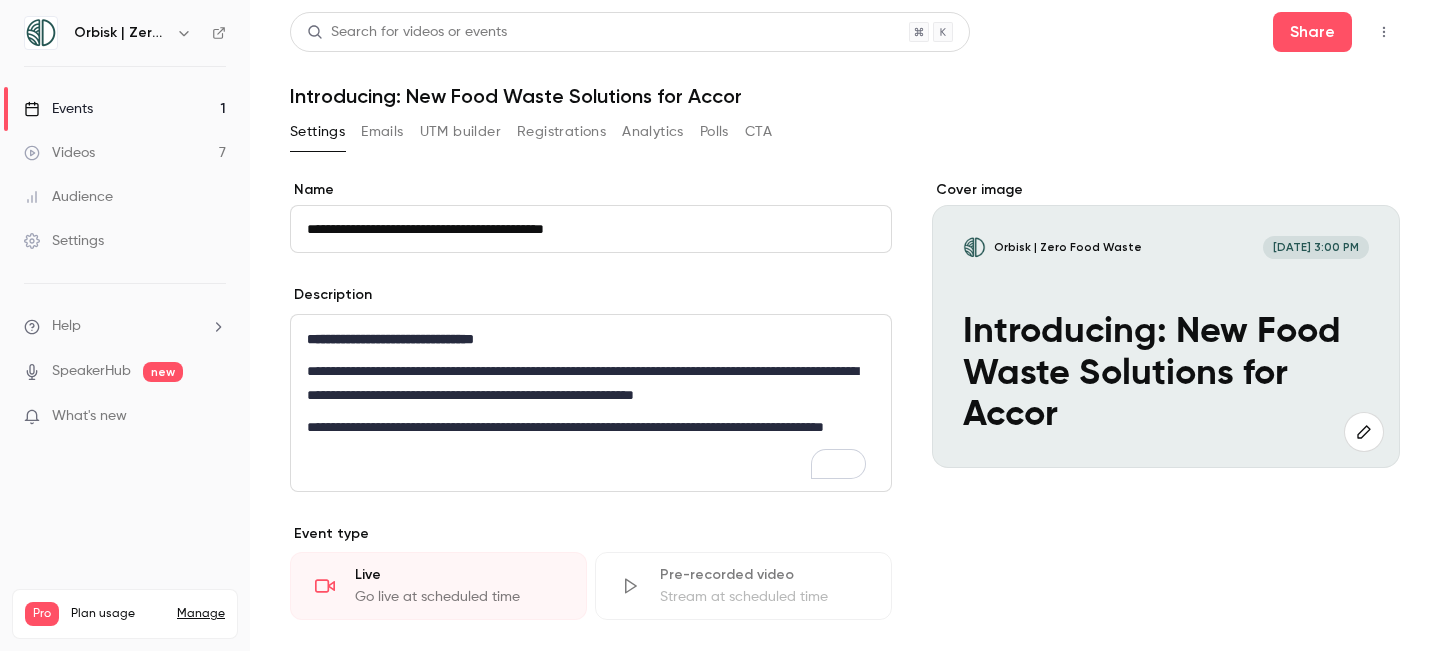 drag, startPoint x: 659, startPoint y: 219, endPoint x: 669, endPoint y: 227, distance: 12.806249 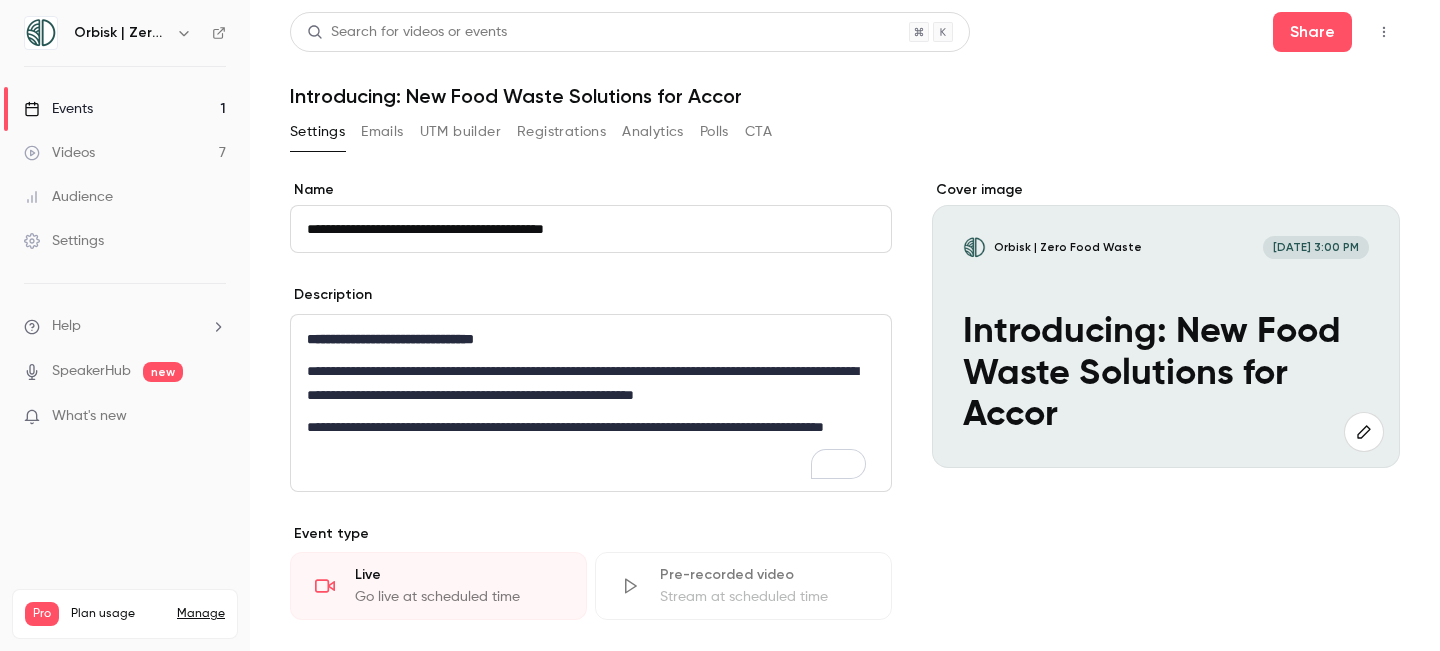 click on "**********" at bounding box center [591, 229] 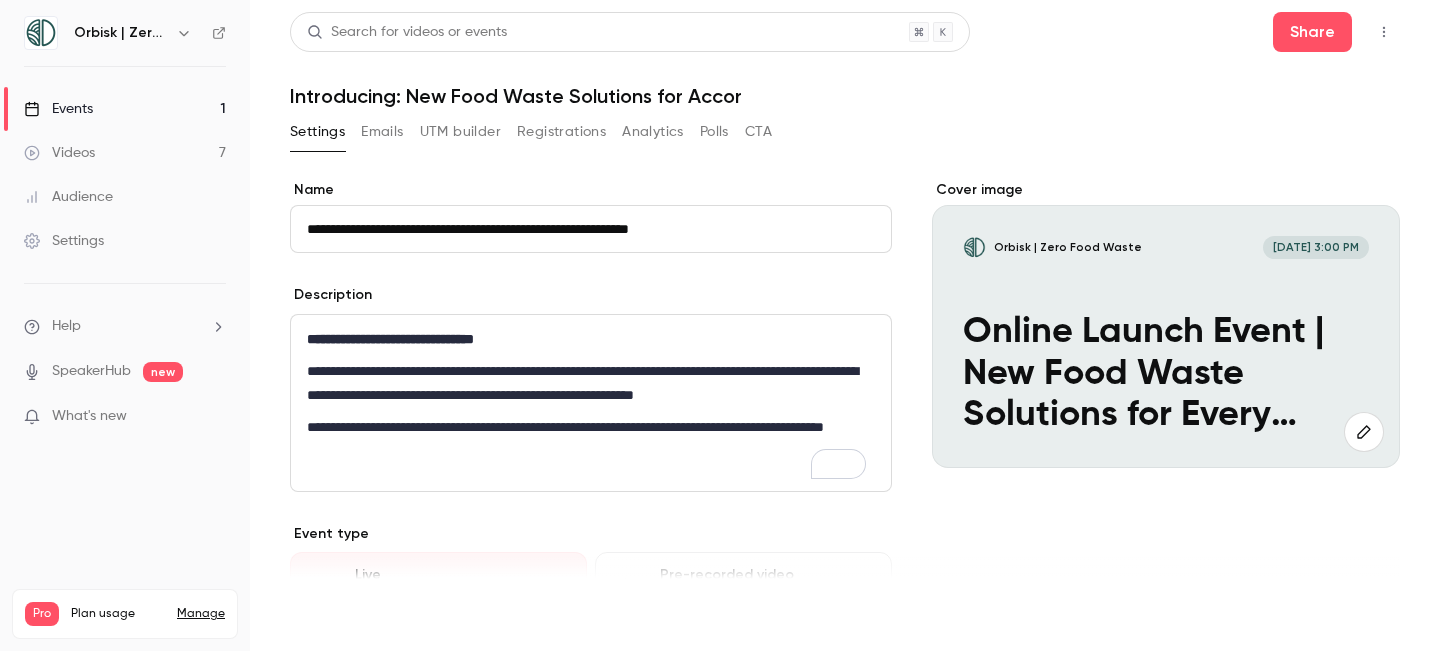 click on "Save" at bounding box center (326, 615) 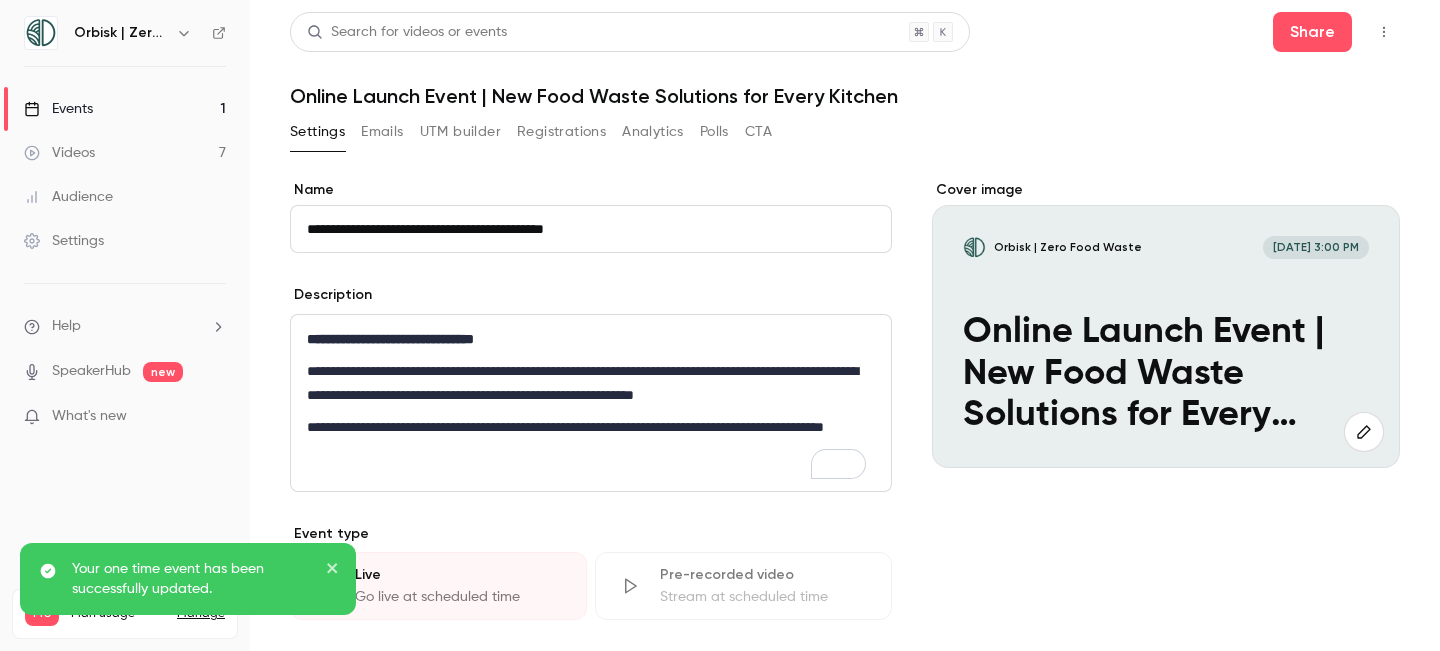 type on "**********" 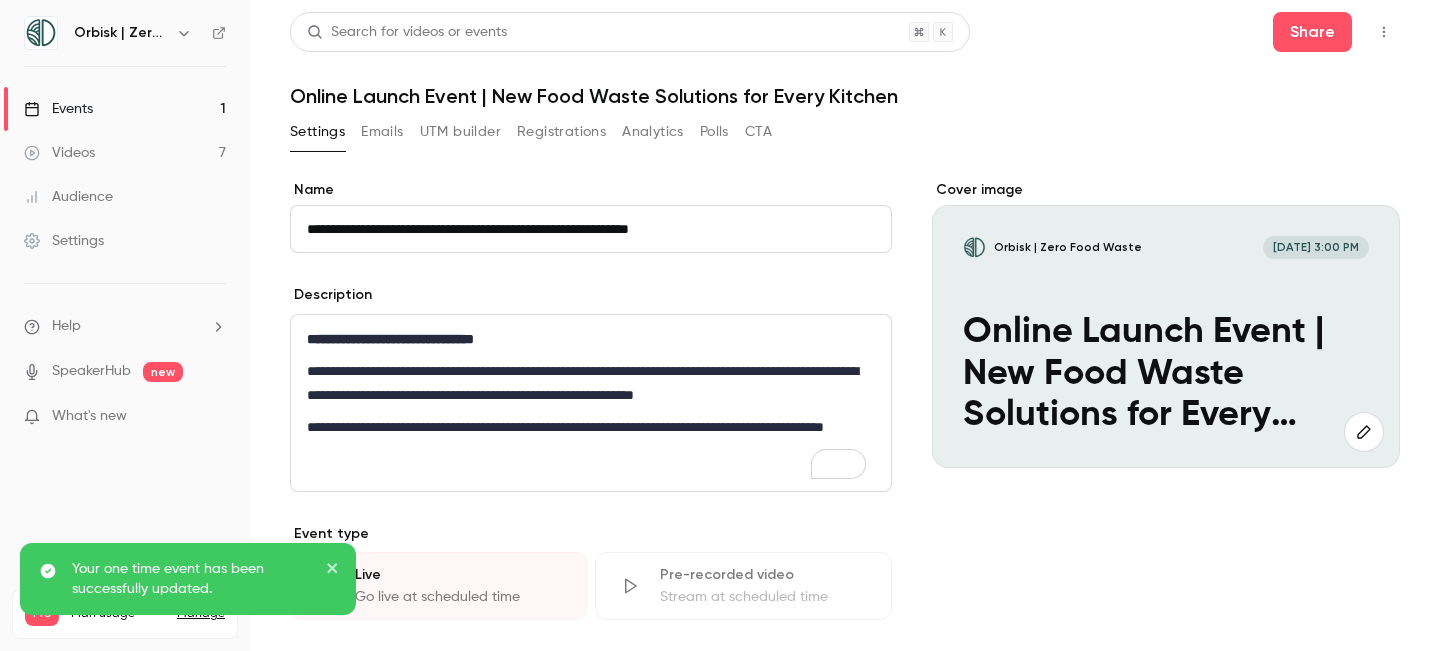 click on "Share" at bounding box center (1336, 32) 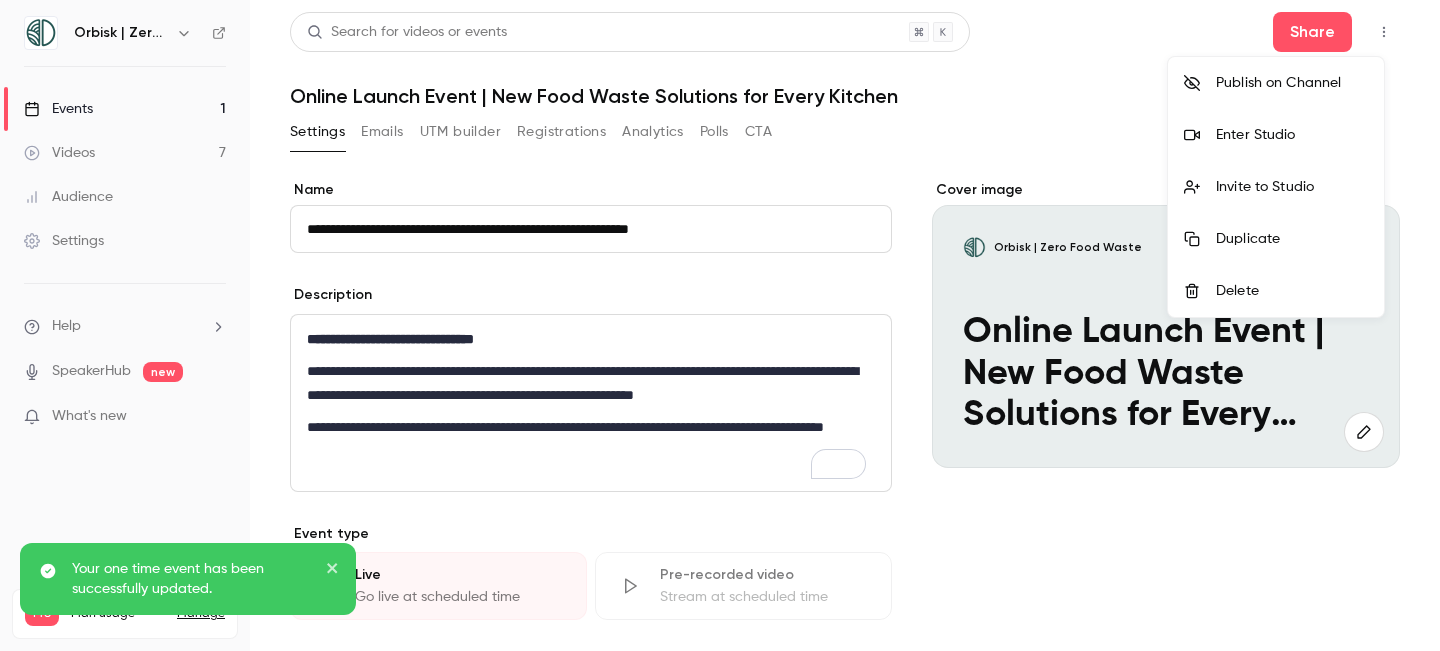 click at bounding box center [720, 325] 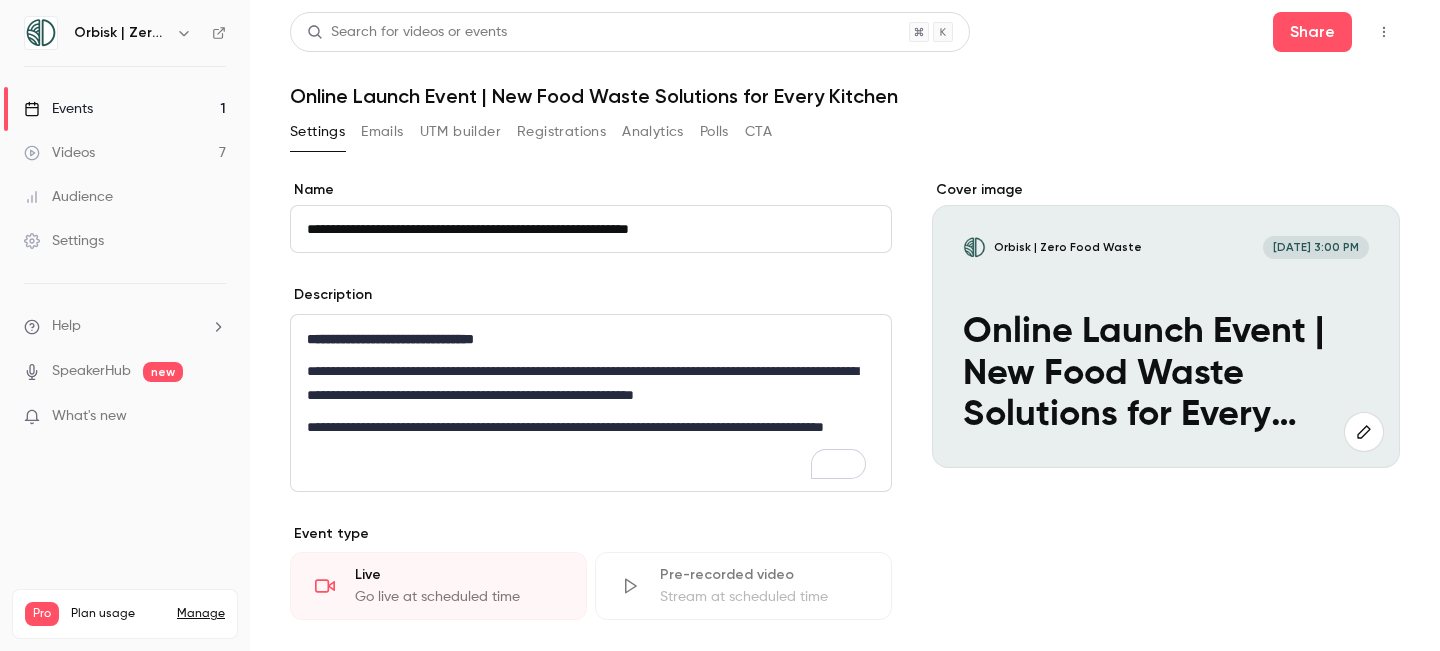scroll, scrollTop: 502, scrollLeft: 0, axis: vertical 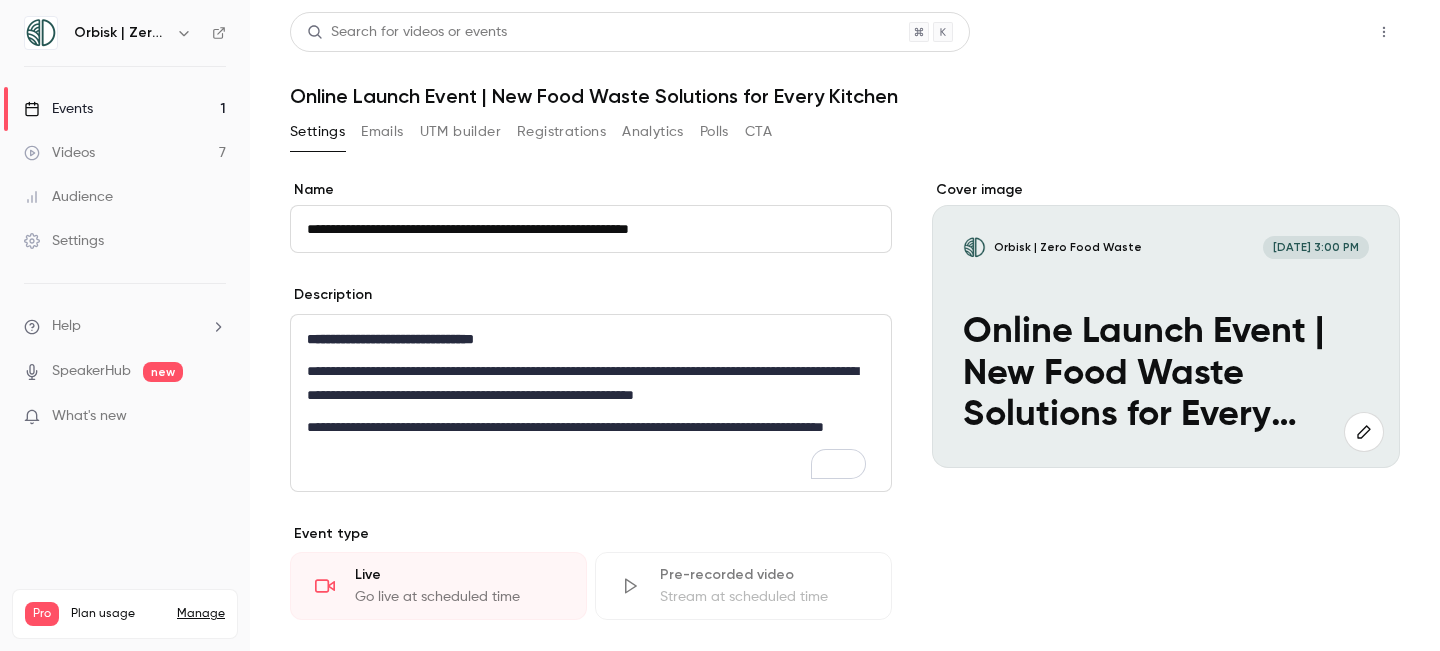 click on "Share" at bounding box center [1312, 32] 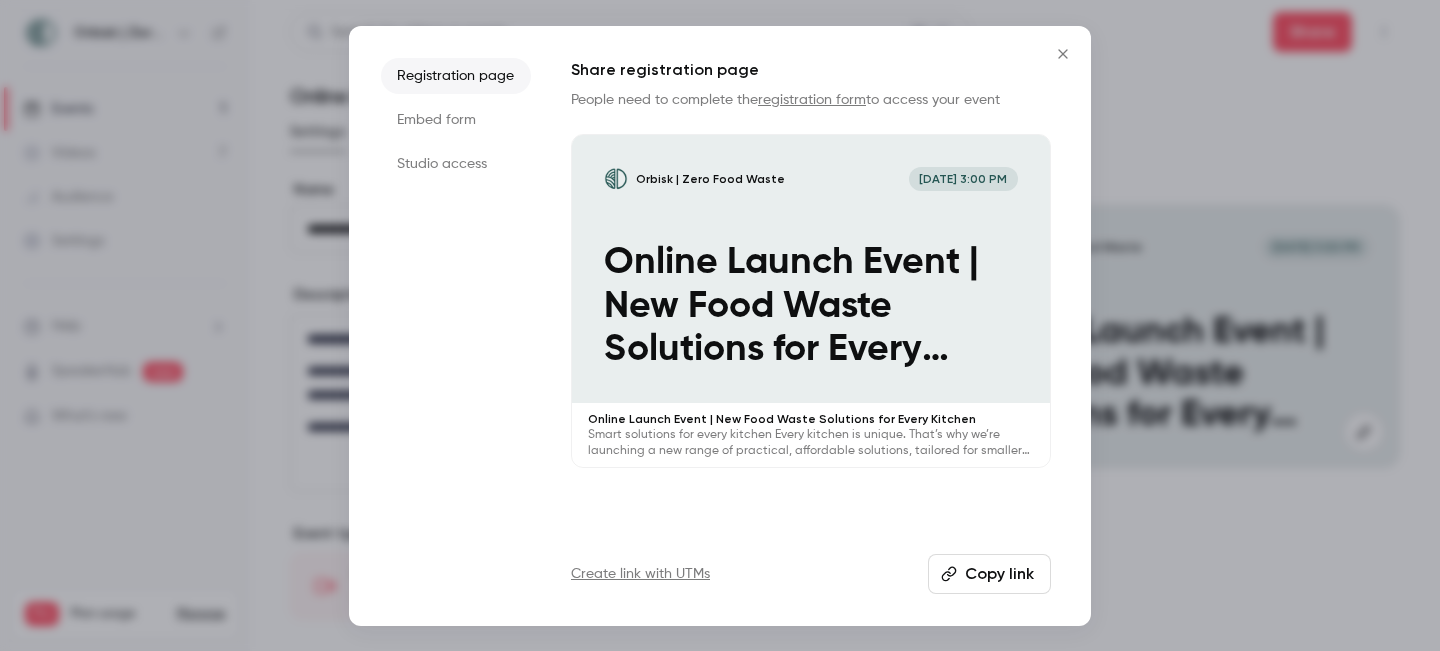 click on "Studio access" at bounding box center [456, 164] 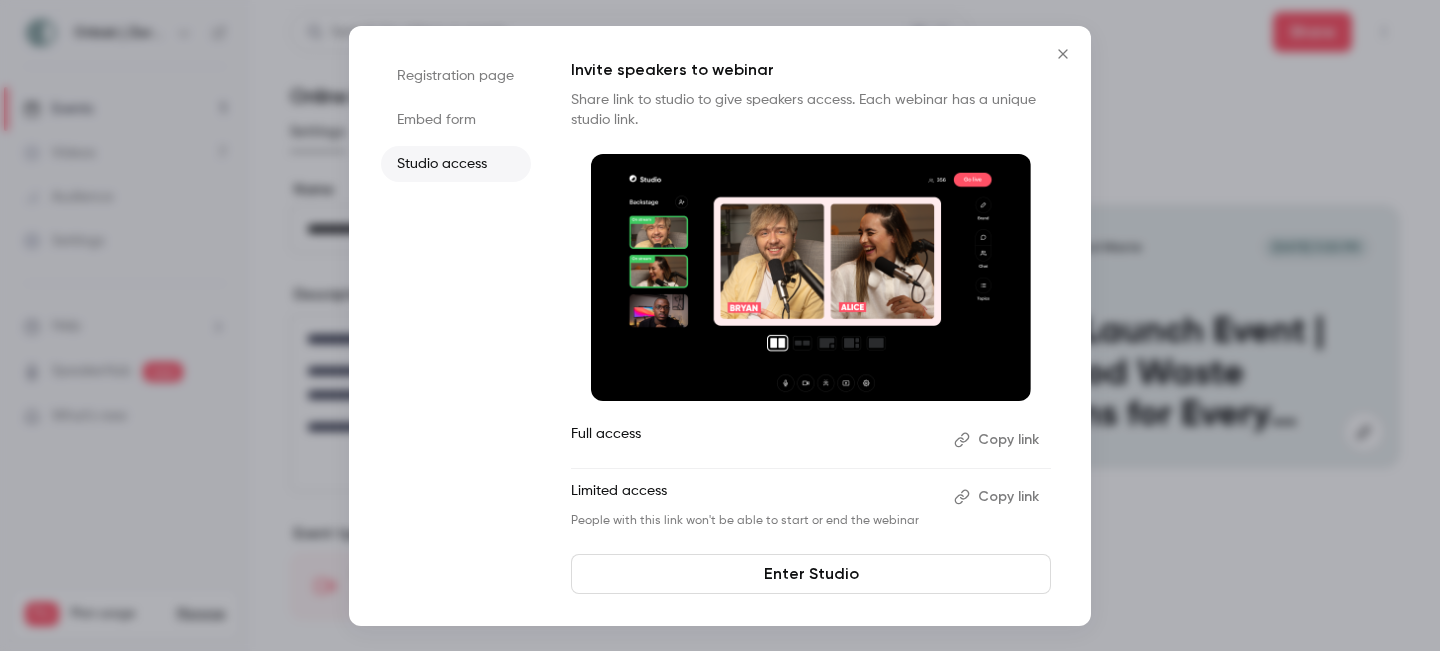 click on "Embed form" at bounding box center (456, 120) 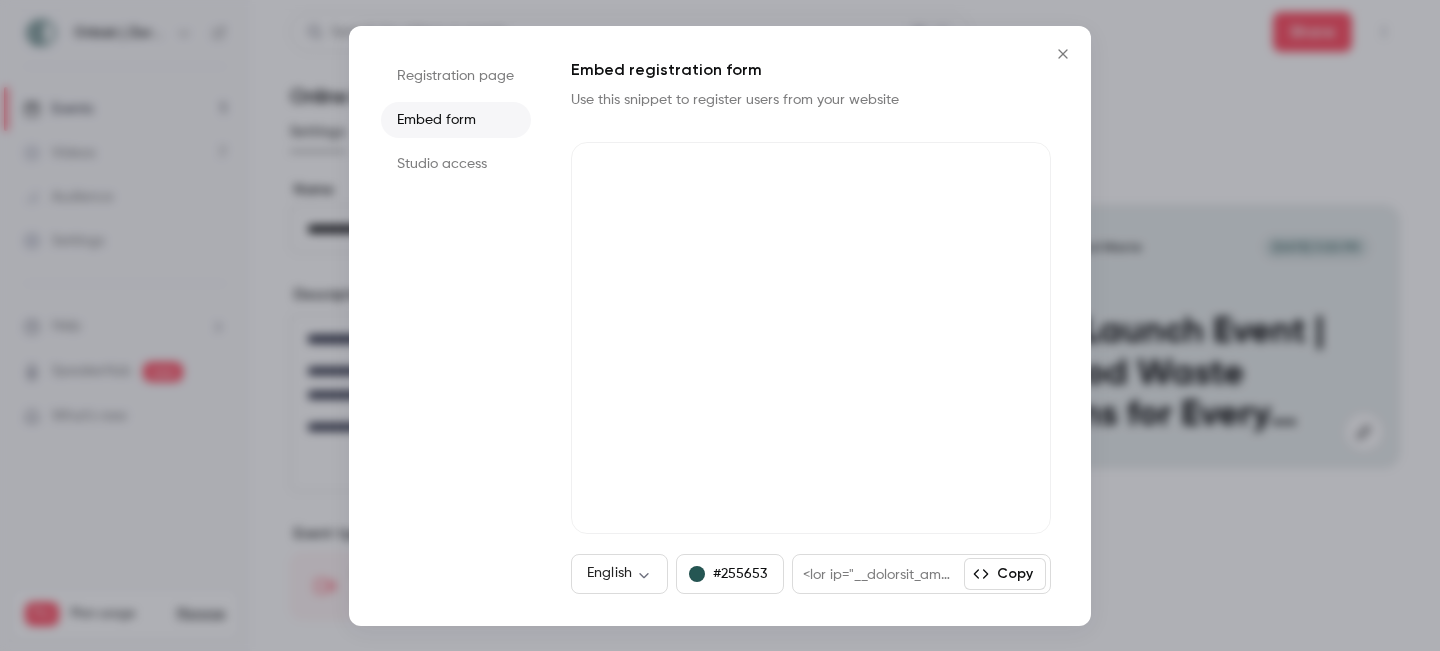 click on "Registration page" at bounding box center (456, 76) 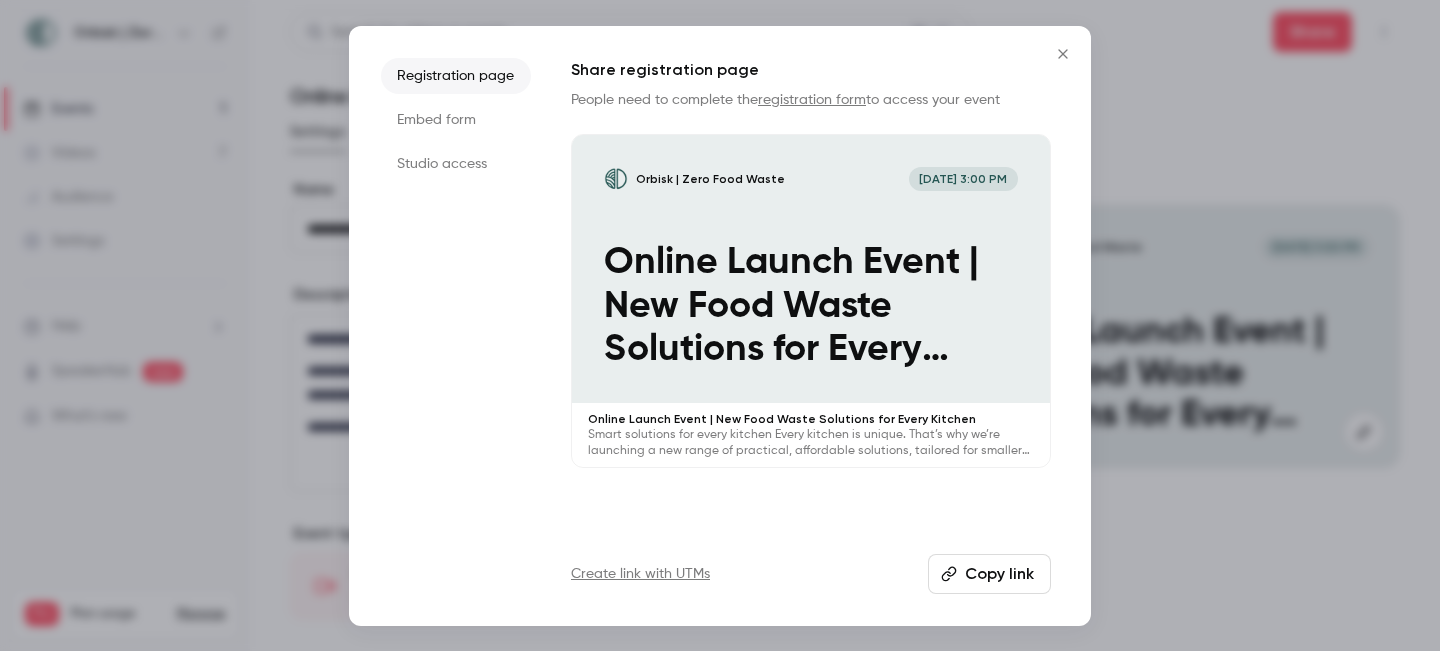 click on "Copy link" at bounding box center [989, 574] 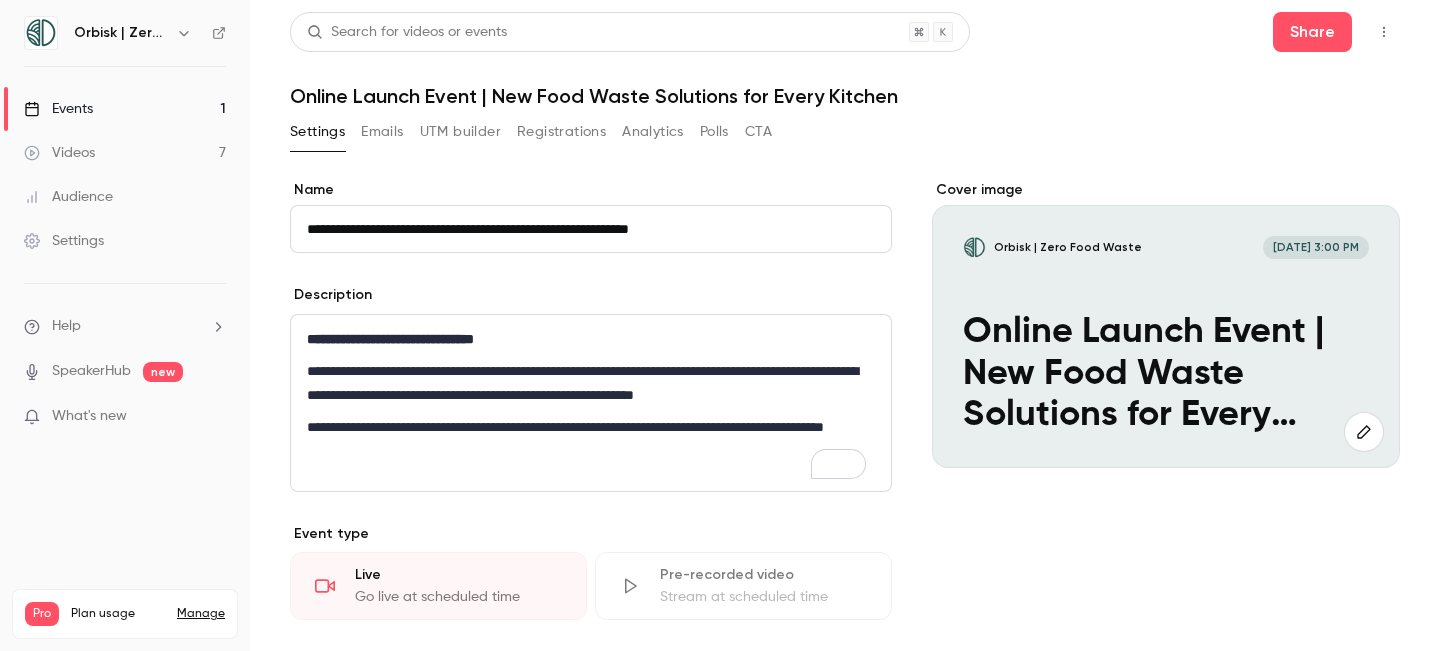 scroll, scrollTop: 5, scrollLeft: 0, axis: vertical 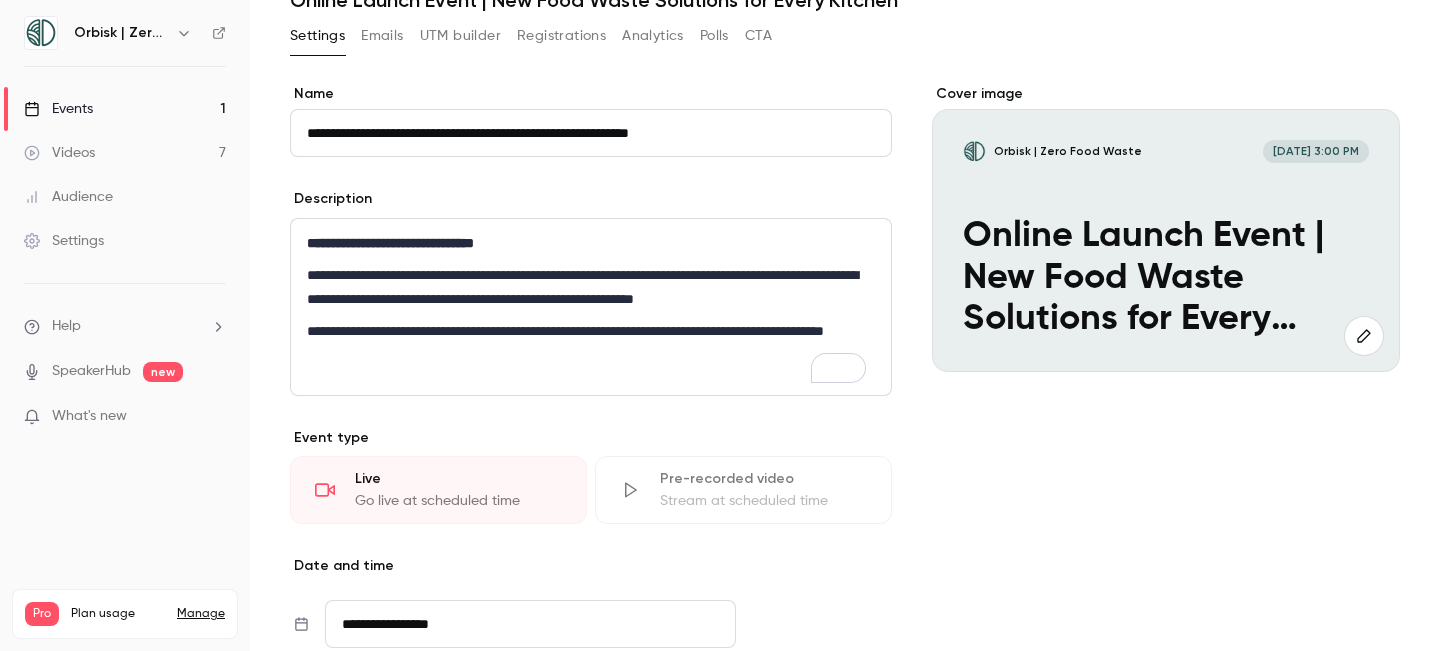 click on "**********" at bounding box center [586, 343] 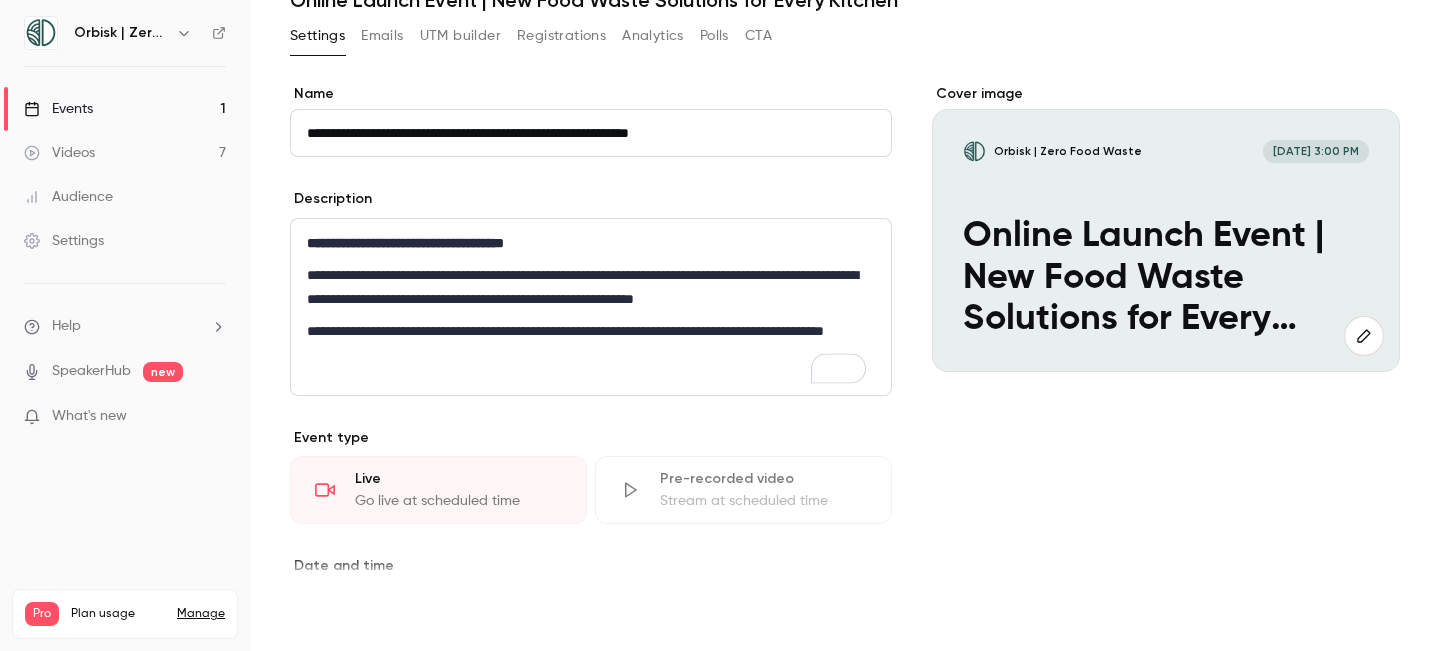click on "Save" at bounding box center (326, 615) 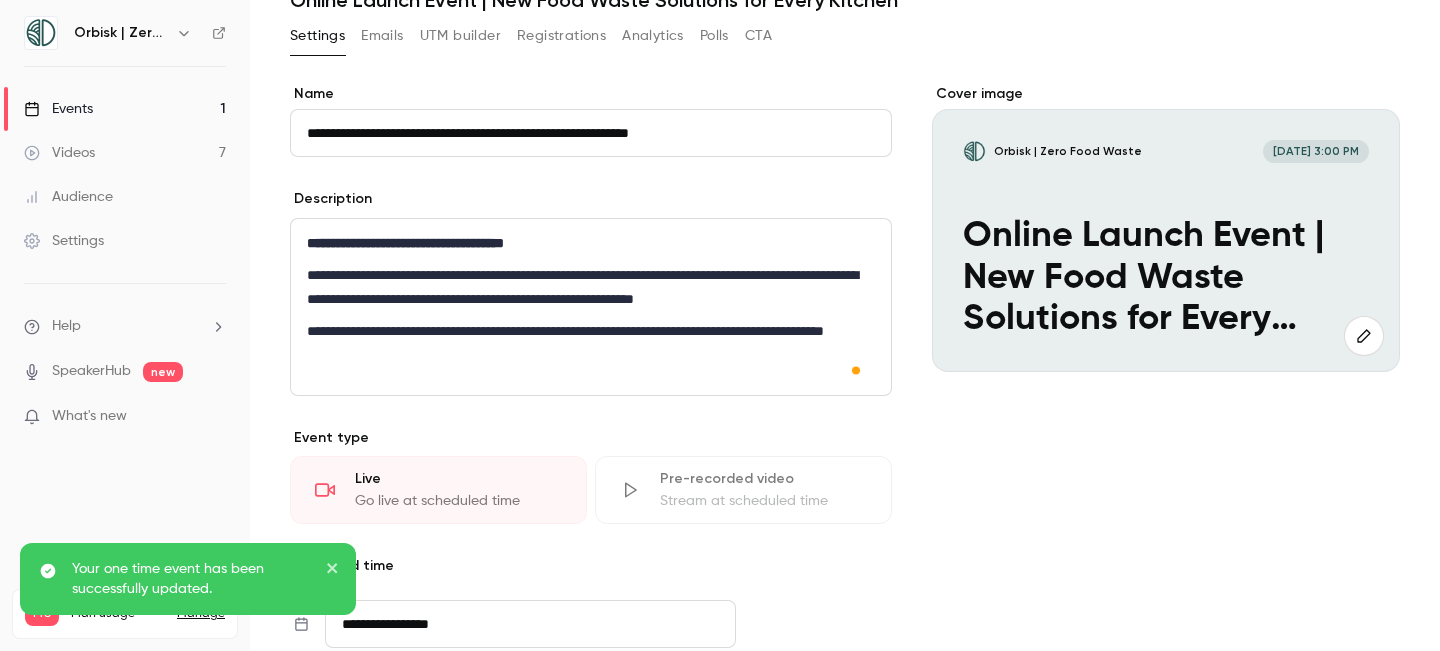 click on "UTM builder" at bounding box center [460, 36] 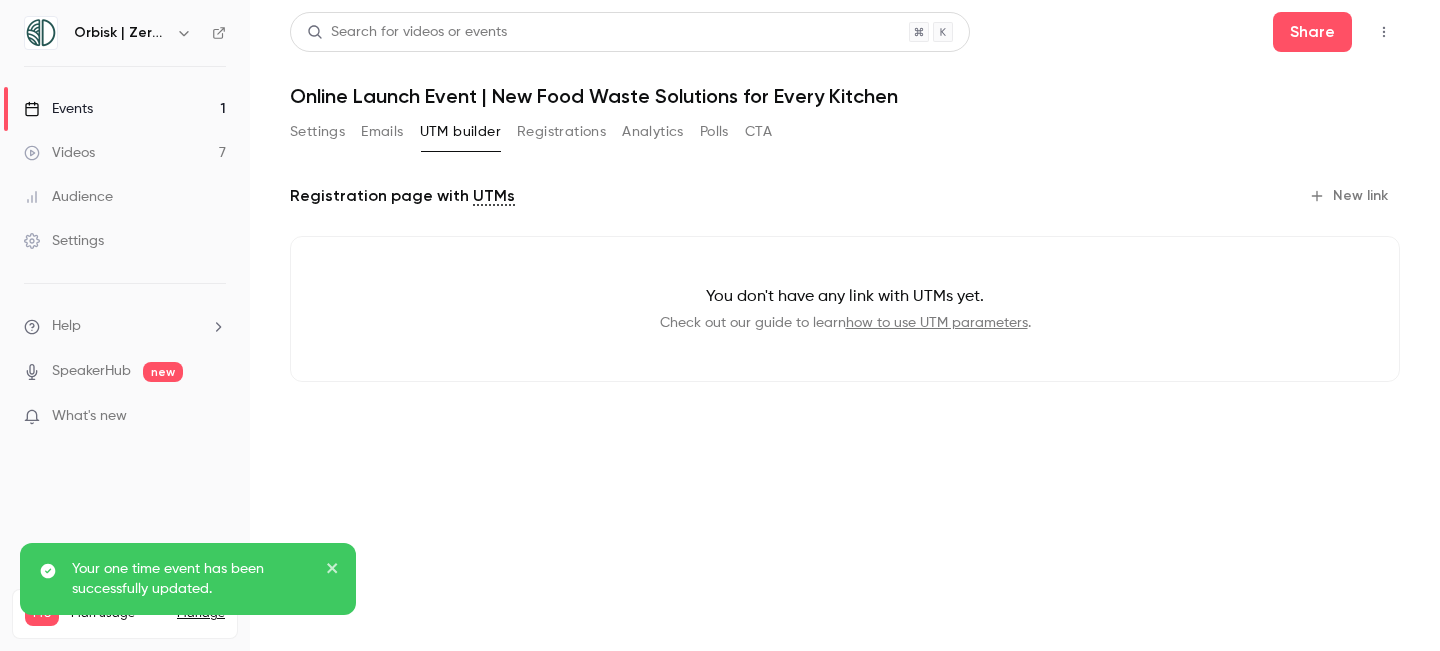 click on "Registrations" at bounding box center [561, 132] 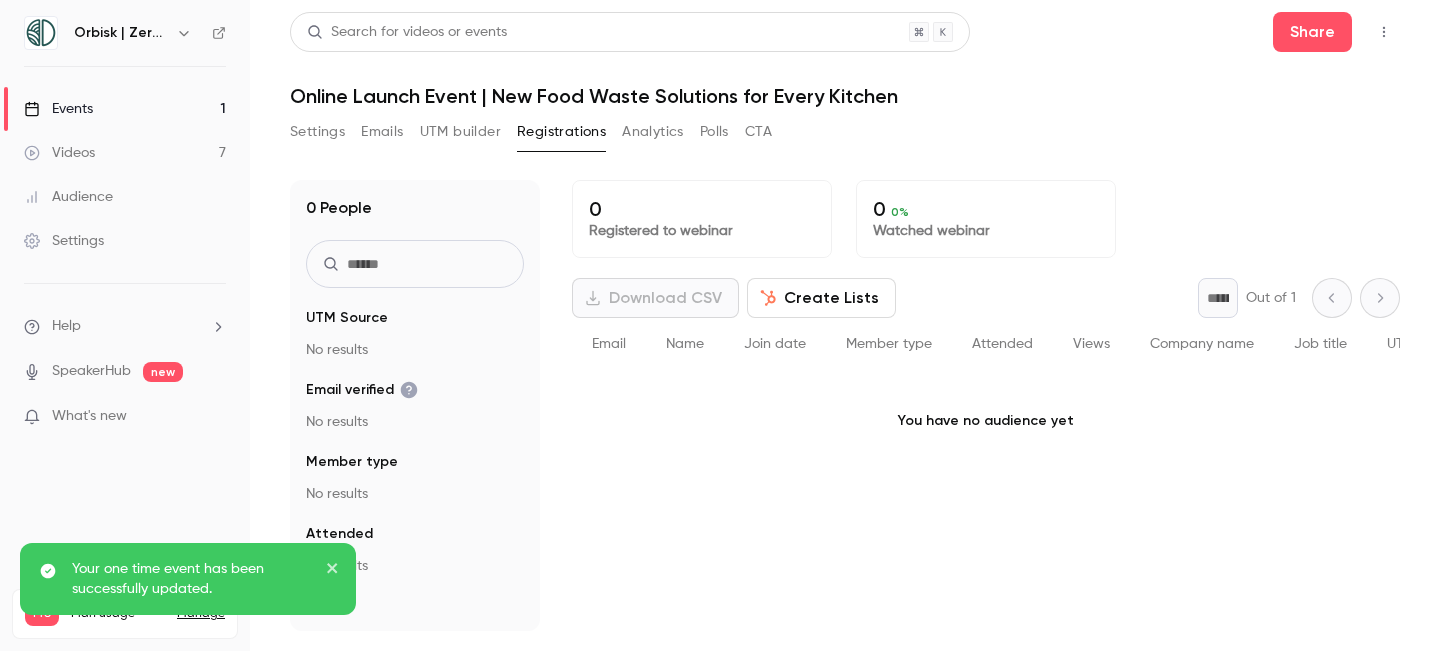 click on "Analytics" at bounding box center [653, 132] 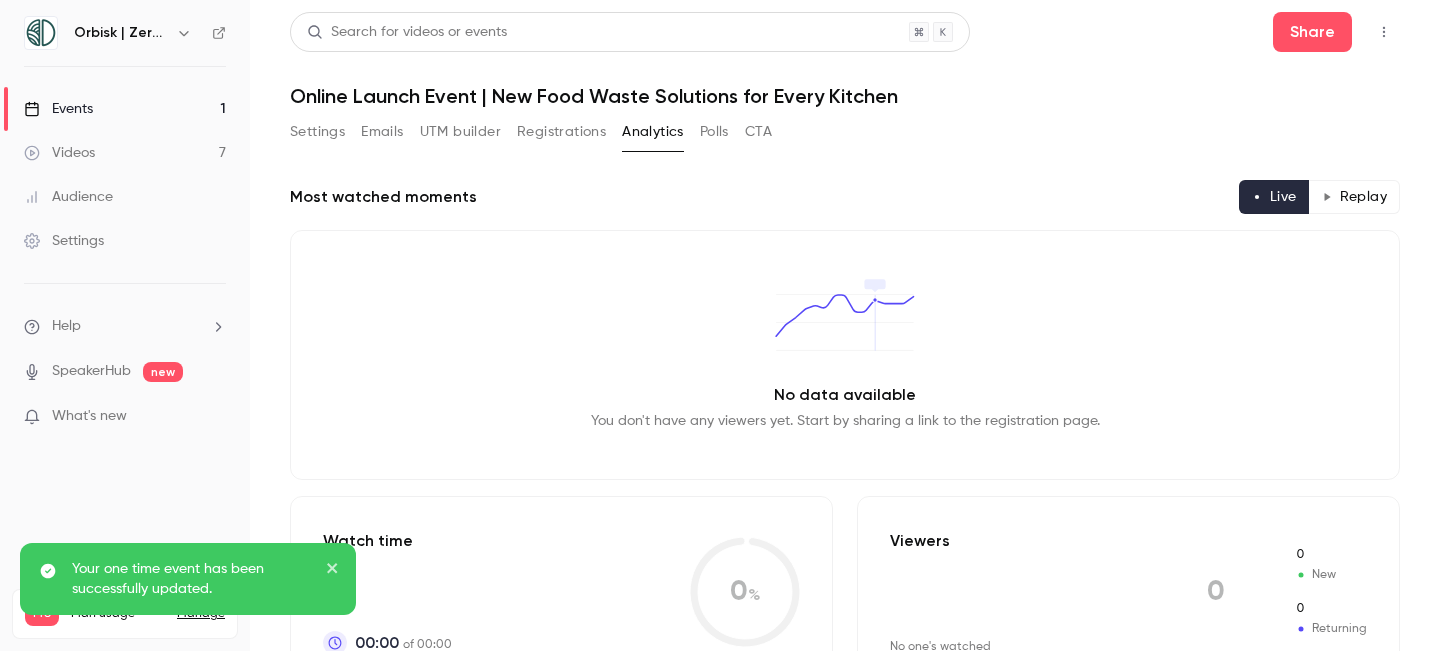 click on "Polls" at bounding box center (714, 132) 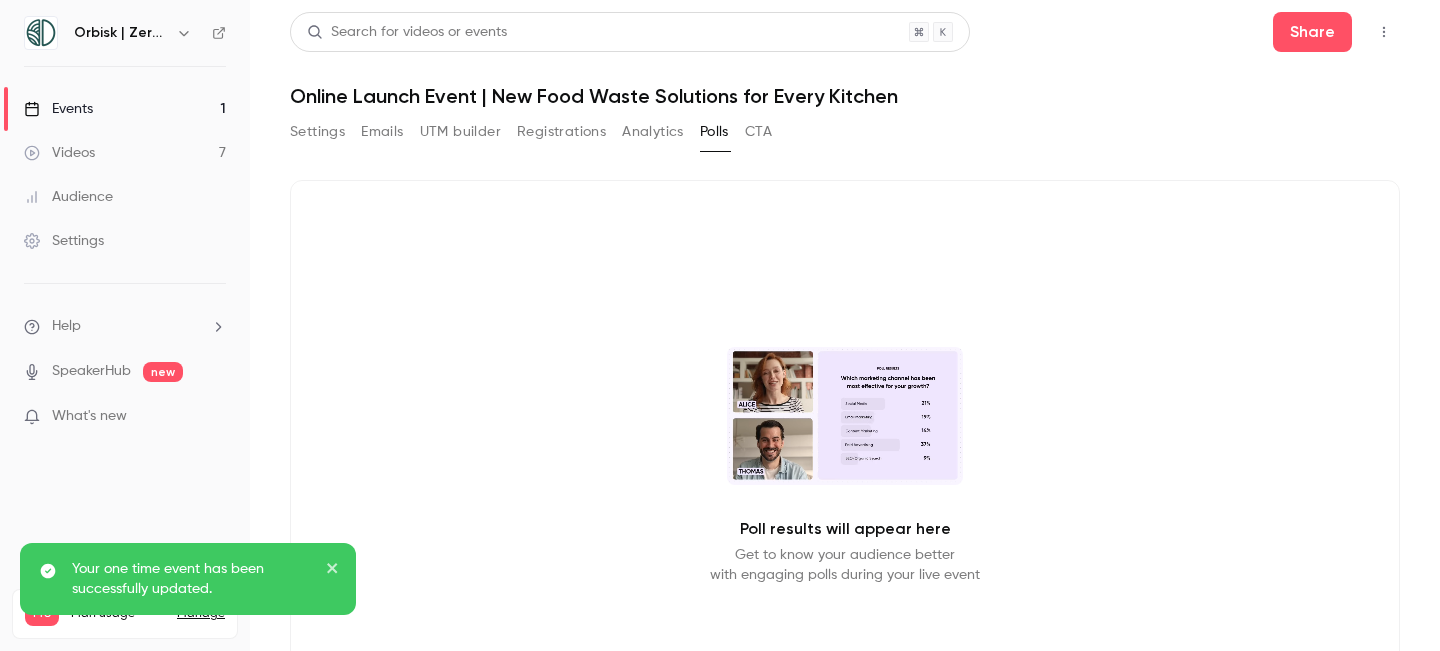 click on "CTA" at bounding box center [758, 132] 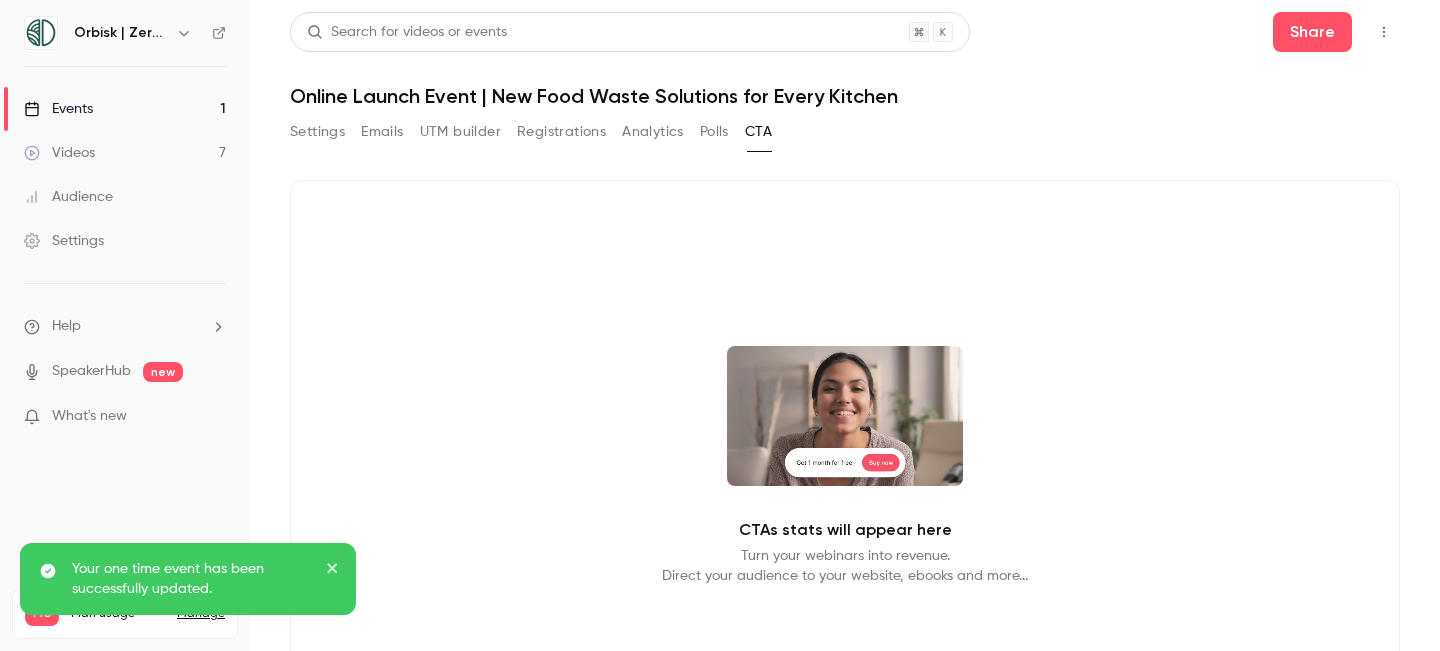 click on "Emails" at bounding box center (382, 132) 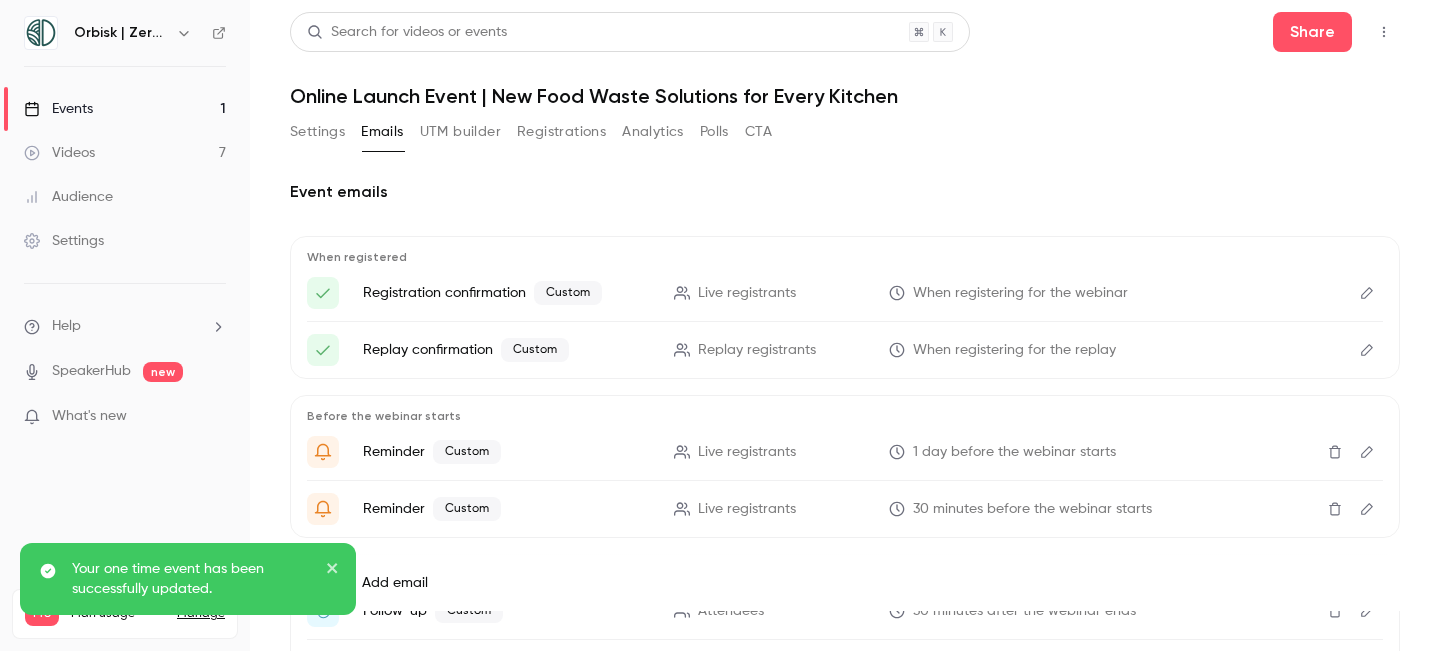 click on "Settings" at bounding box center (317, 132) 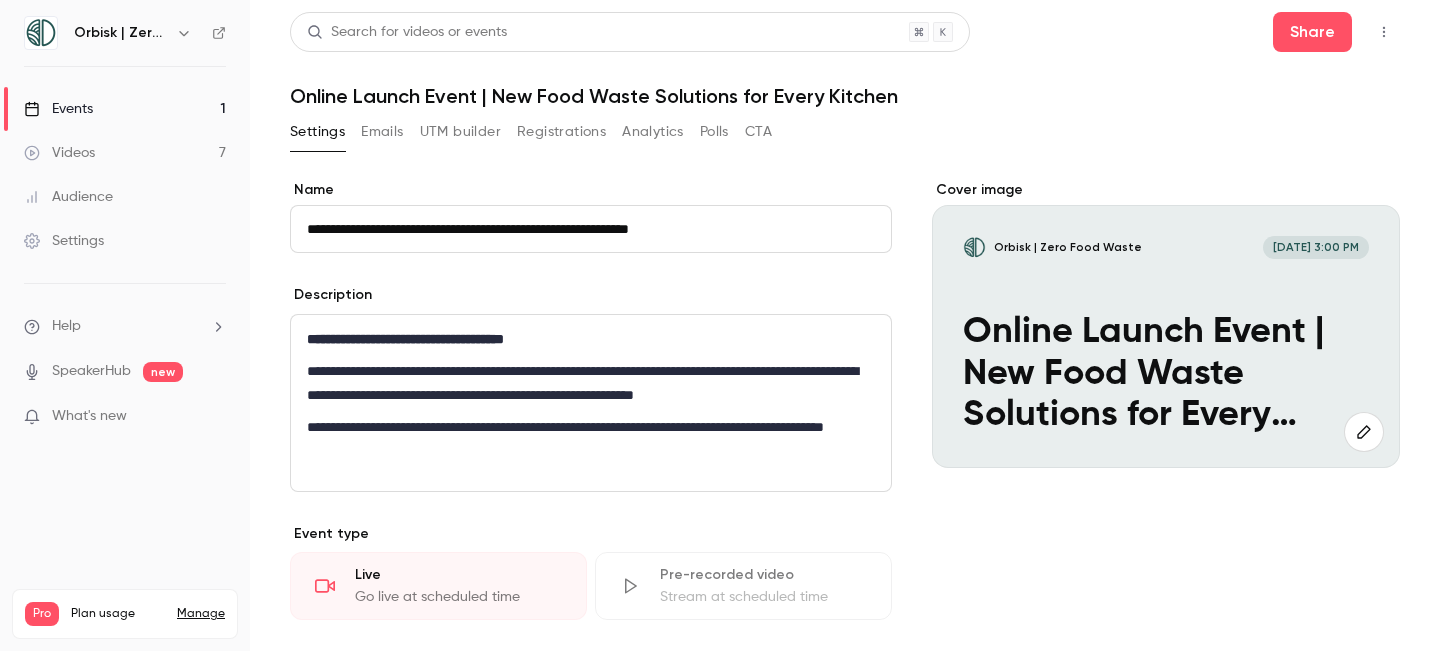 scroll, scrollTop: 491, scrollLeft: 0, axis: vertical 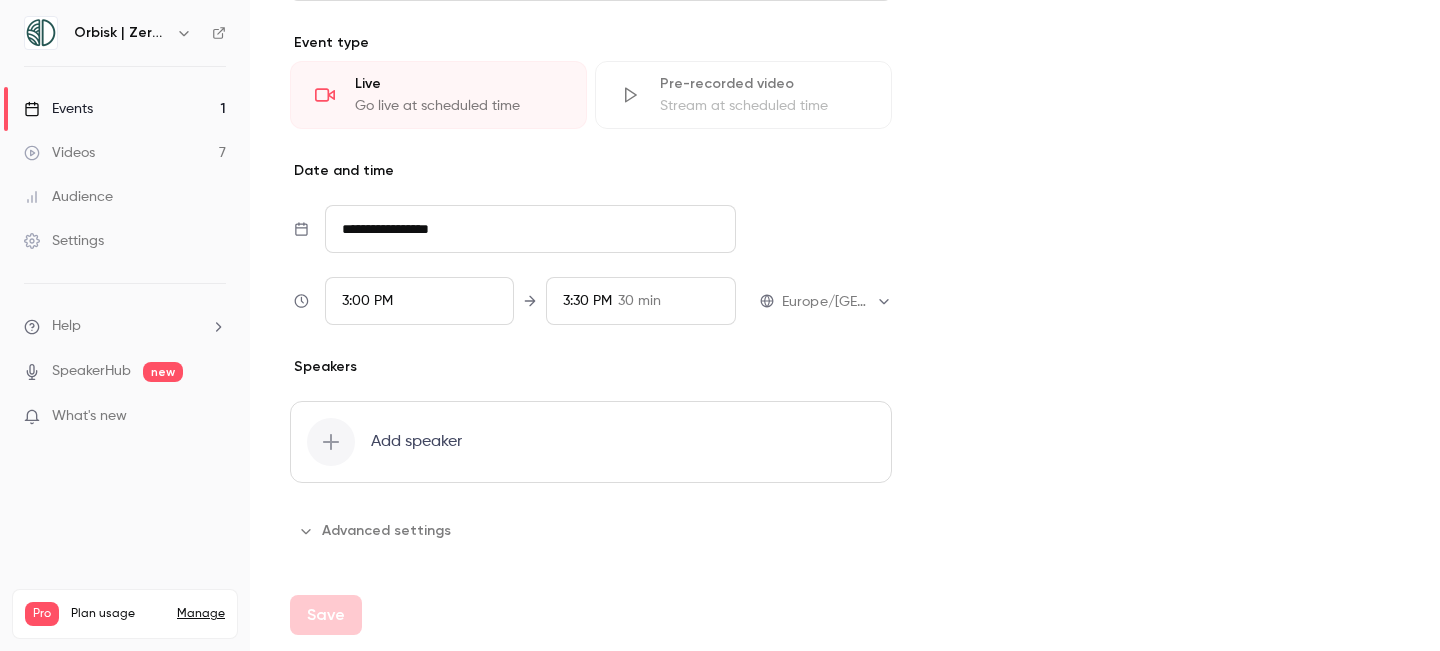 click on "Advanced settings" at bounding box center (376, 531) 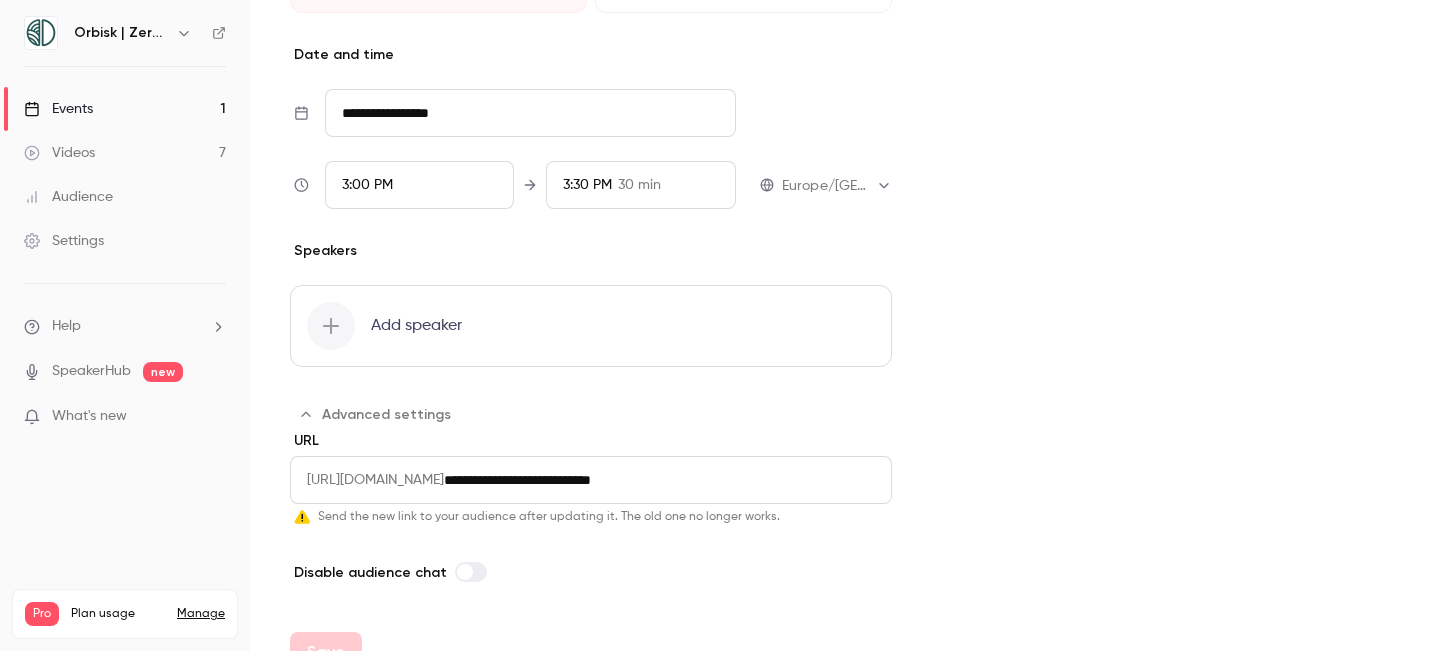 scroll, scrollTop: 644, scrollLeft: 0, axis: vertical 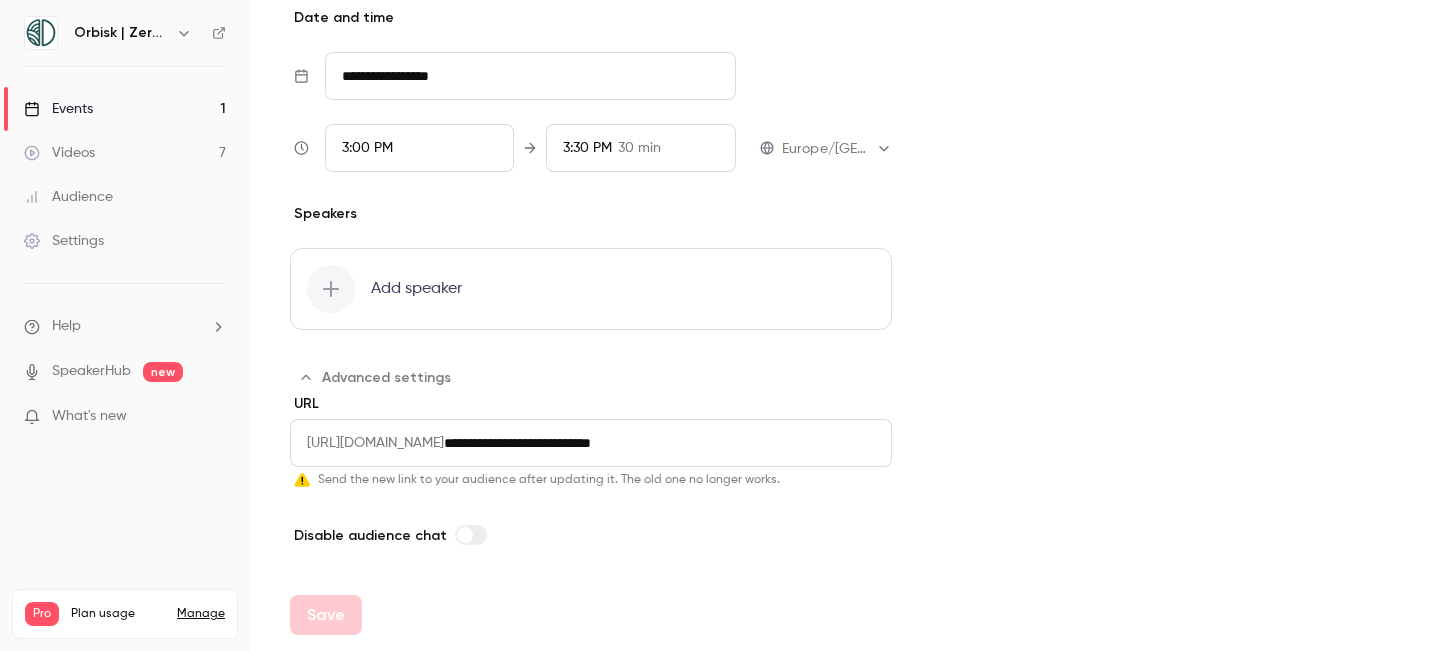 click on "**********" at bounding box center [668, 443] 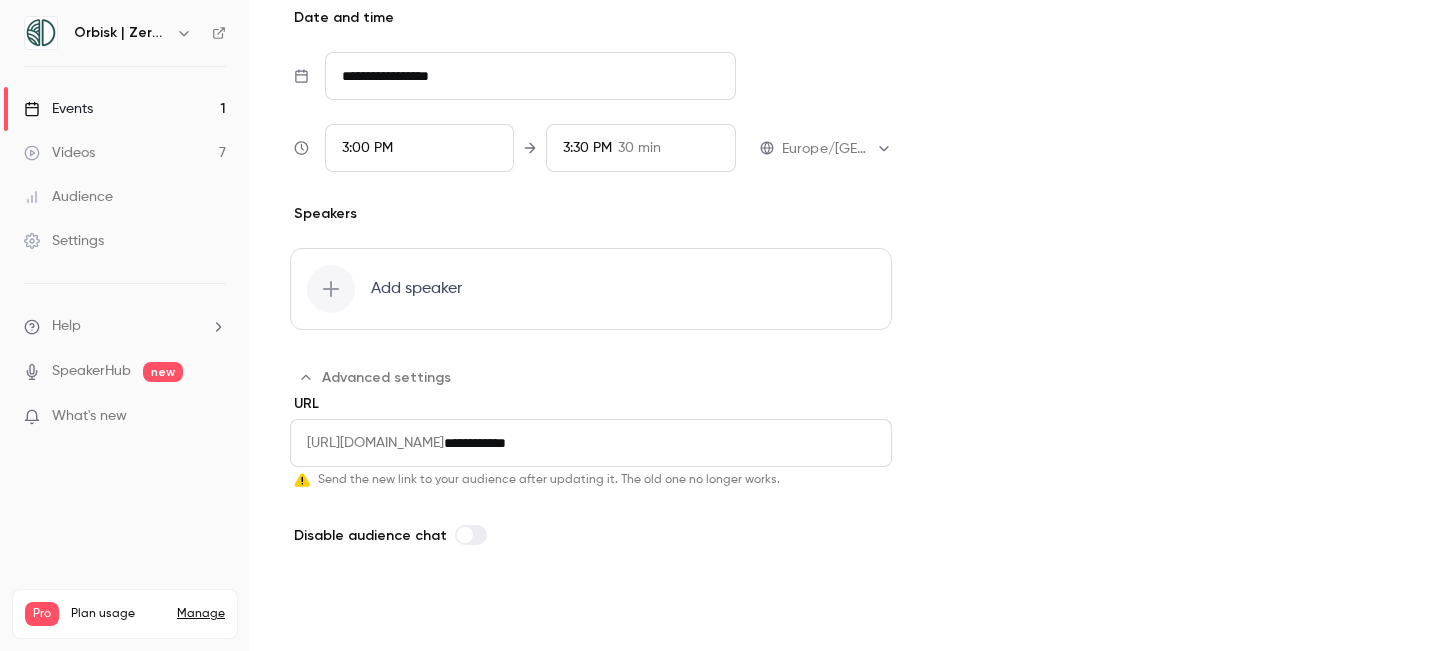 click on "Save" at bounding box center (326, 615) 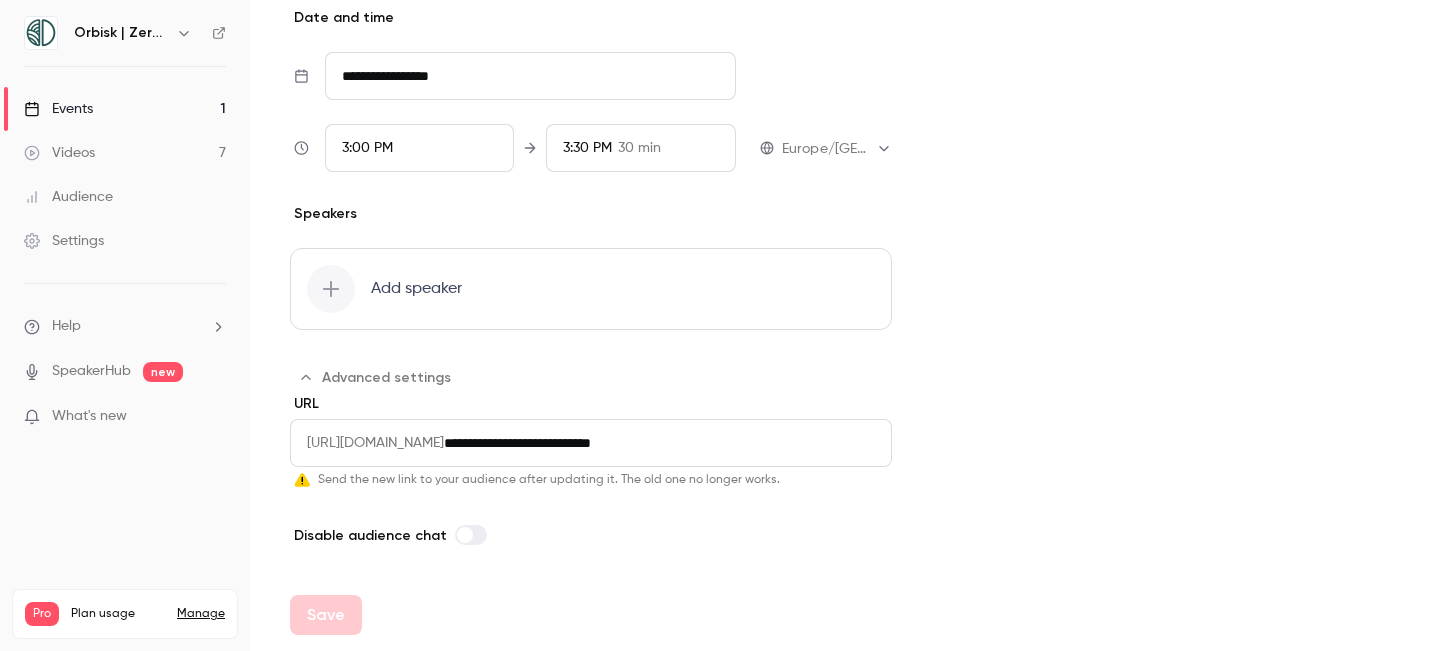 type on "**********" 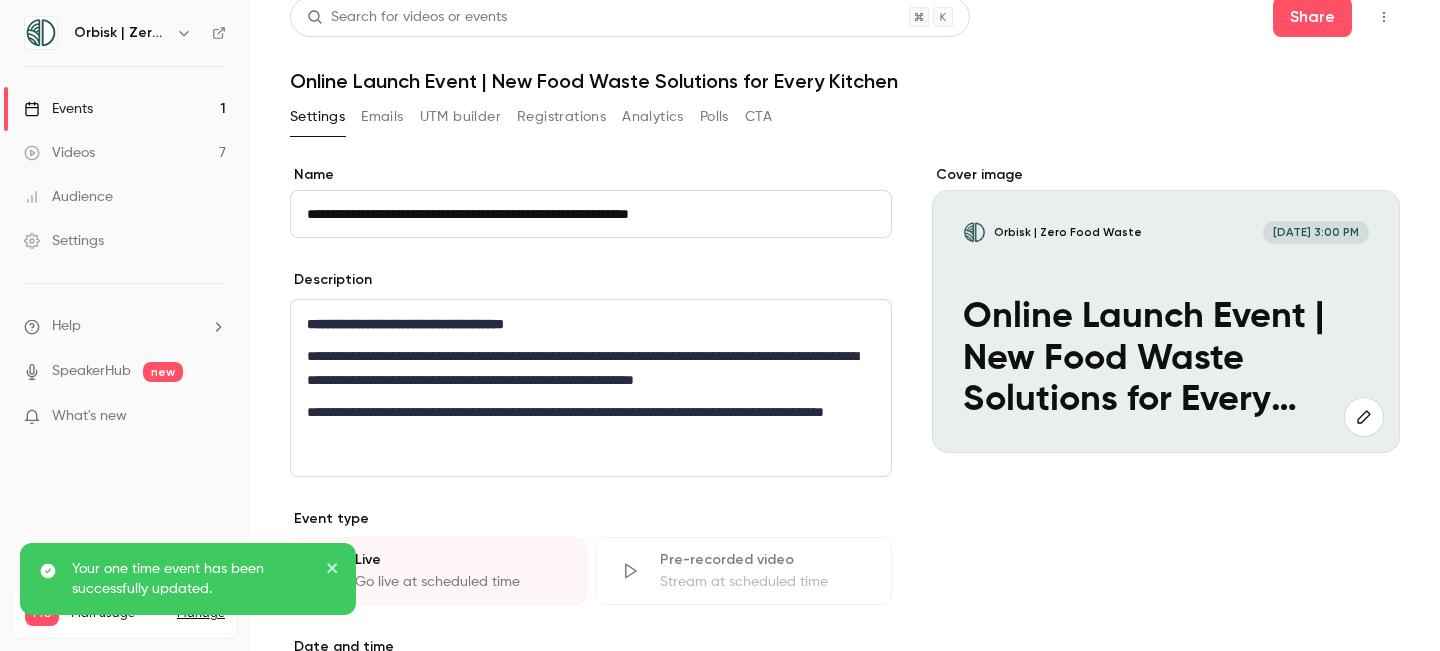 scroll, scrollTop: 0, scrollLeft: 0, axis: both 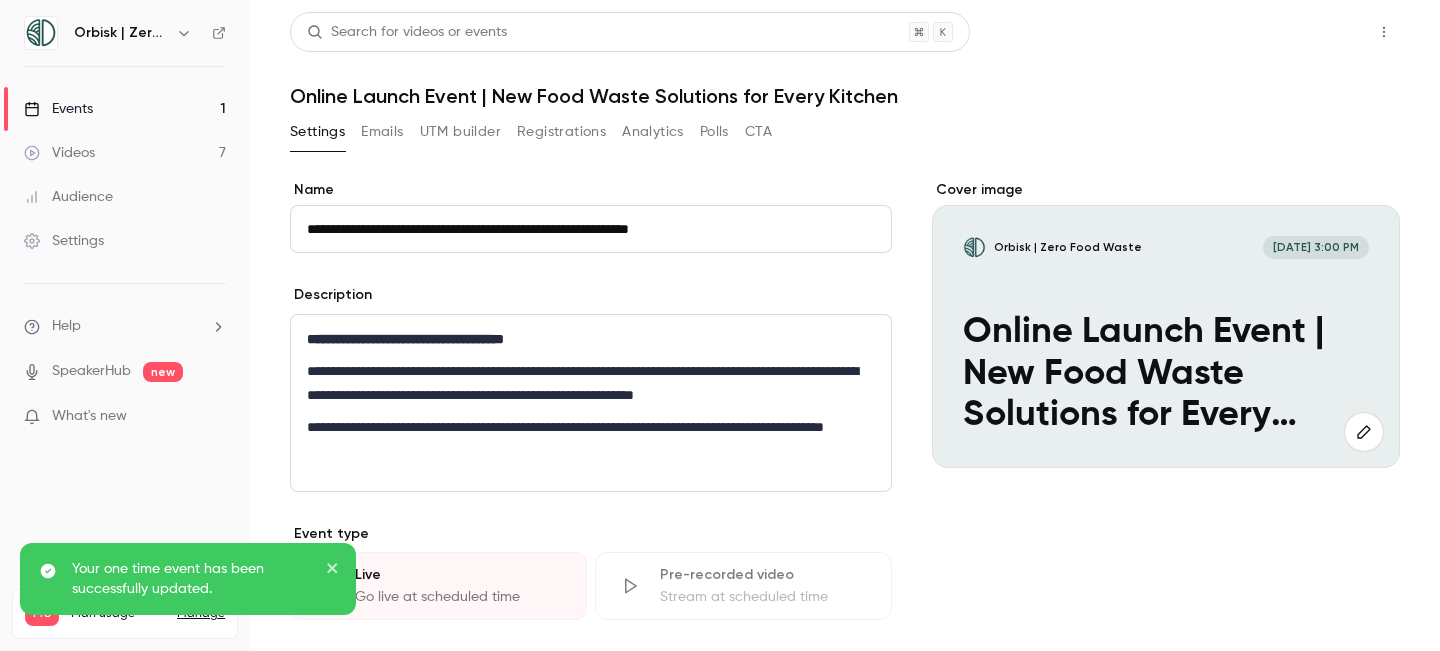 click on "Share" at bounding box center [1312, 32] 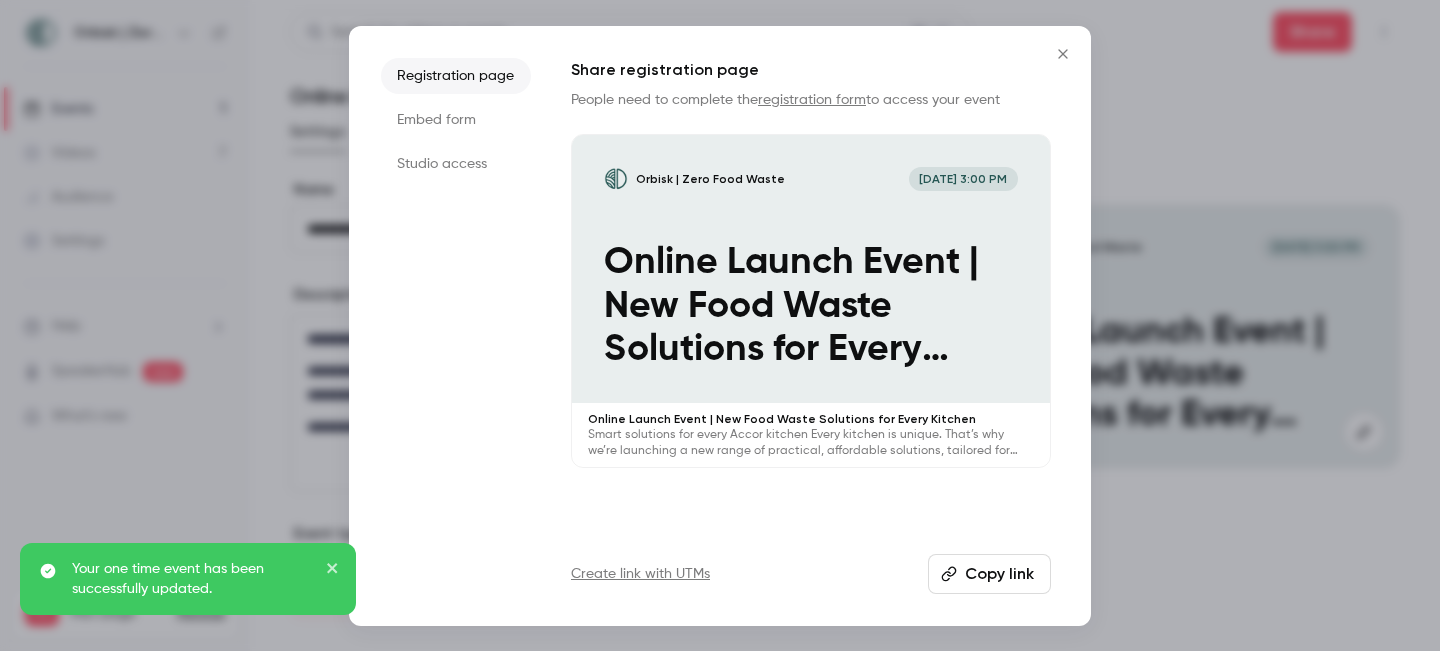 click on "Copy link" at bounding box center (989, 574) 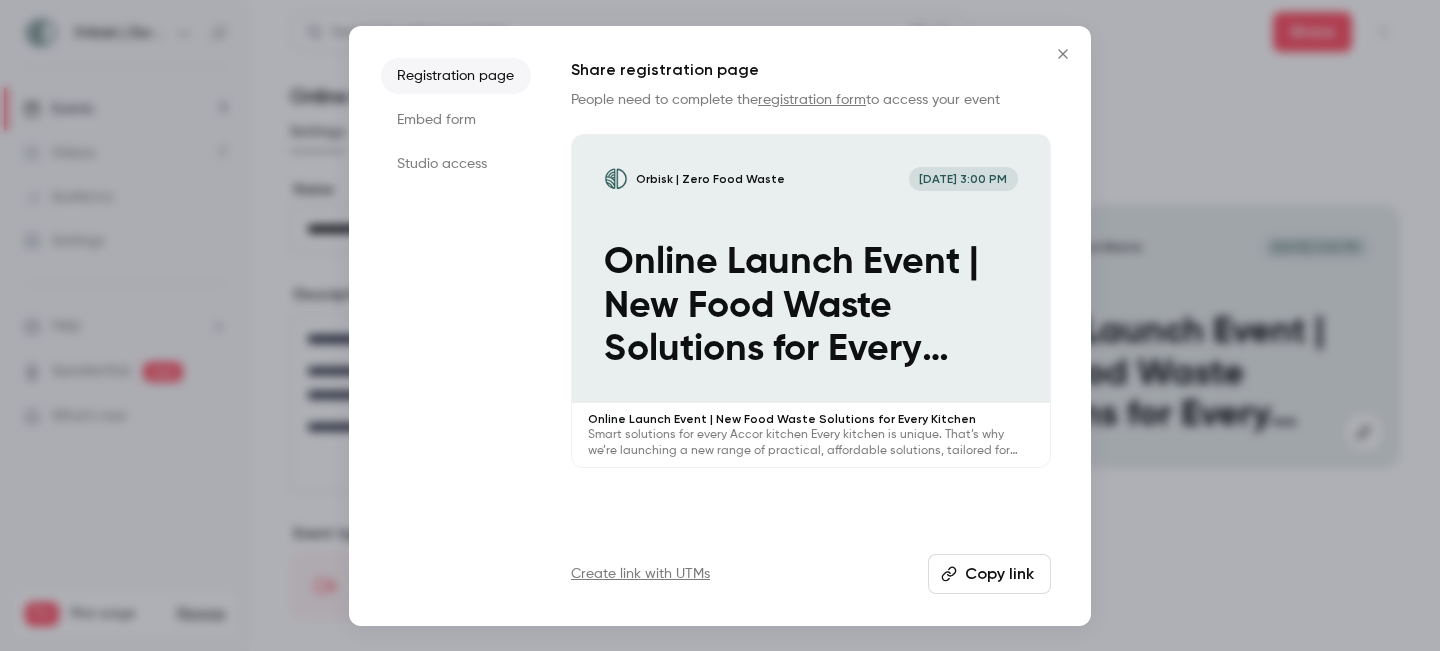click at bounding box center [1063, 54] 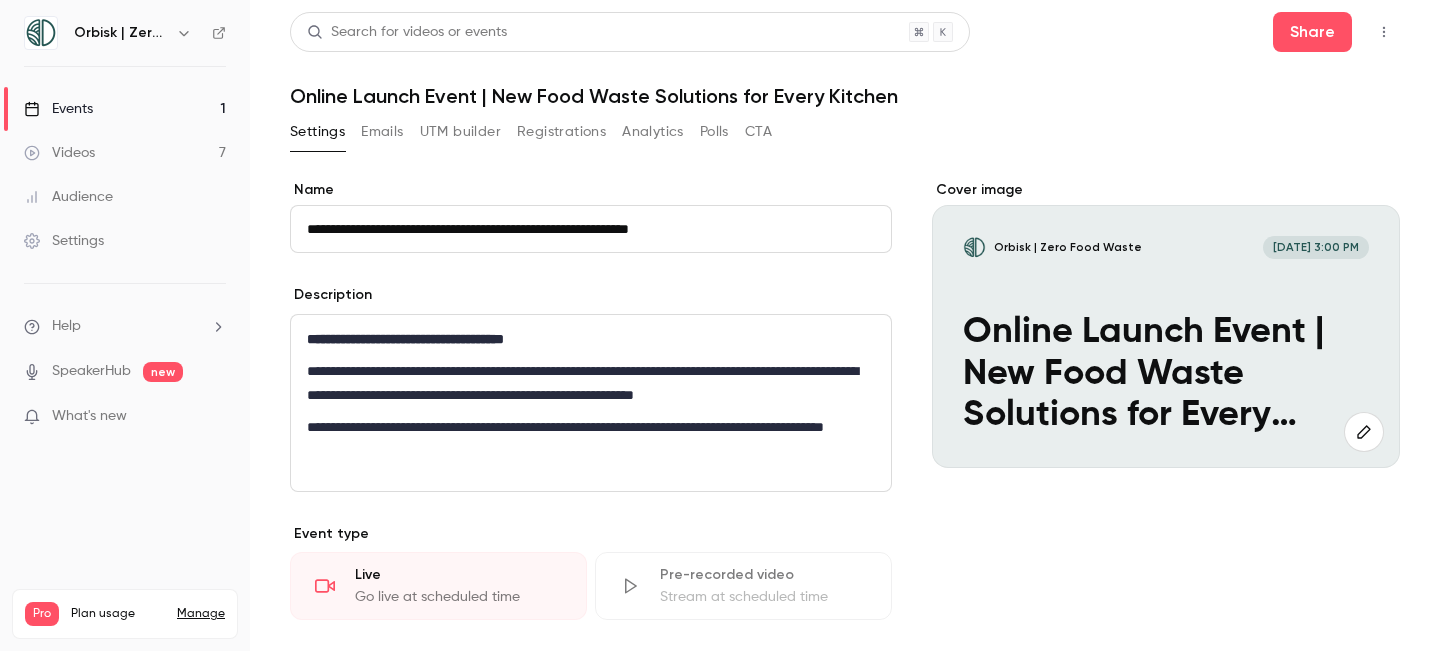click 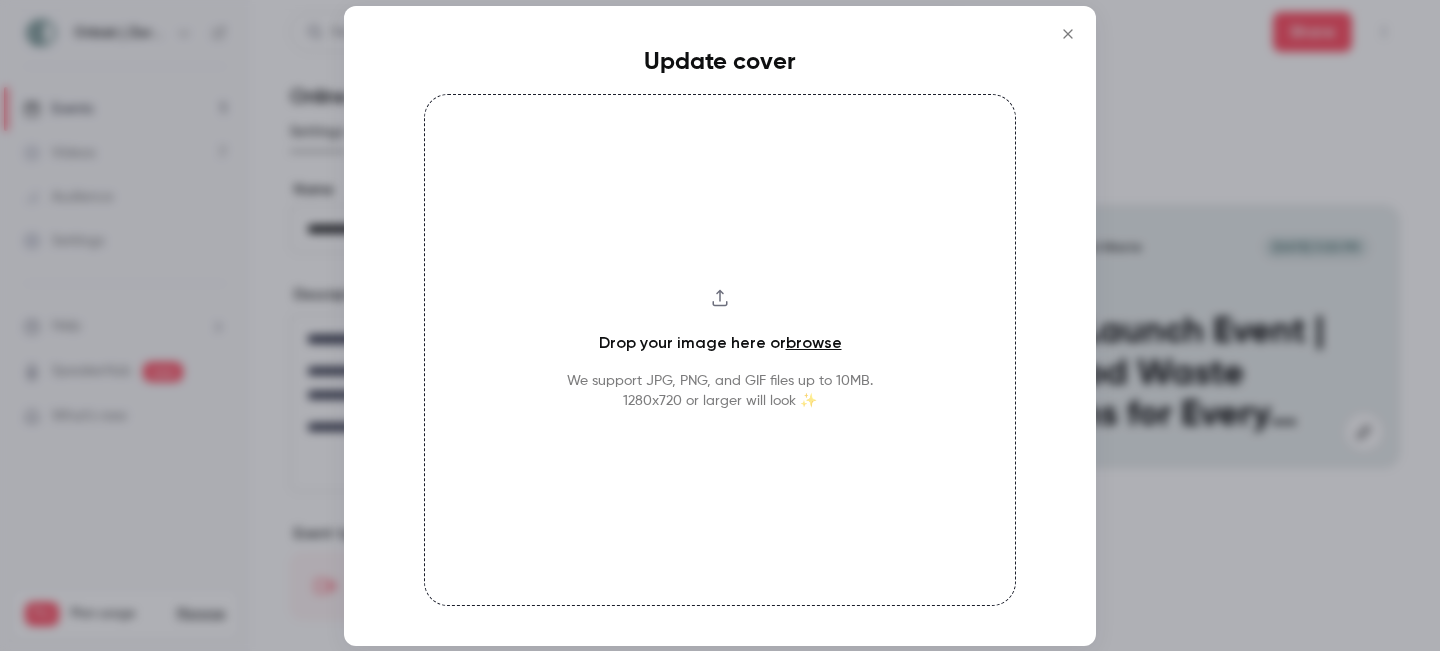 click 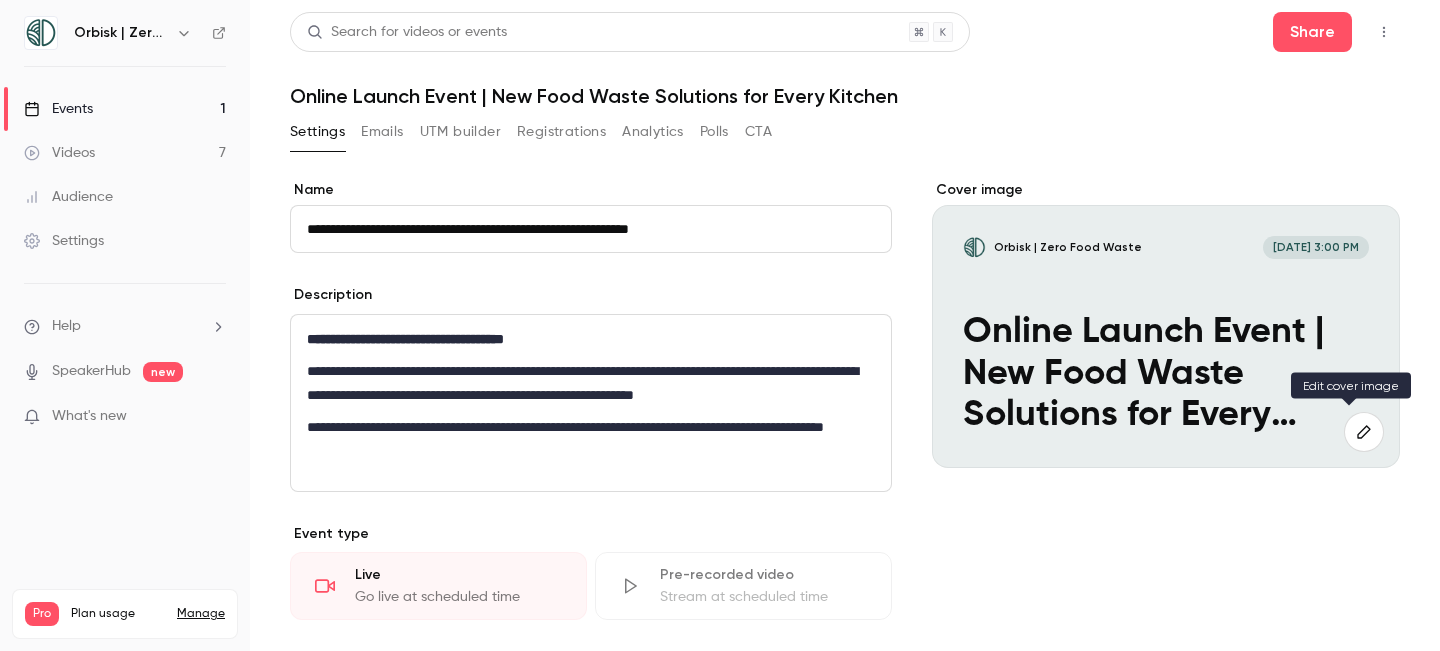click at bounding box center (1364, 432) 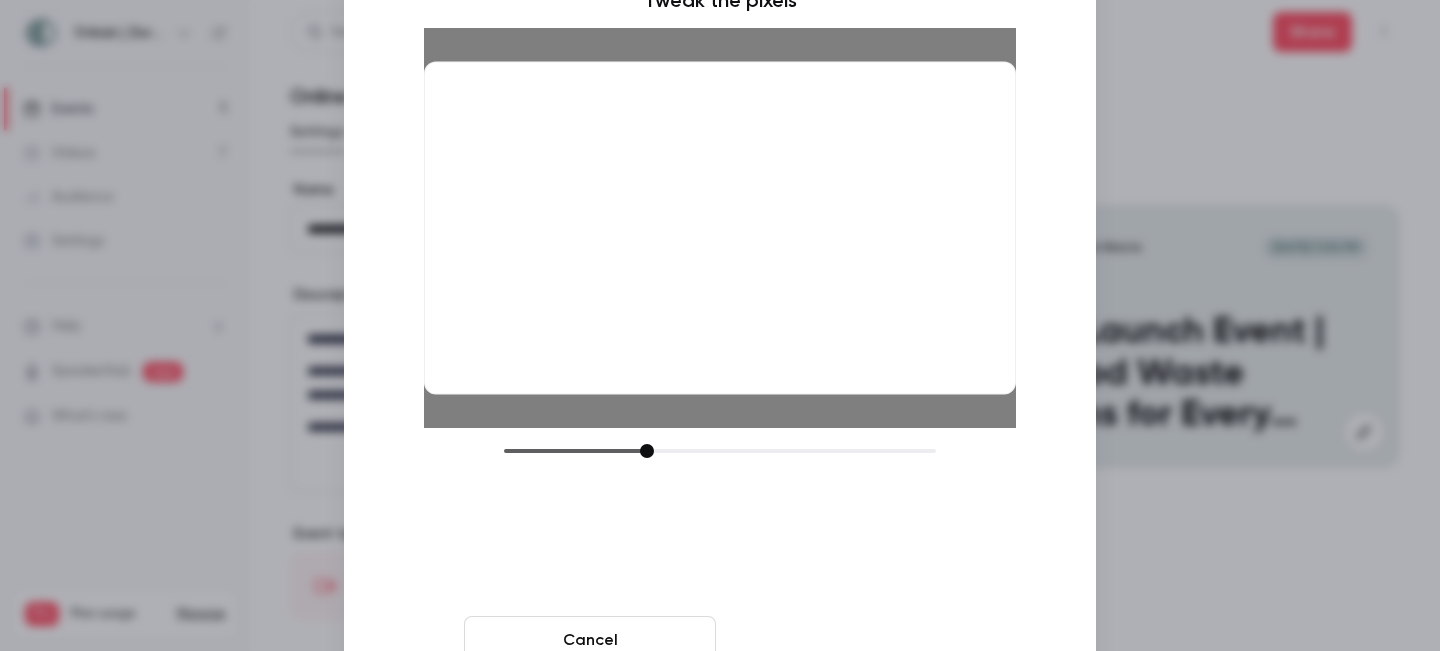 click on "Crop and save" at bounding box center (850, 640) 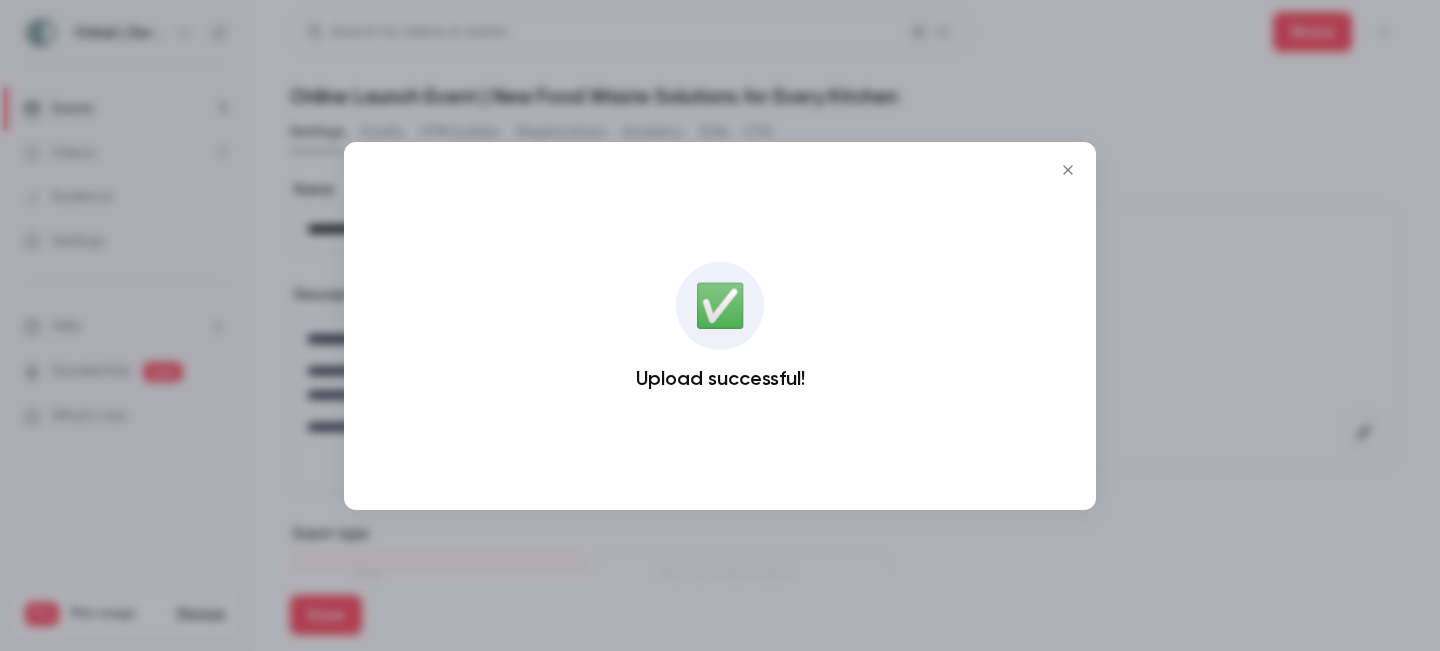 click 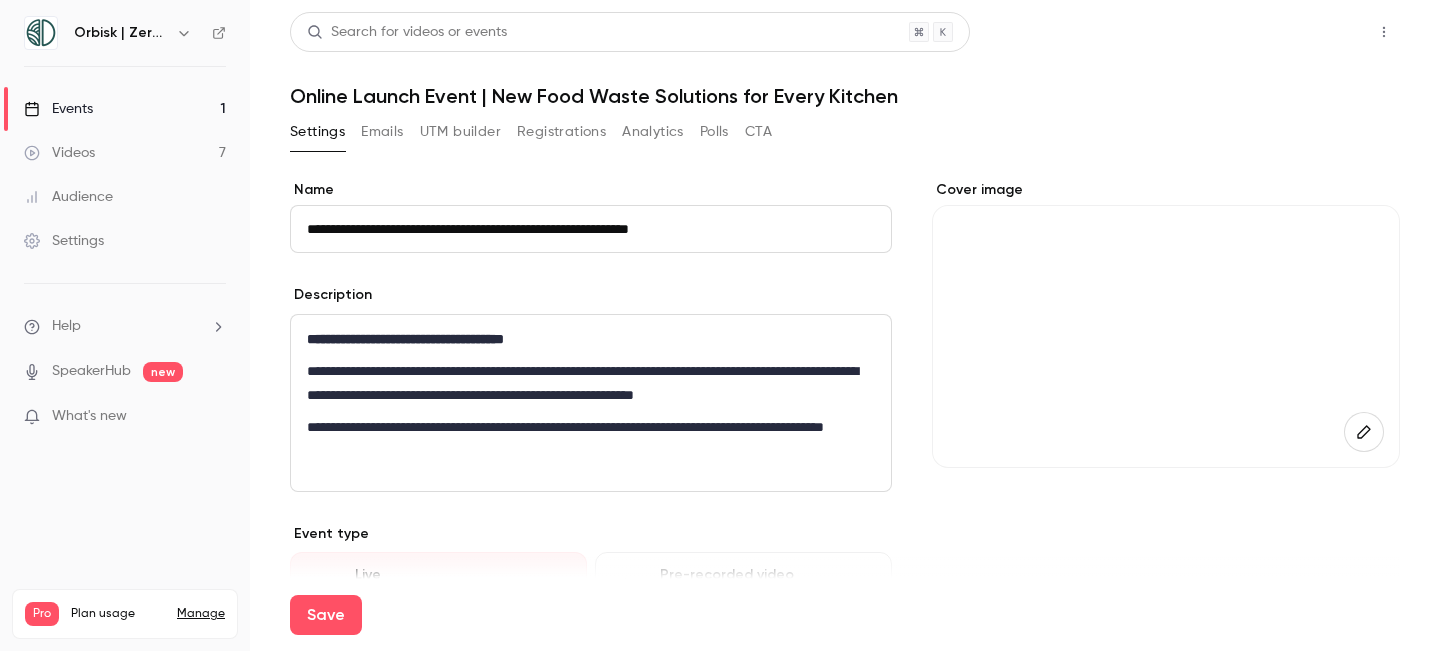 click on "Share" at bounding box center [1312, 32] 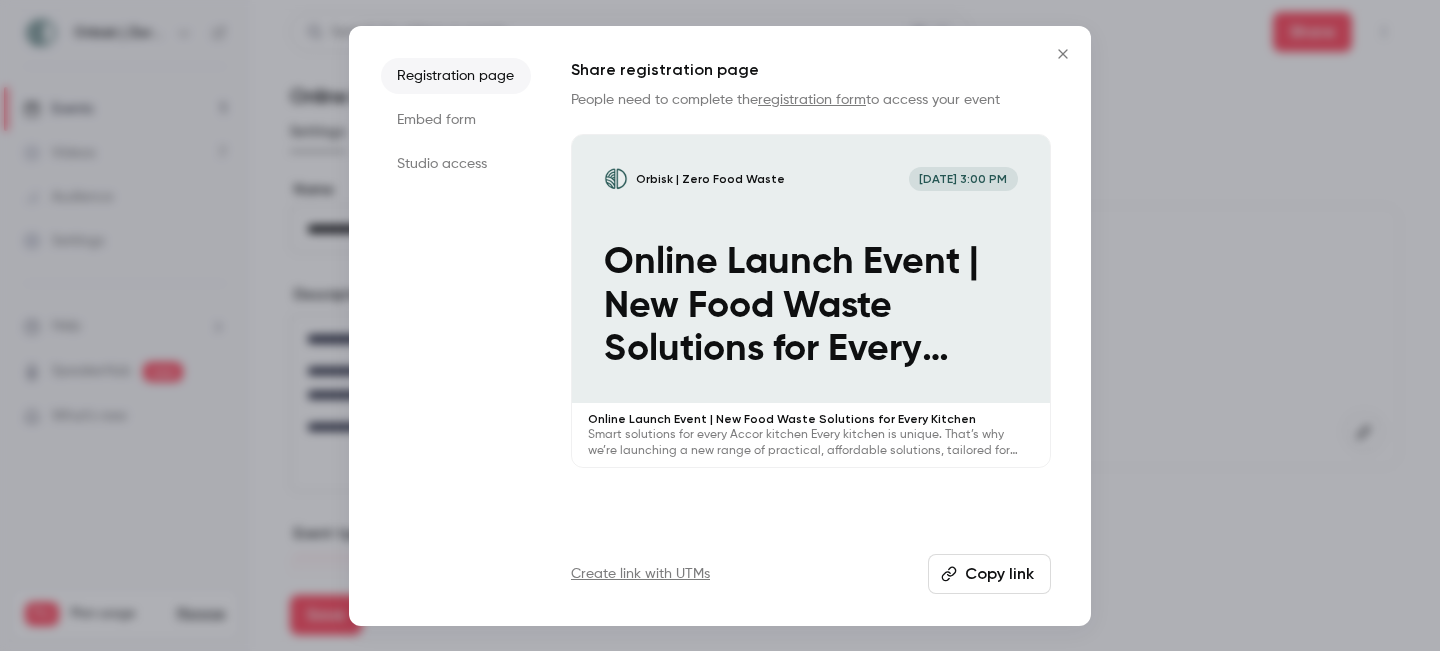 click on "Copy link" at bounding box center (989, 574) 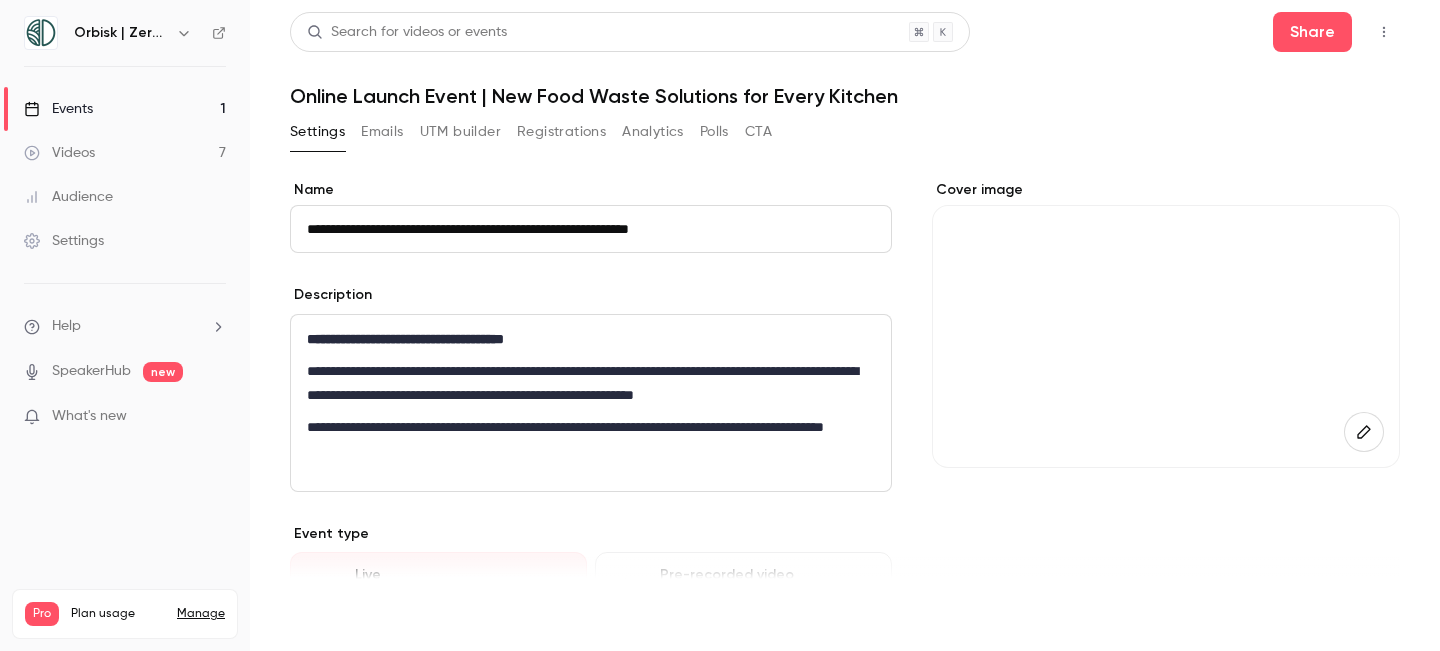 click on "Save" at bounding box center (326, 615) 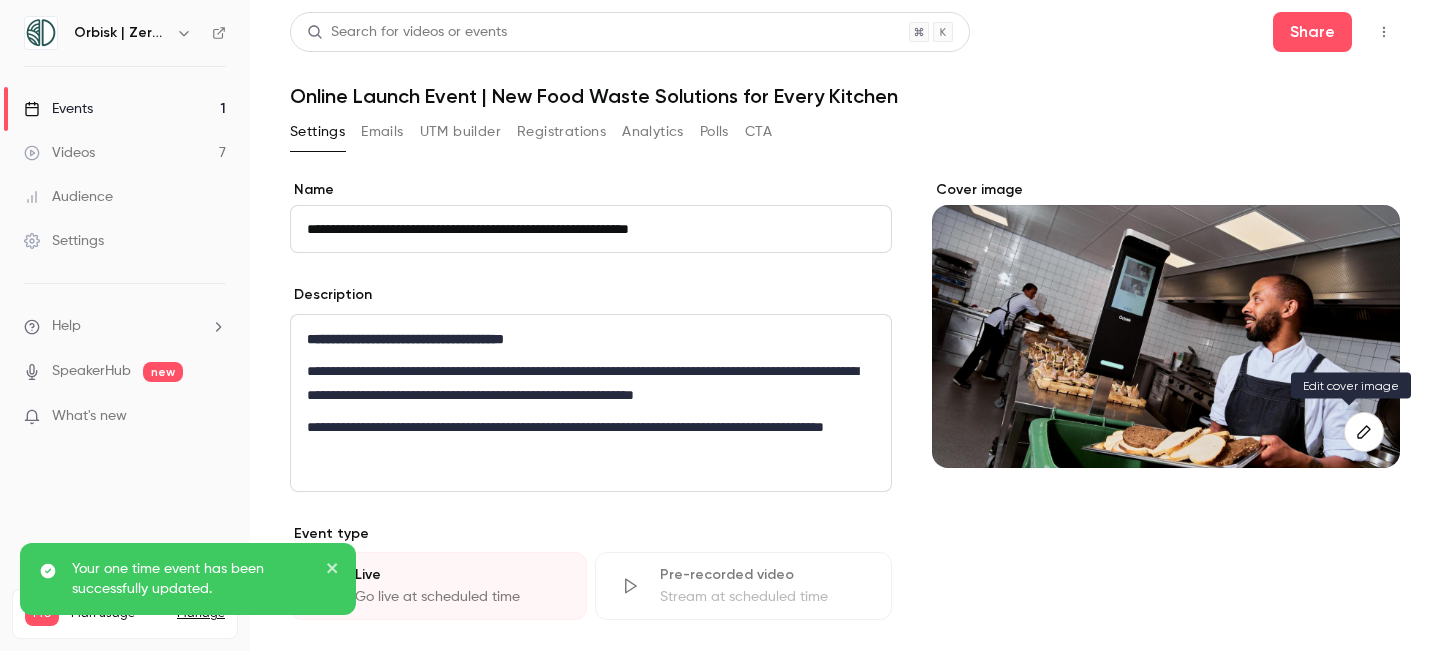 click 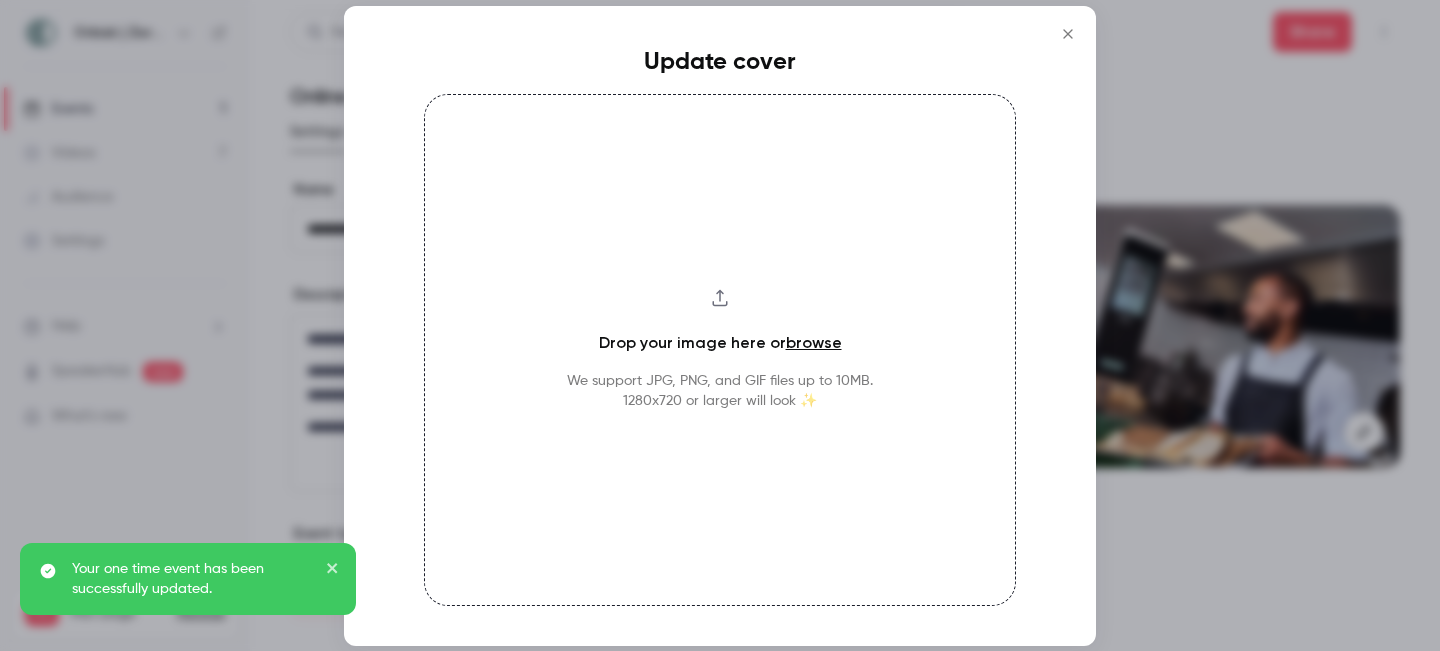 click 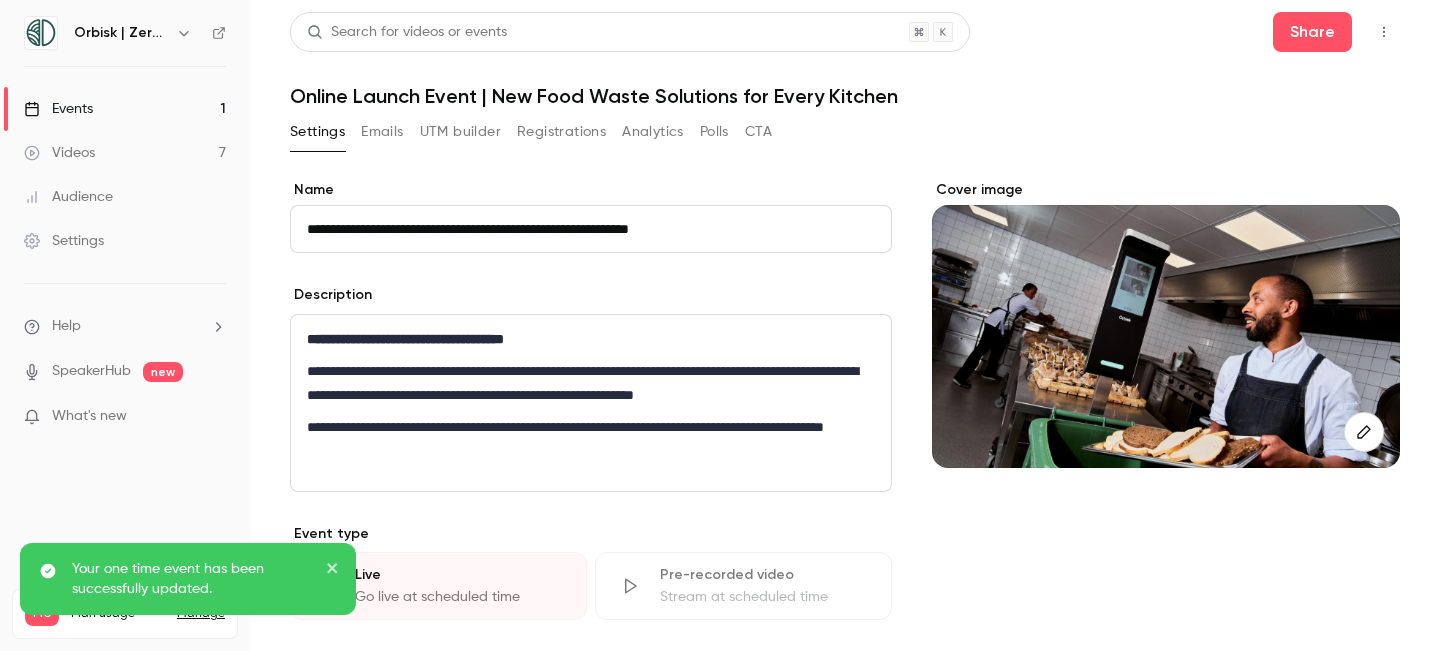 click at bounding box center (1166, 336) 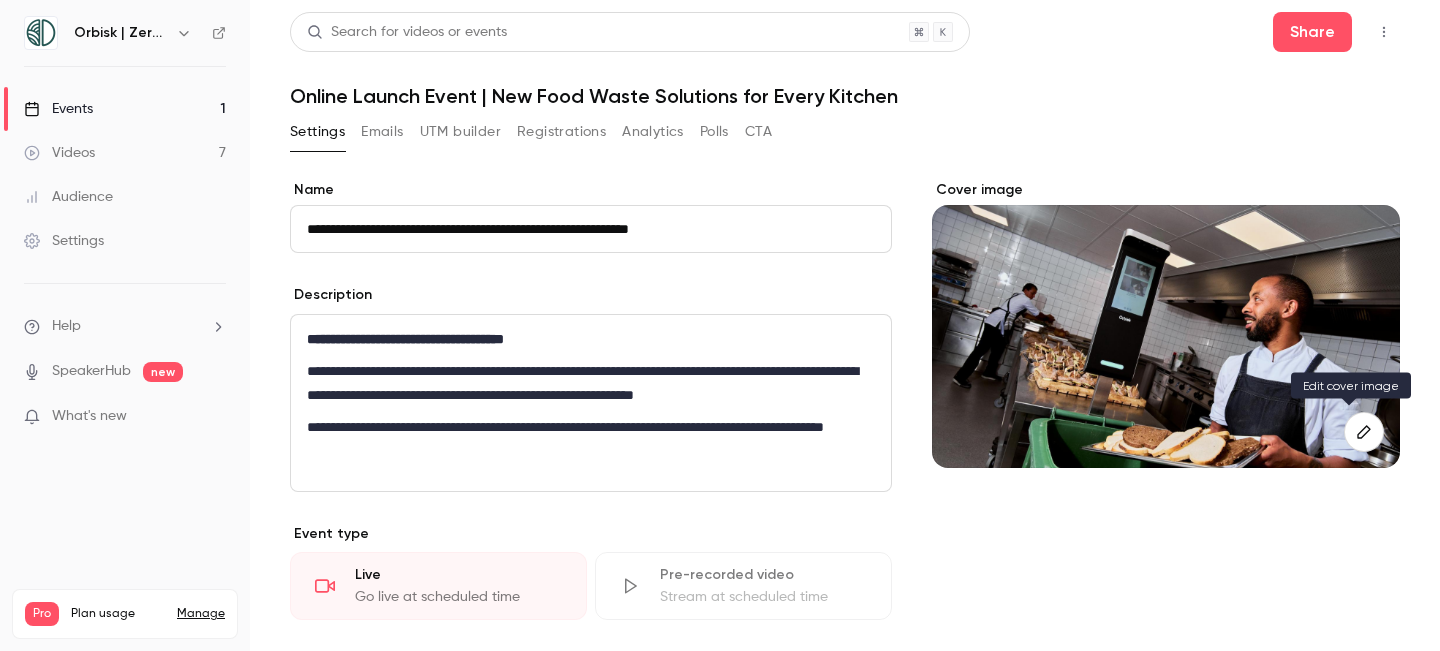 click 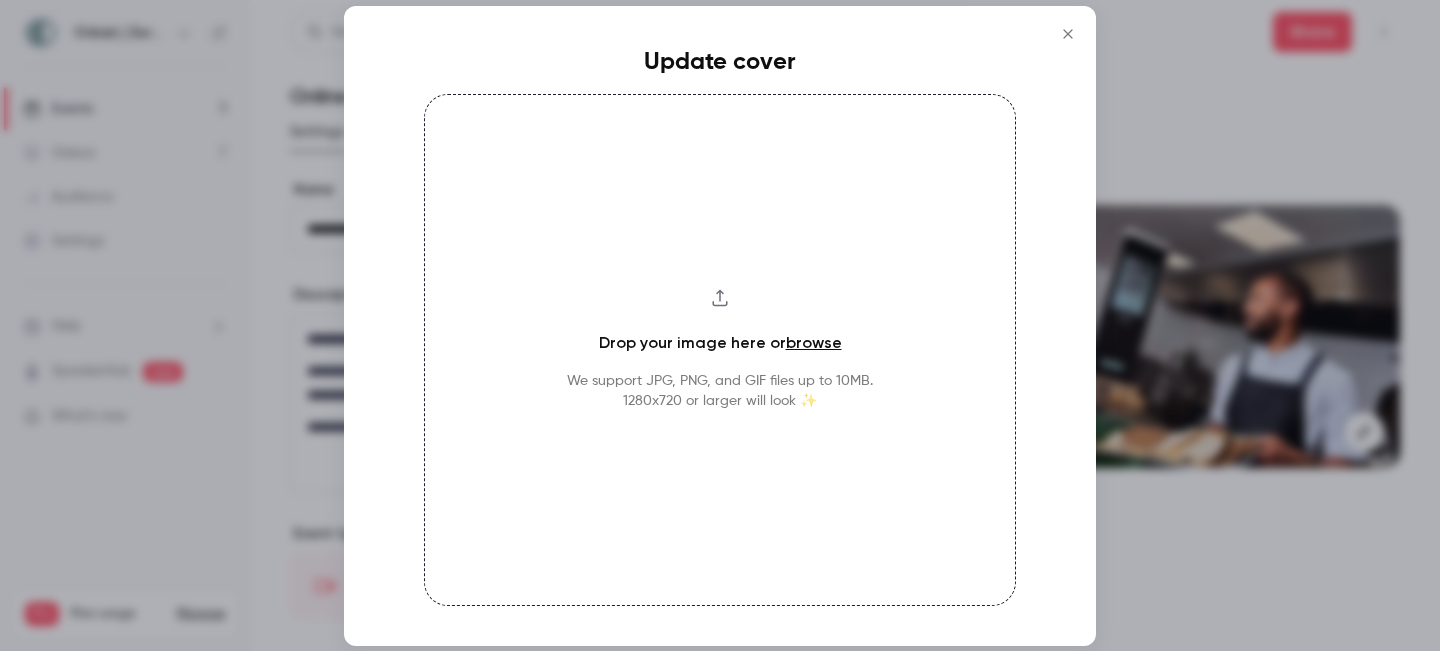 click 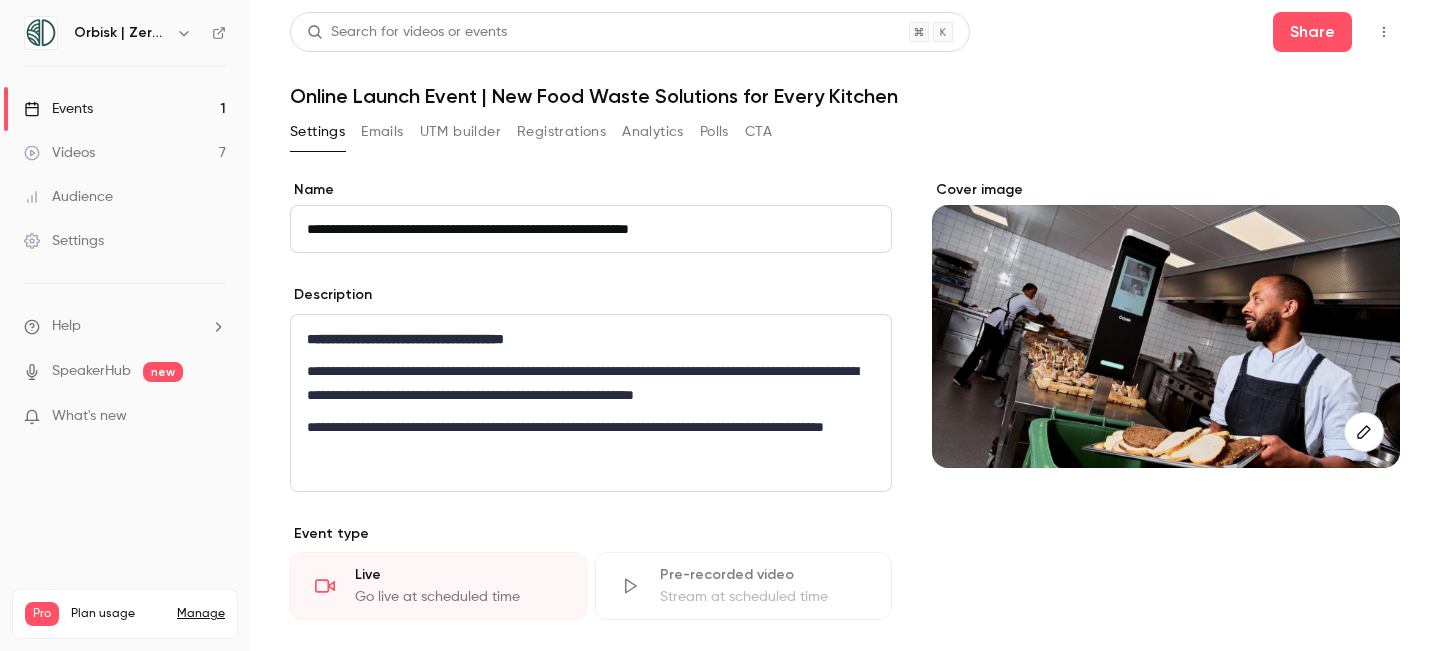 click on "**********" at bounding box center [586, 383] 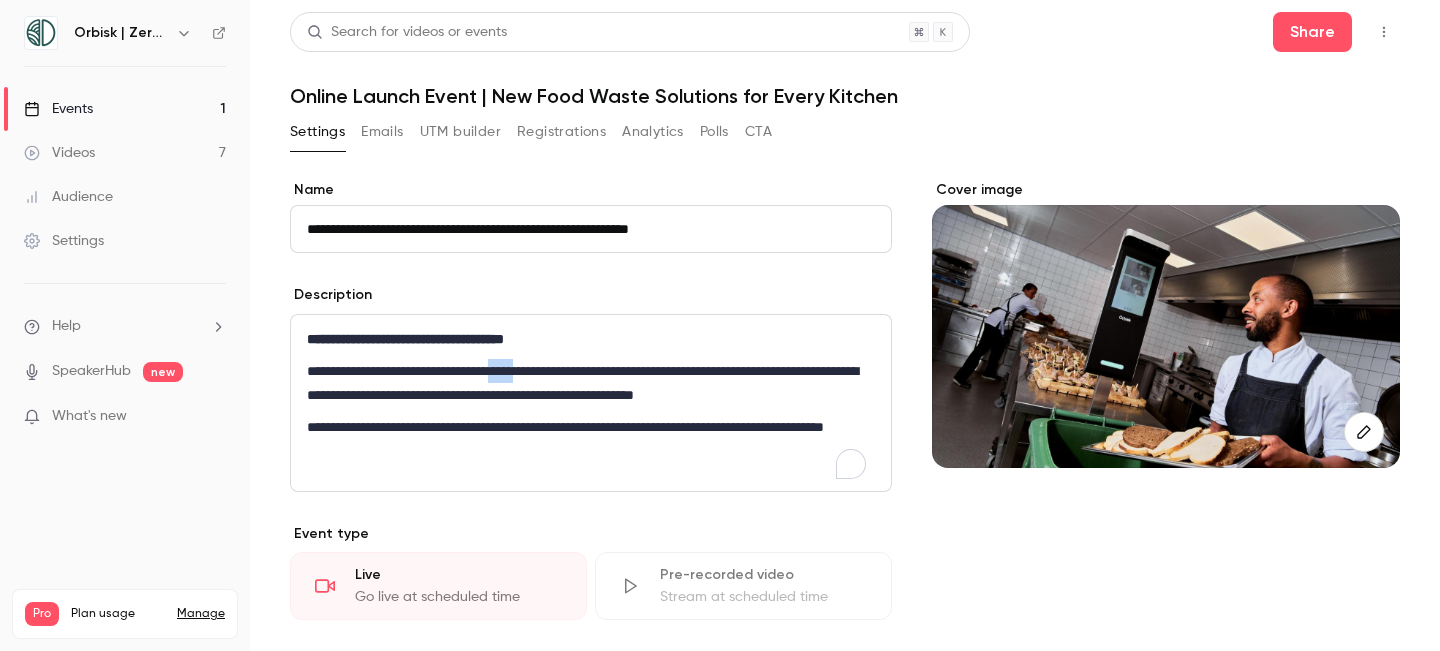 click on "**********" at bounding box center (586, 383) 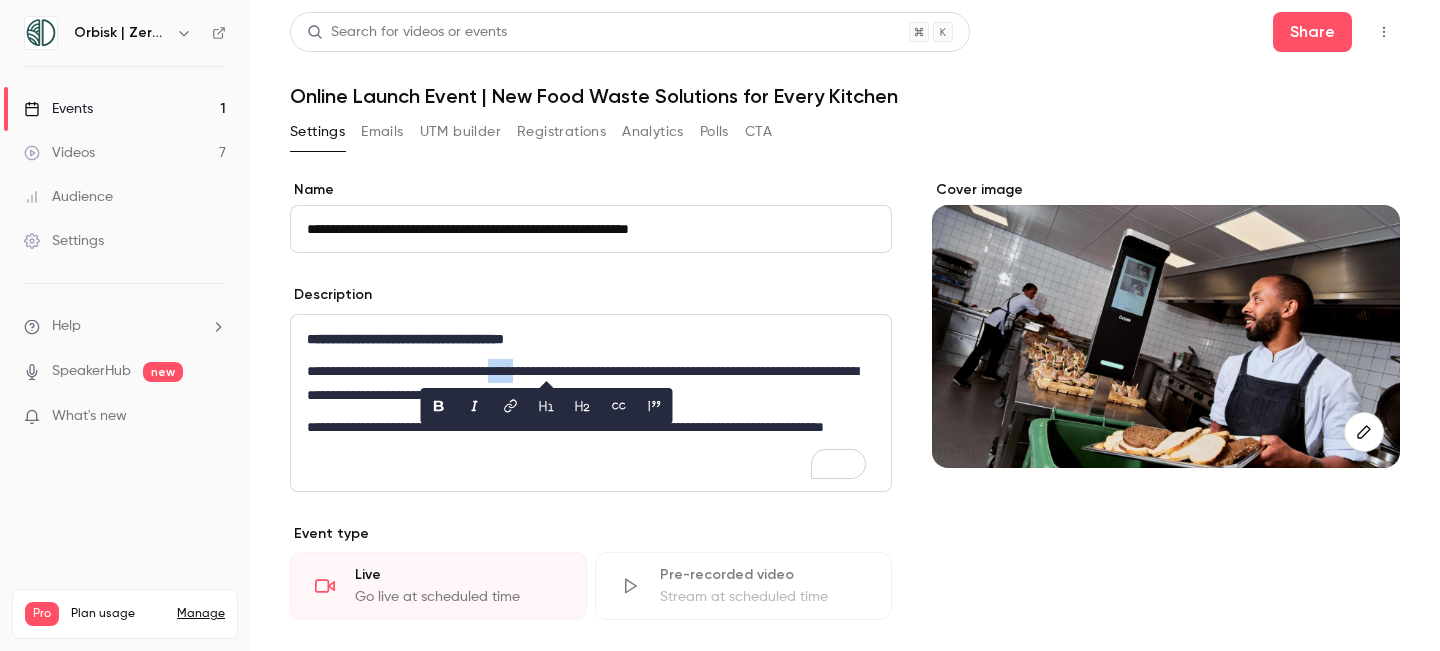 type 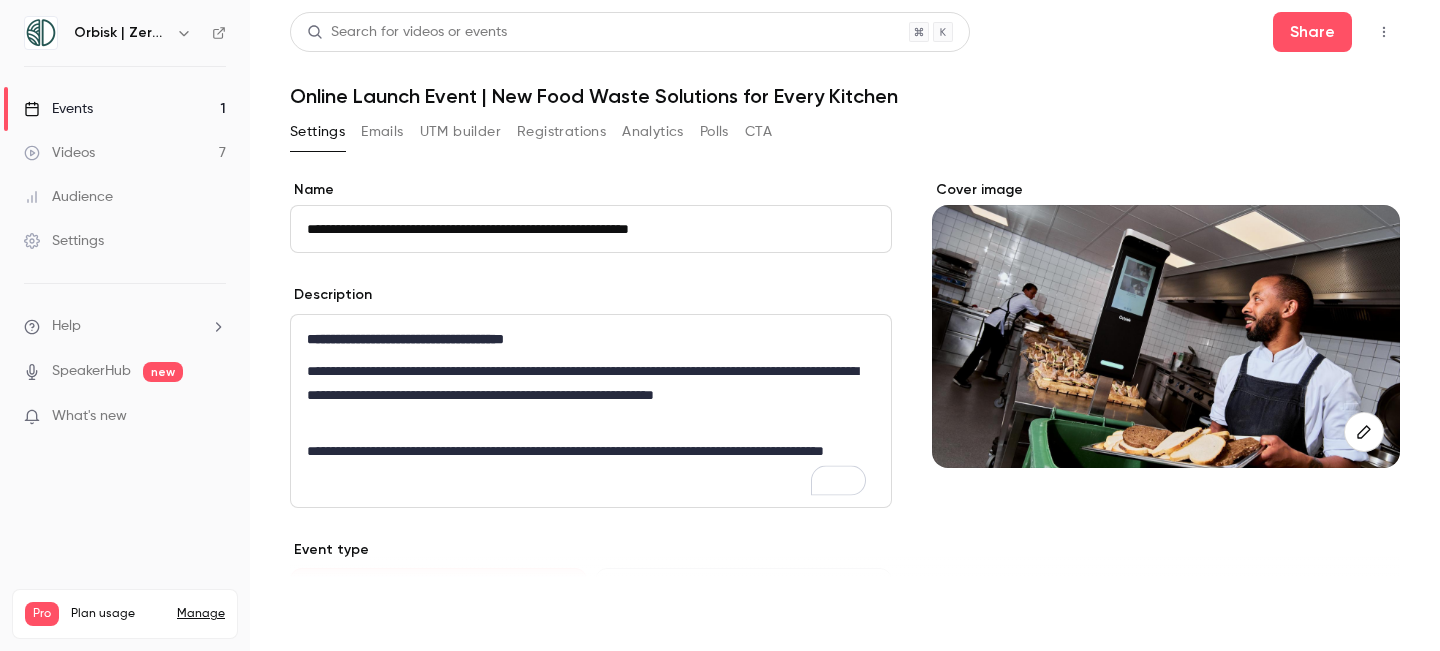 click on "Save" at bounding box center [326, 615] 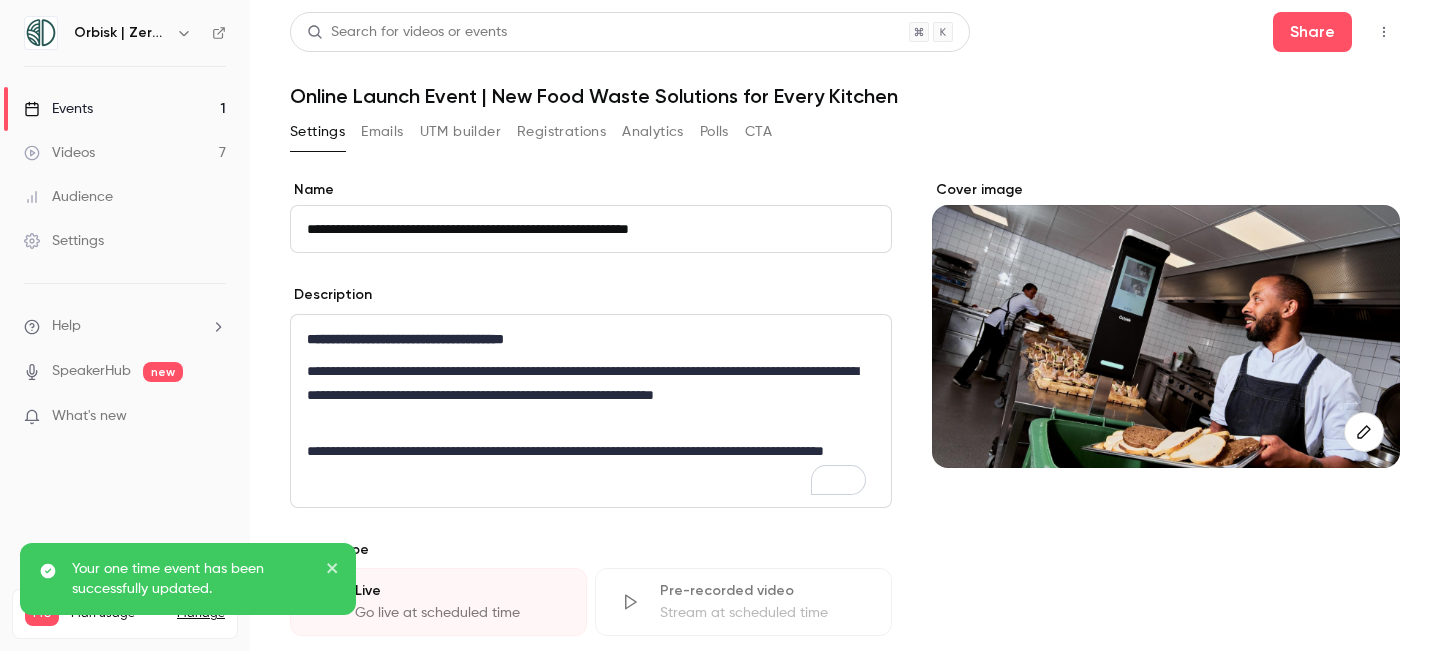scroll, scrollTop: 0, scrollLeft: 0, axis: both 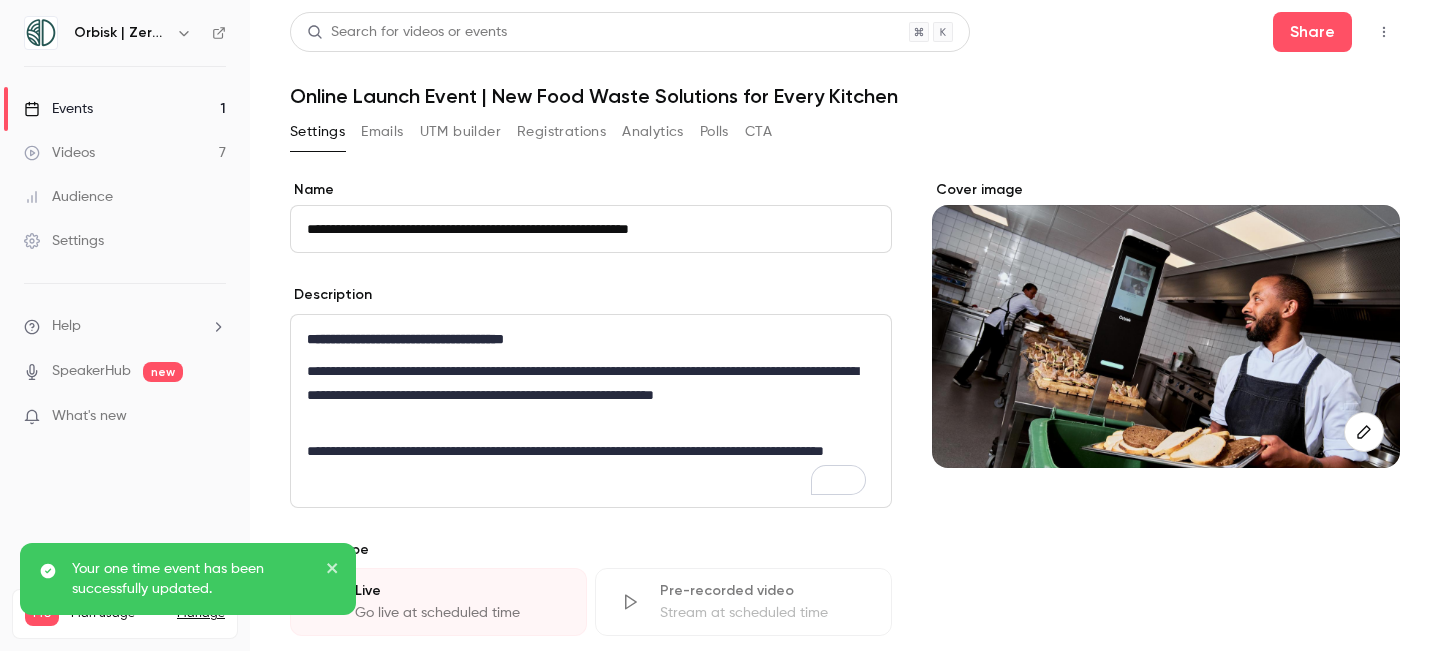 click on "**********" at bounding box center (586, 395) 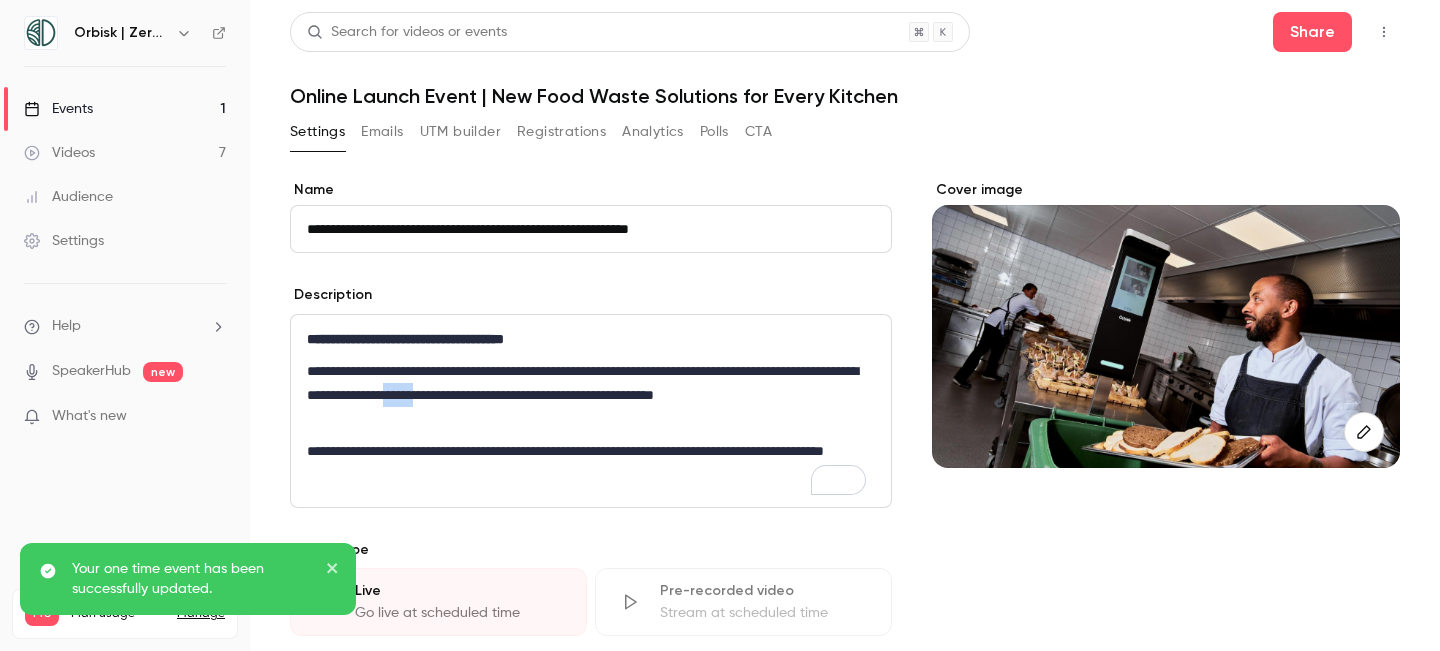 click on "**********" at bounding box center [586, 395] 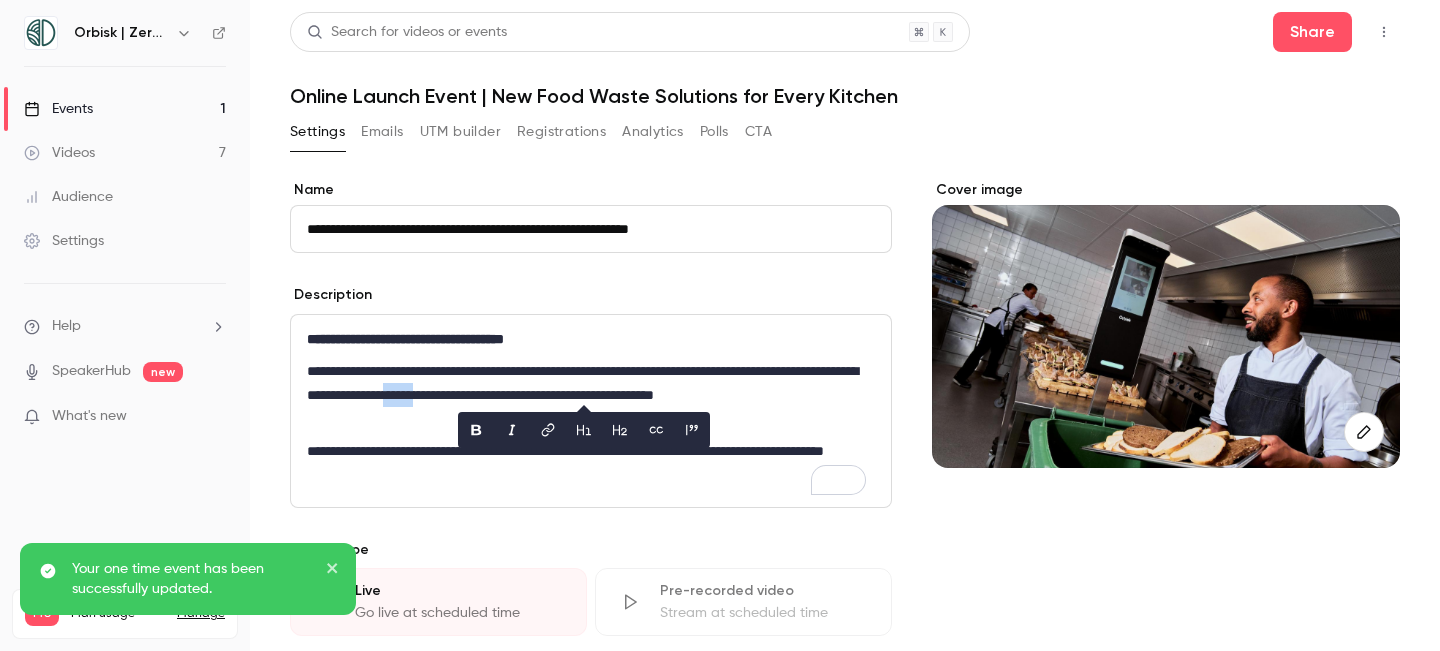 type 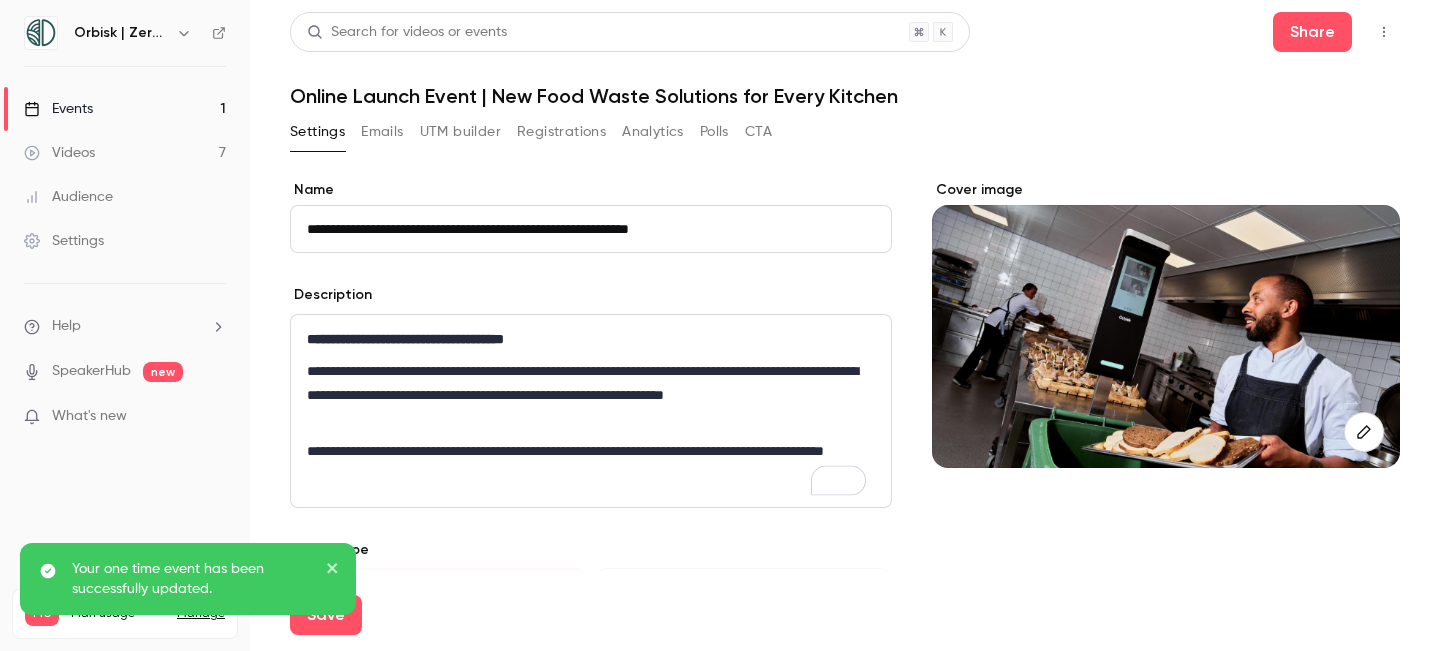 click 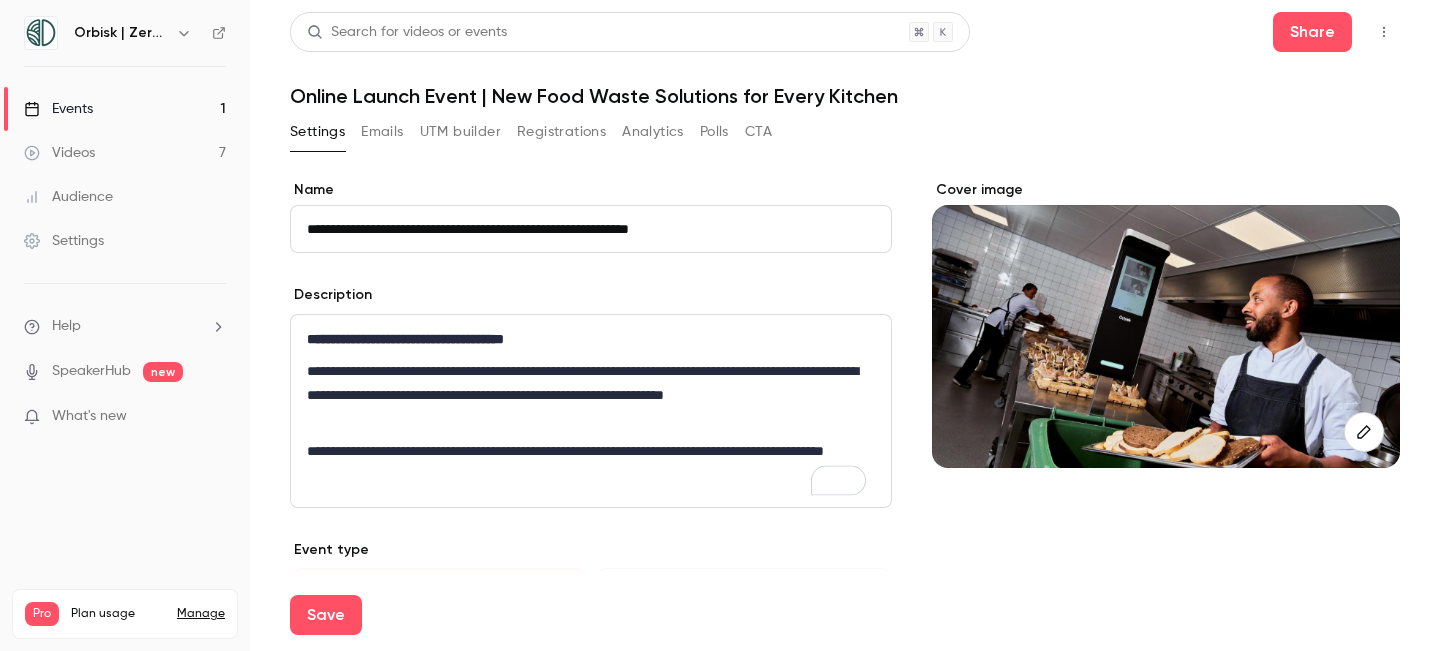 click on "Your one time event has been successfully updated." at bounding box center [188, 631] 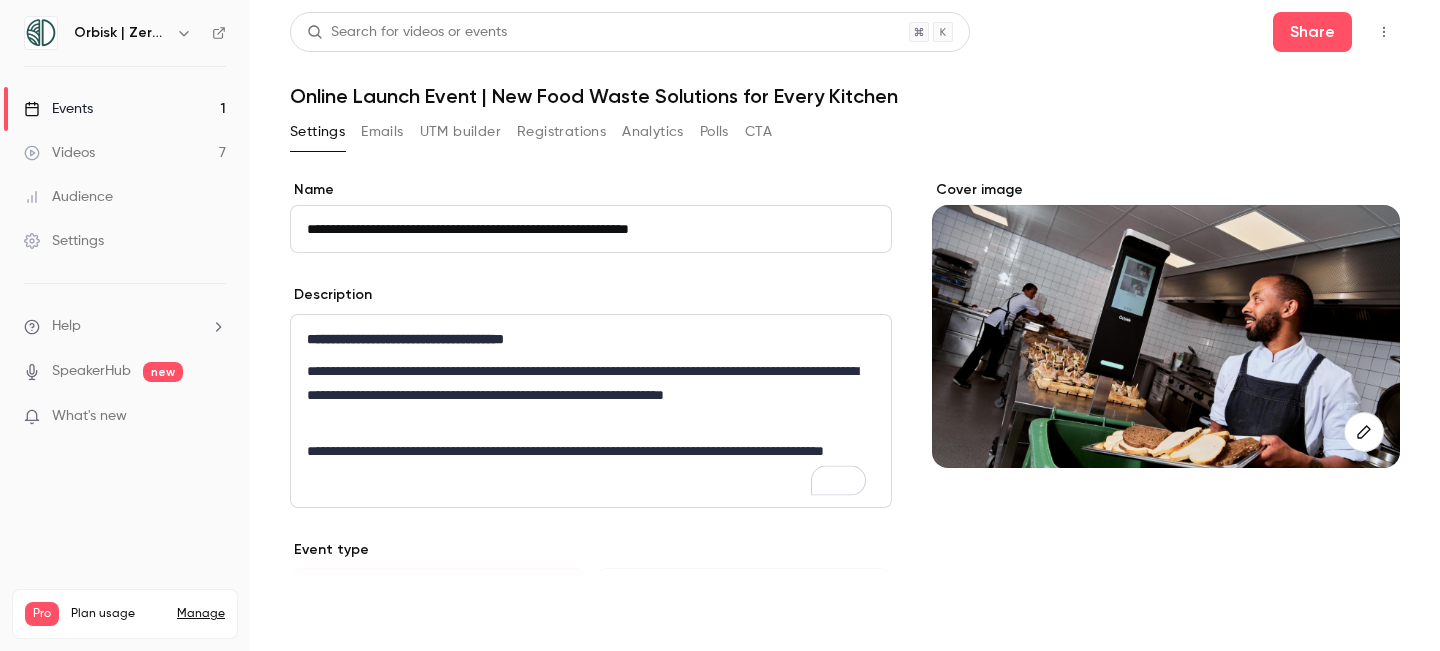 click on "Save" at bounding box center (326, 615) 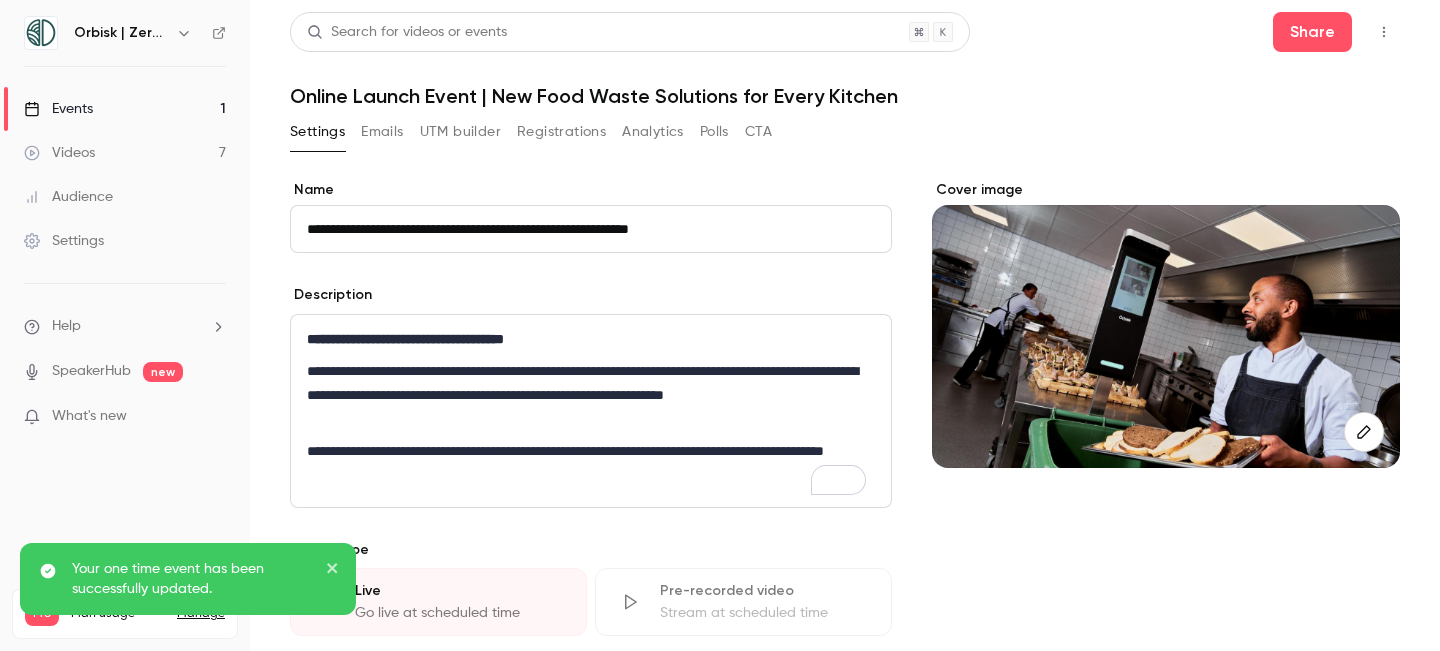 click on "**********" at bounding box center (586, 395) 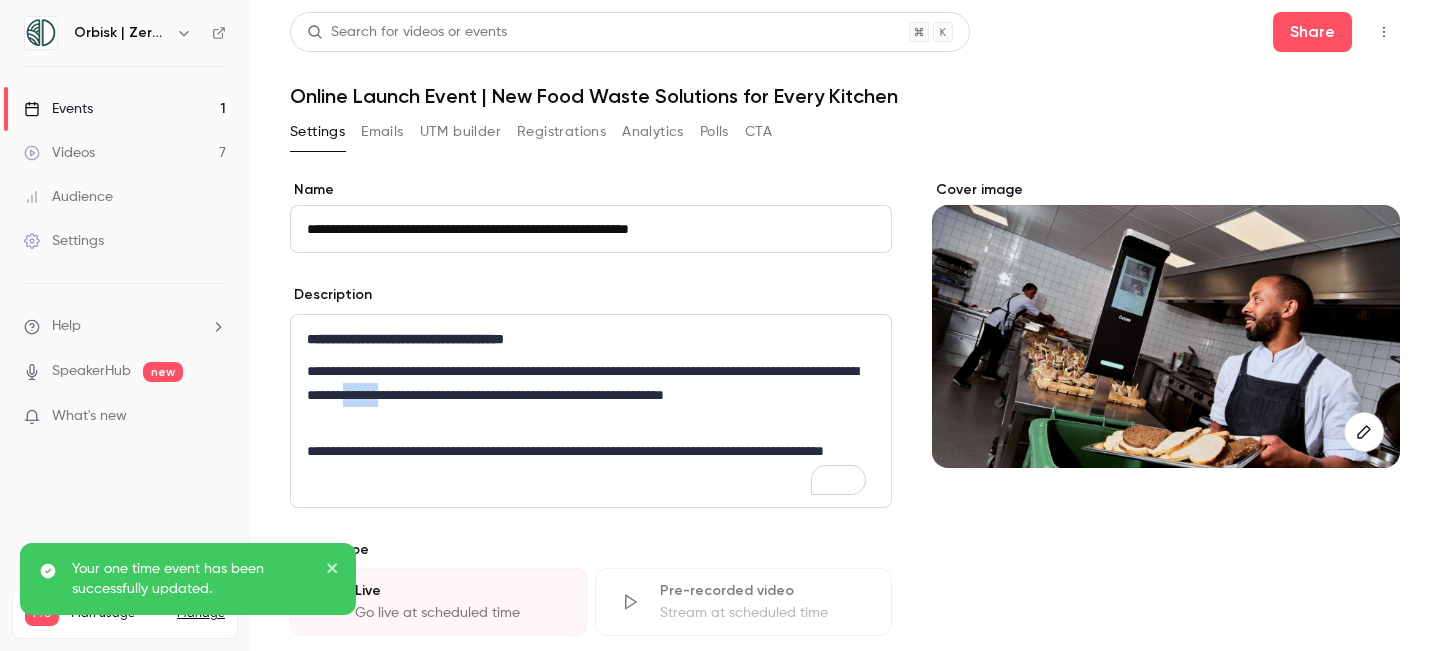 click on "**********" at bounding box center [586, 395] 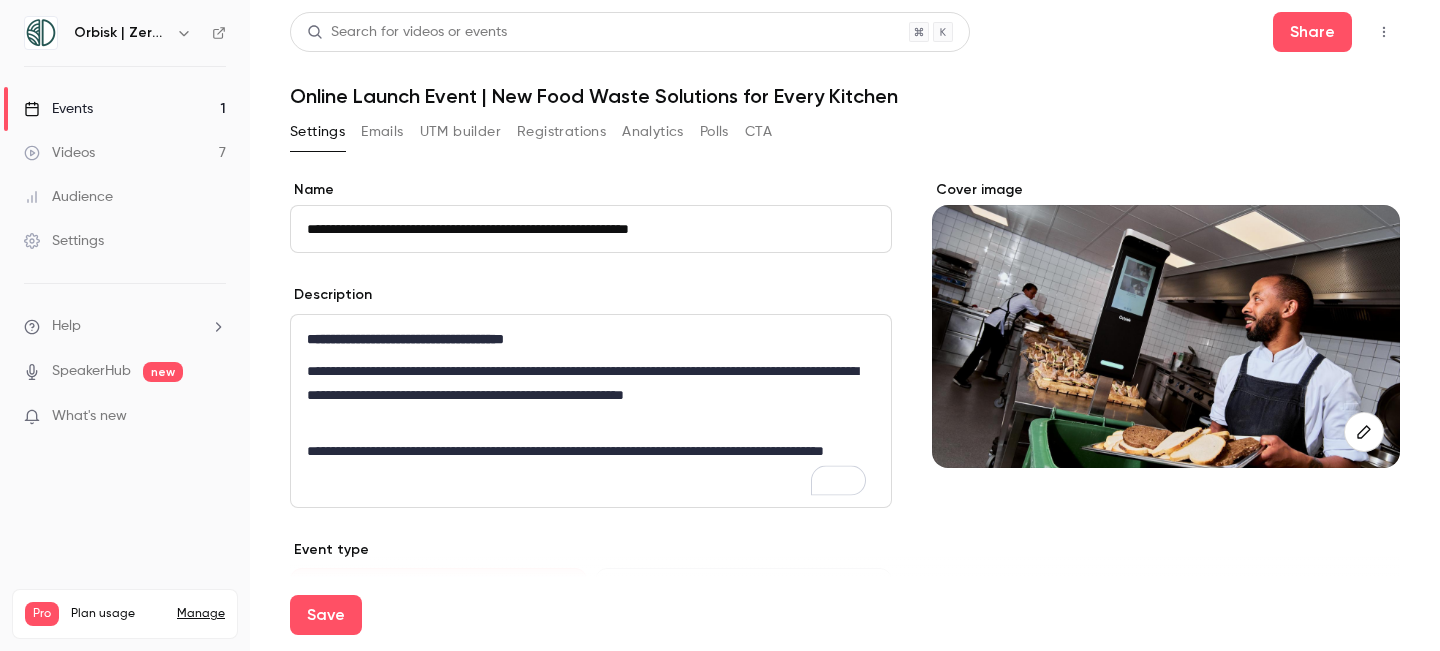 click on "**********" at bounding box center [586, 395] 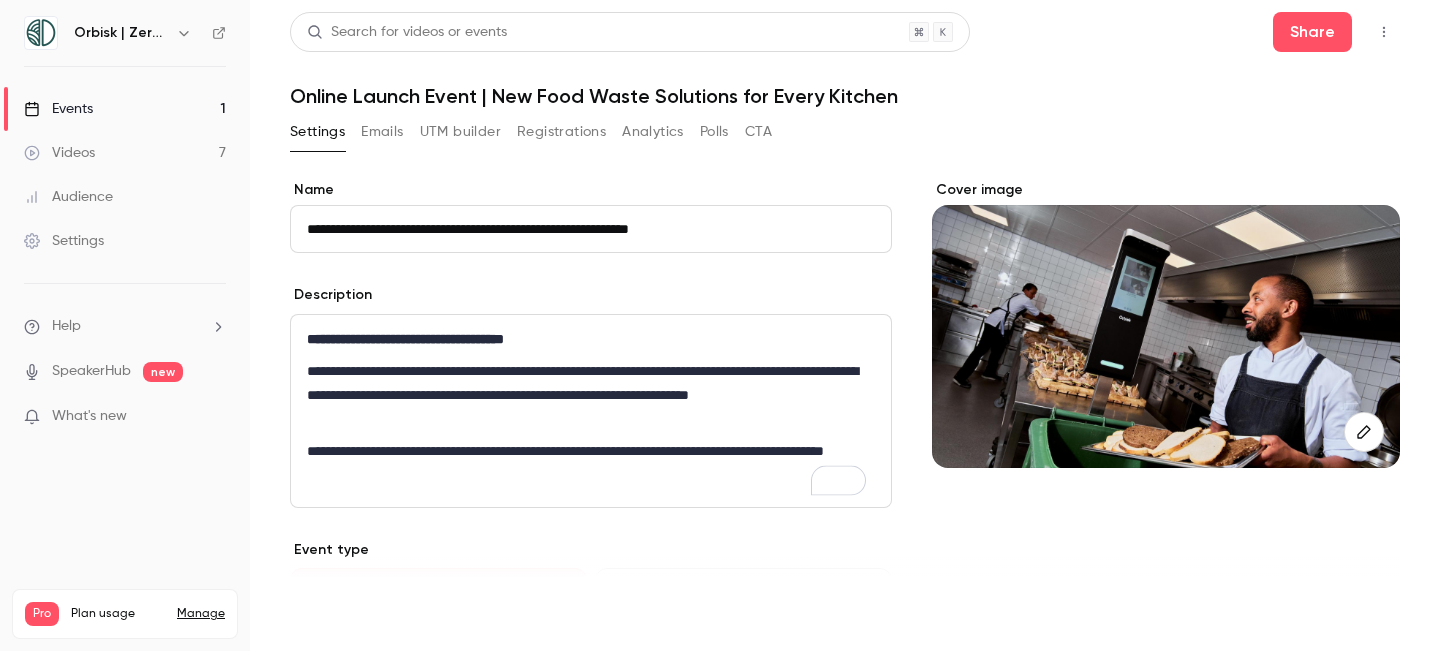 click on "Save" at bounding box center (326, 615) 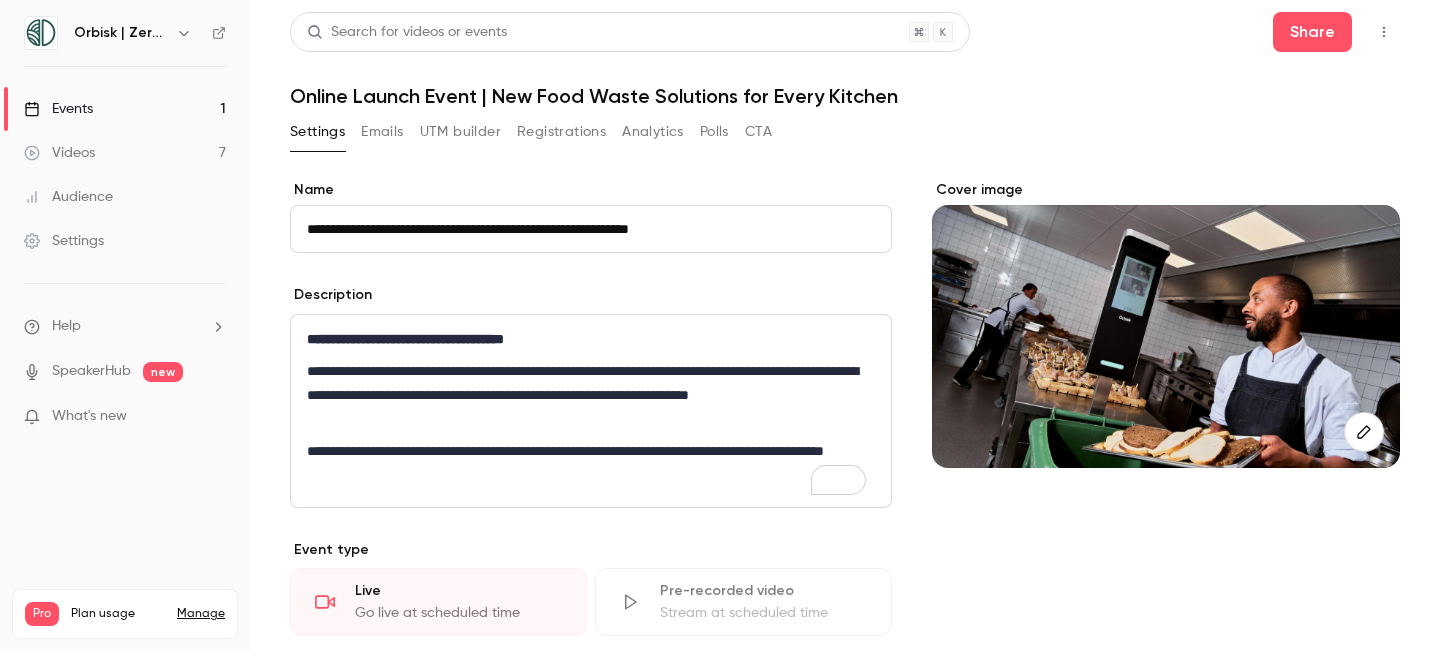 click on "**********" at bounding box center [586, 395] 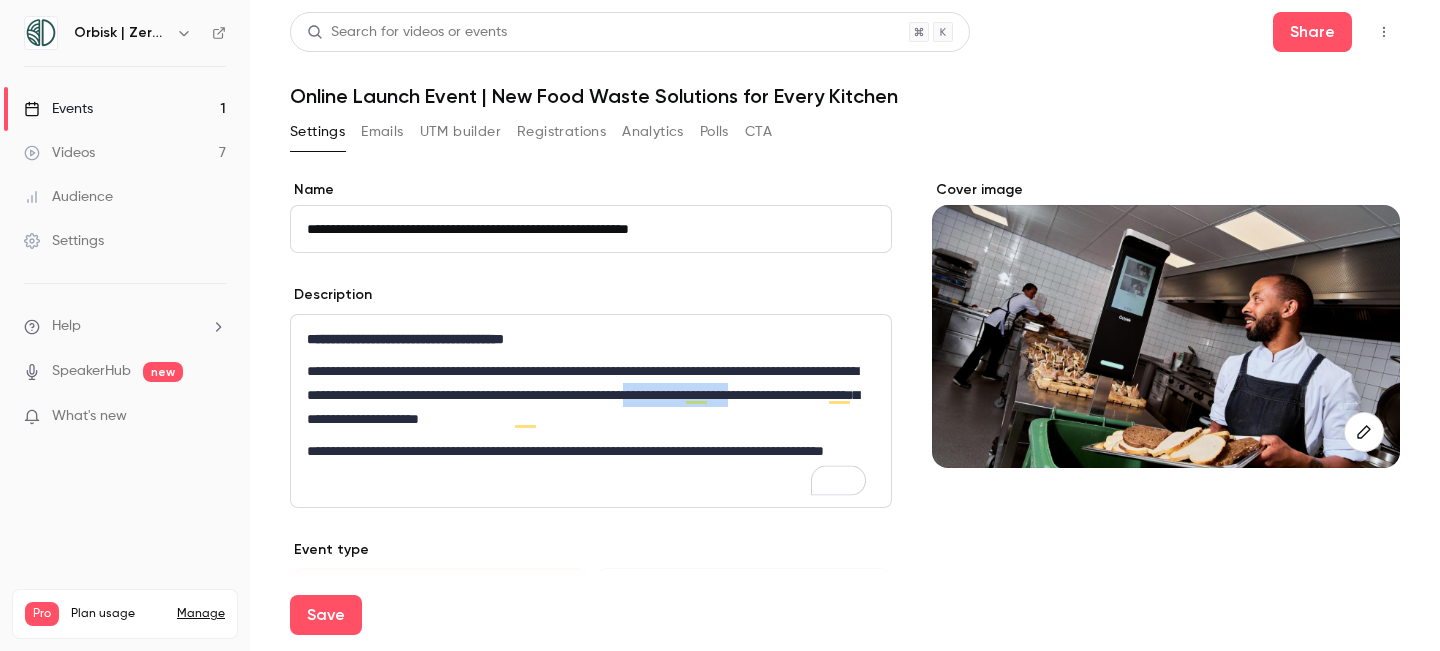 drag, startPoint x: 424, startPoint y: 417, endPoint x: 307, endPoint y: 418, distance: 117.00427 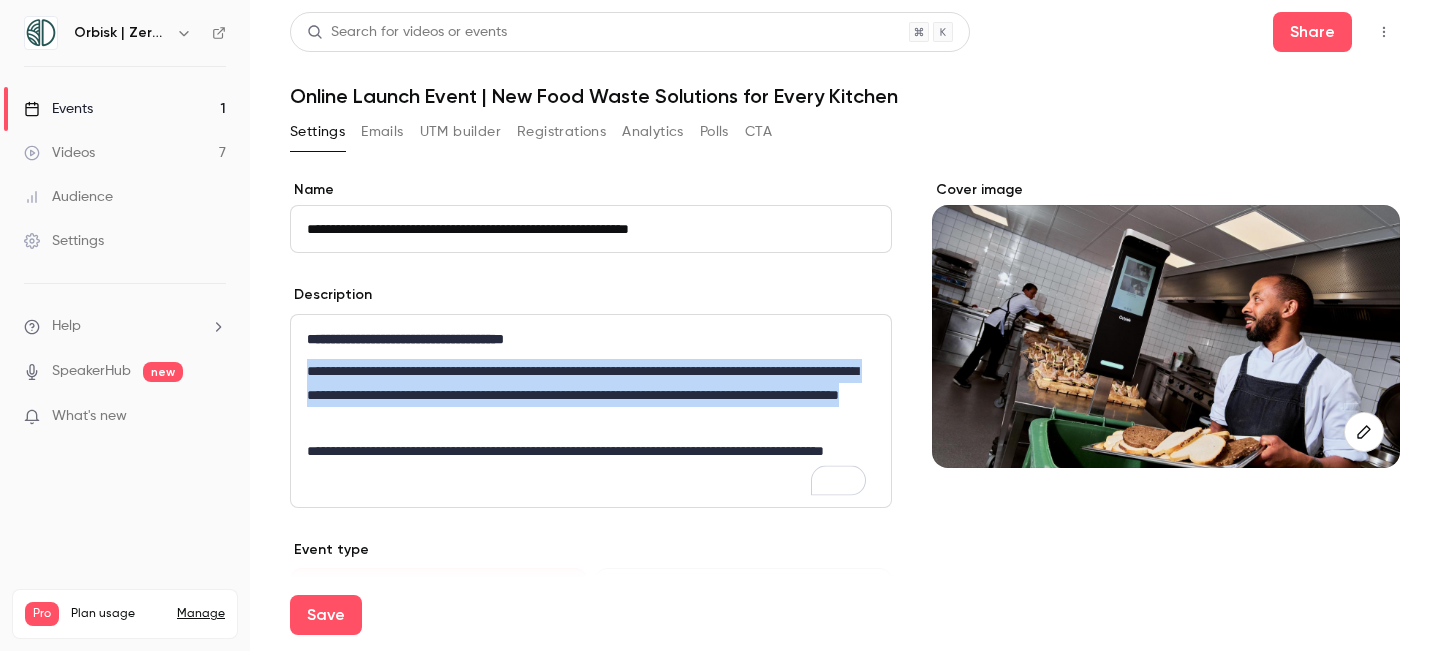 drag, startPoint x: 637, startPoint y: 420, endPoint x: 309, endPoint y: 377, distance: 330.80658 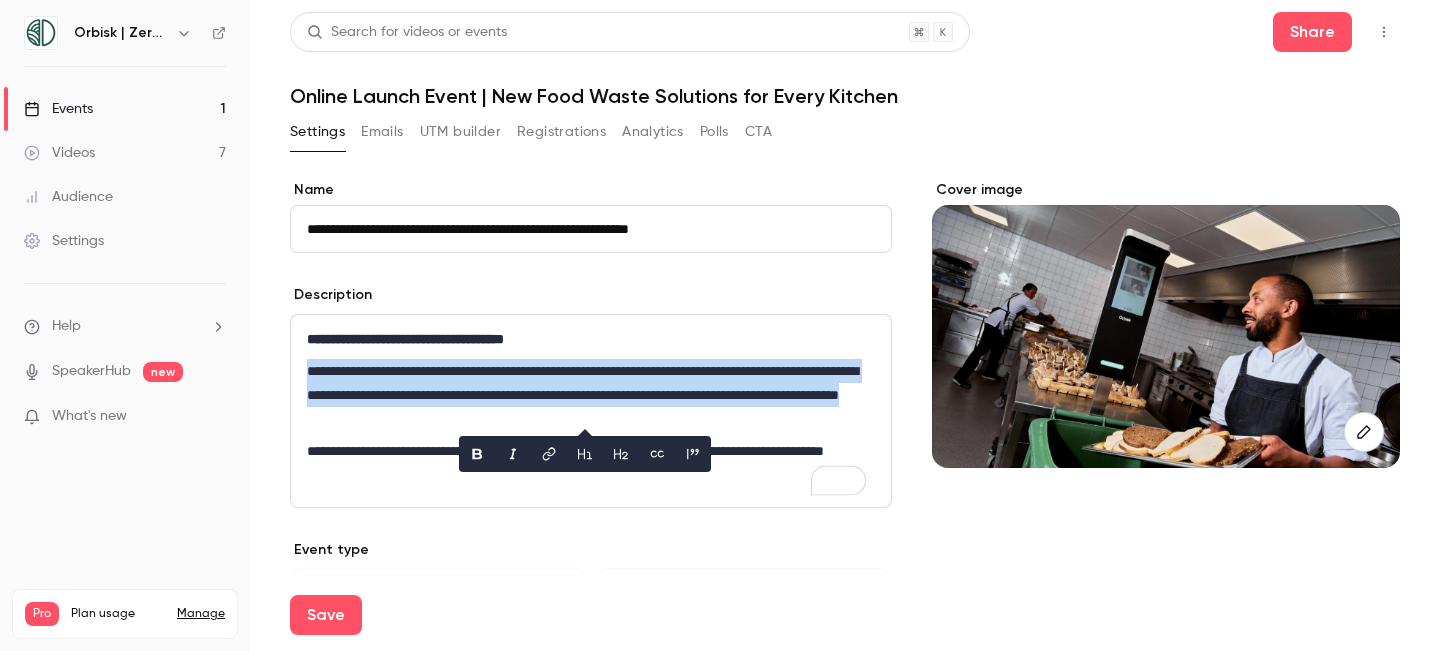 copy on "**********" 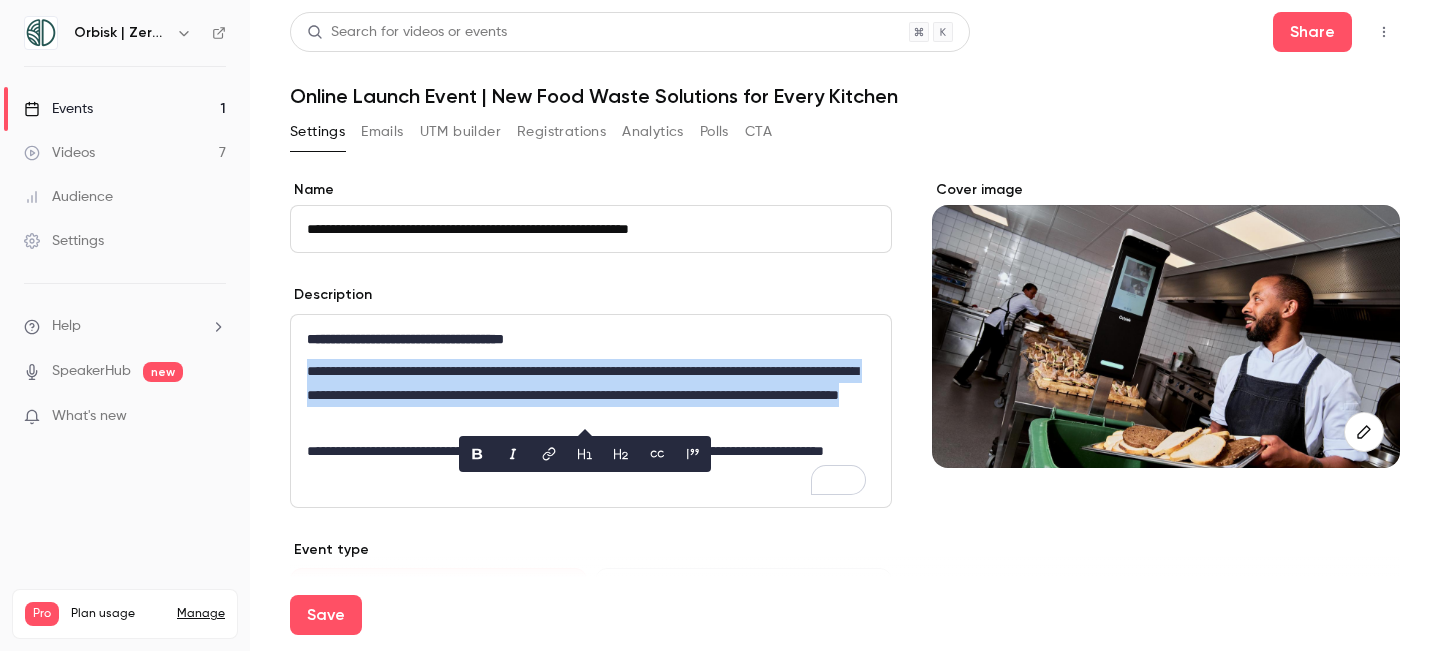 click on "**********" at bounding box center [586, 395] 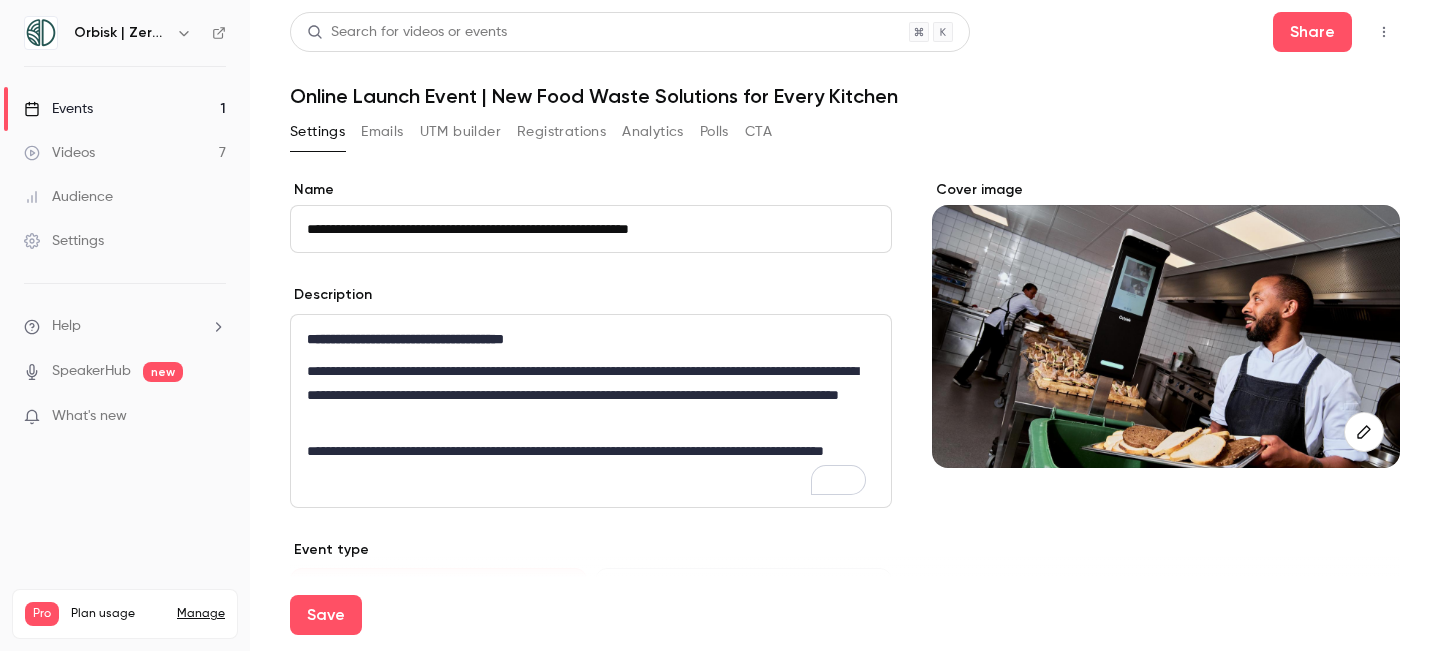 click on "**********" at bounding box center [586, 395] 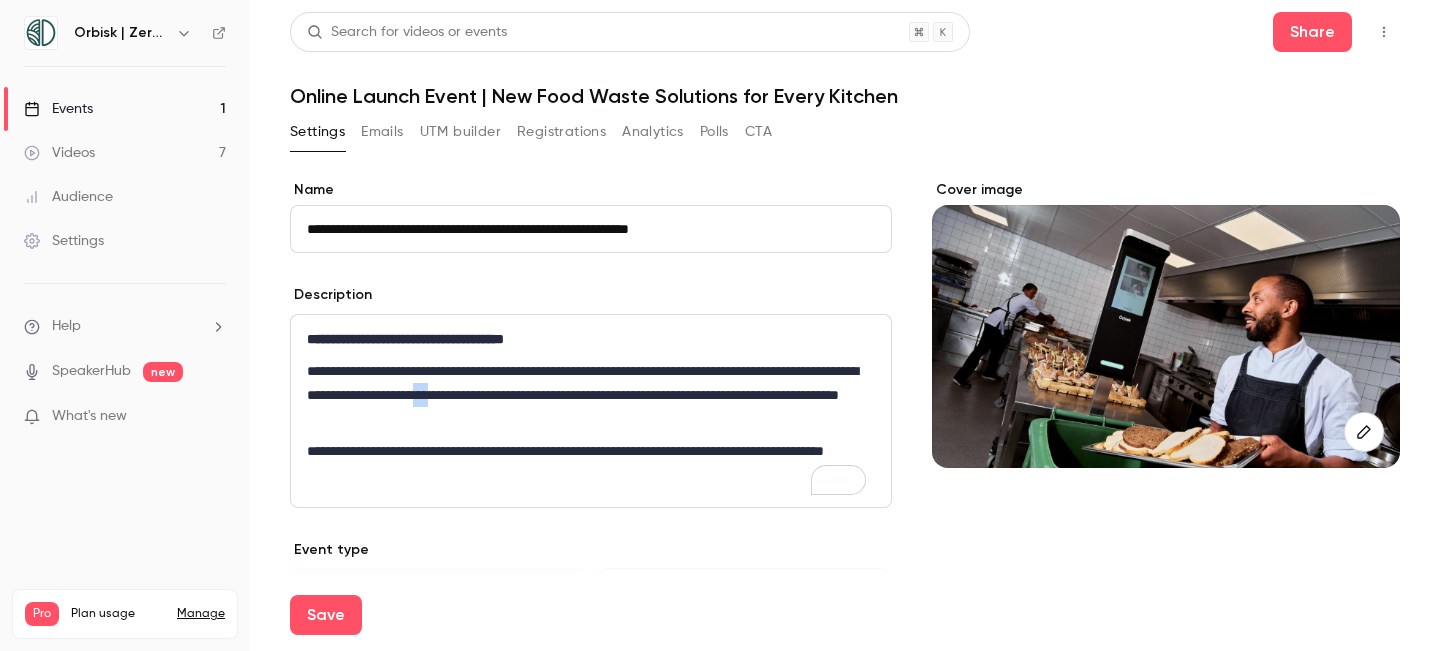 click on "**********" at bounding box center (586, 395) 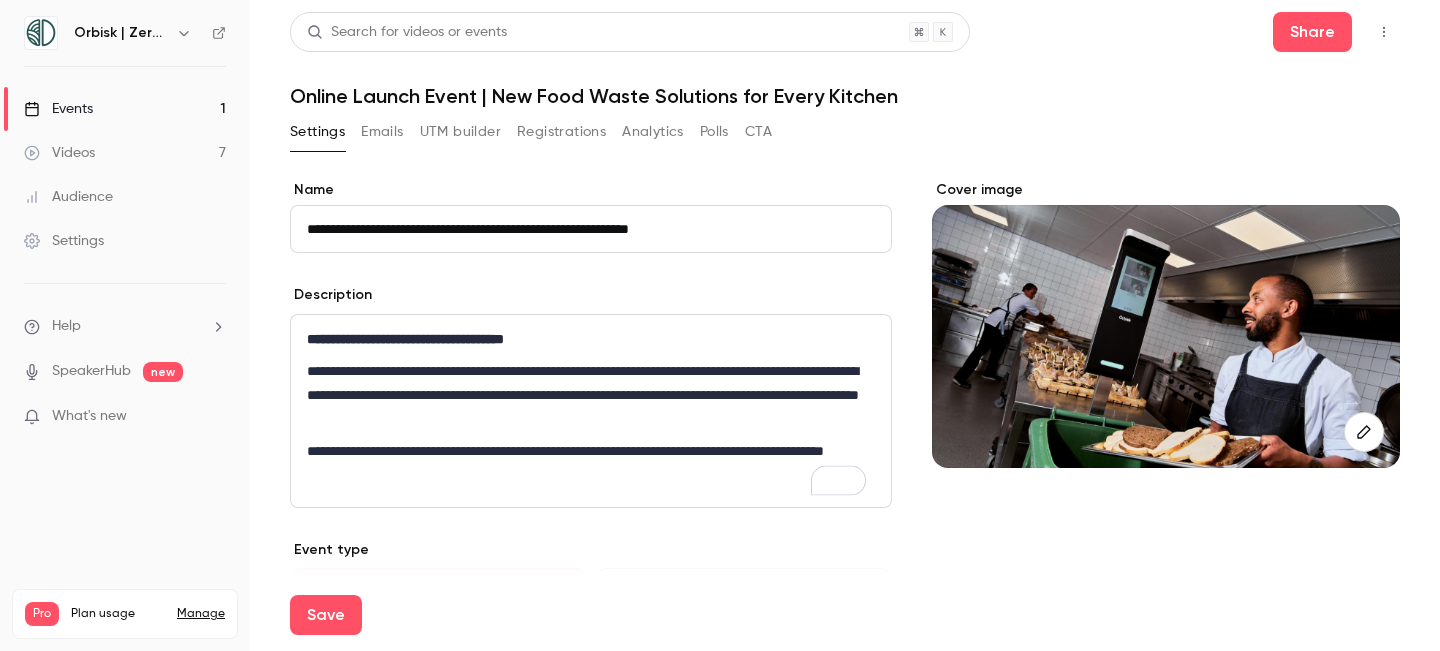 click on "**********" at bounding box center (586, 395) 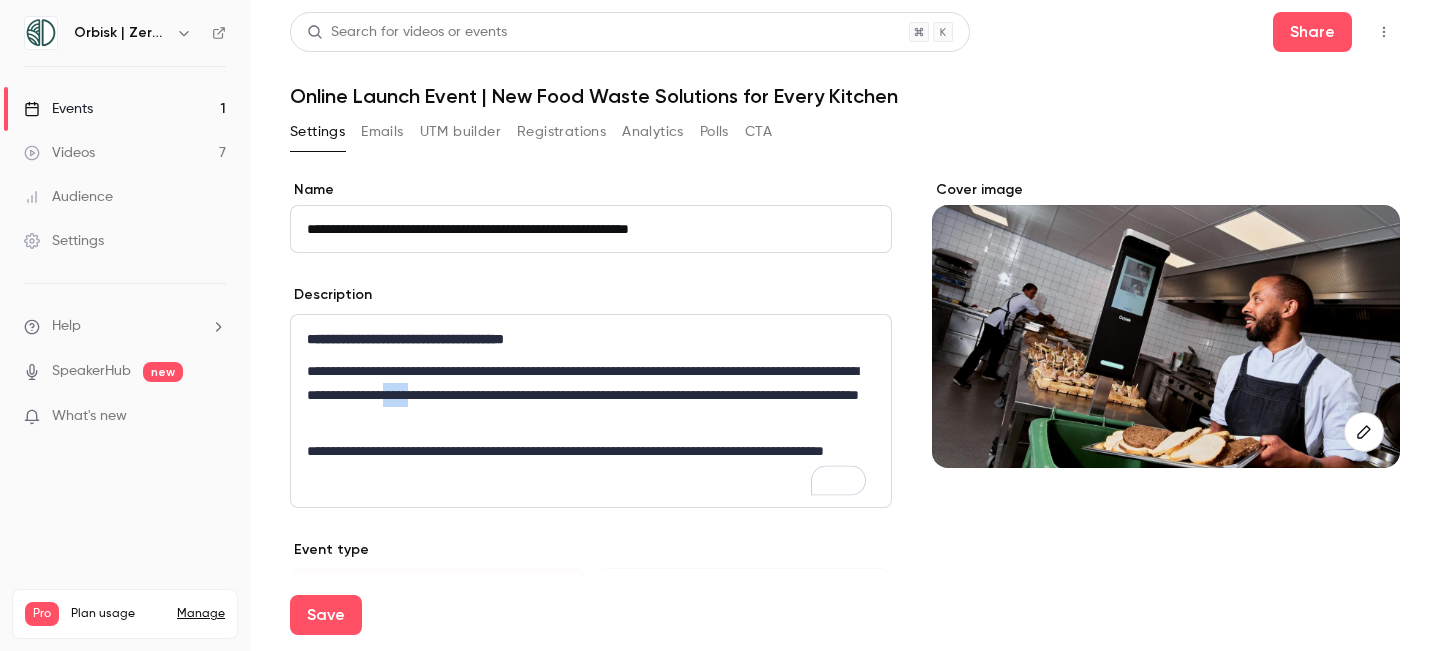 click on "**********" at bounding box center (586, 395) 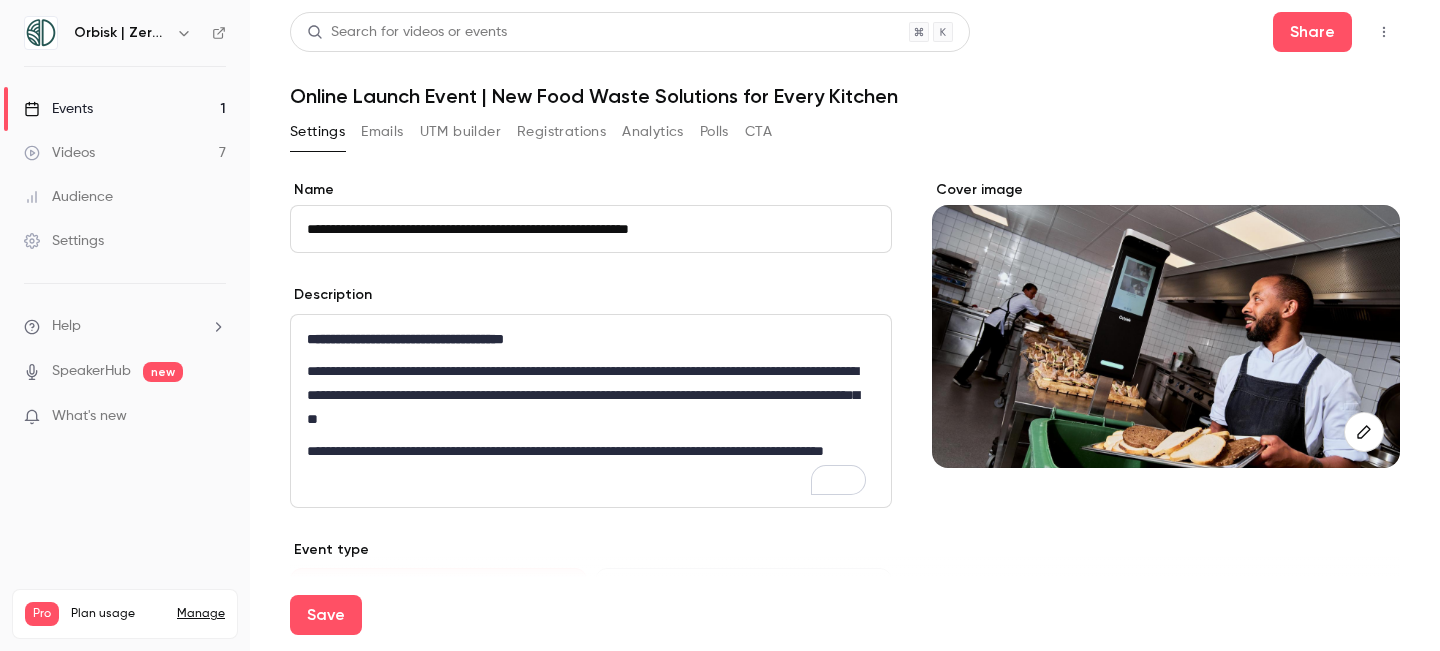 click on "**********" at bounding box center (586, 395) 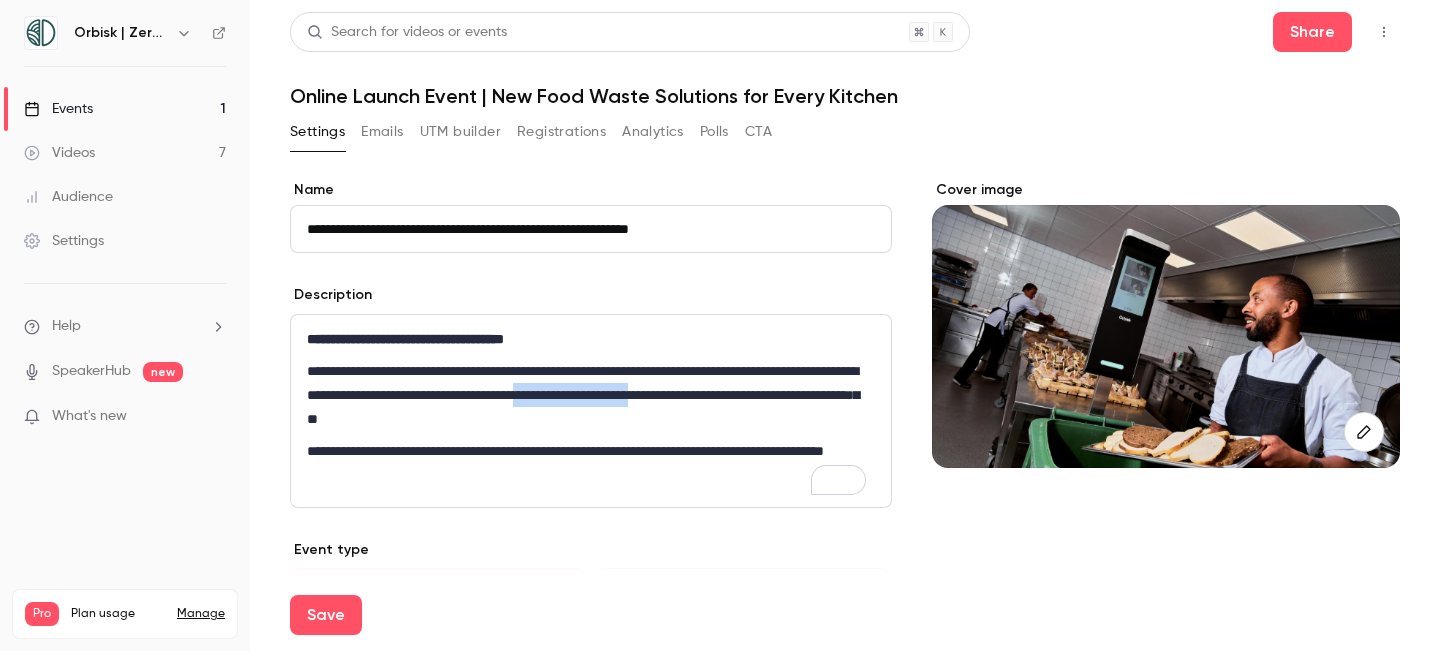 drag, startPoint x: 732, startPoint y: 395, endPoint x: 346, endPoint y: 416, distance: 386.57083 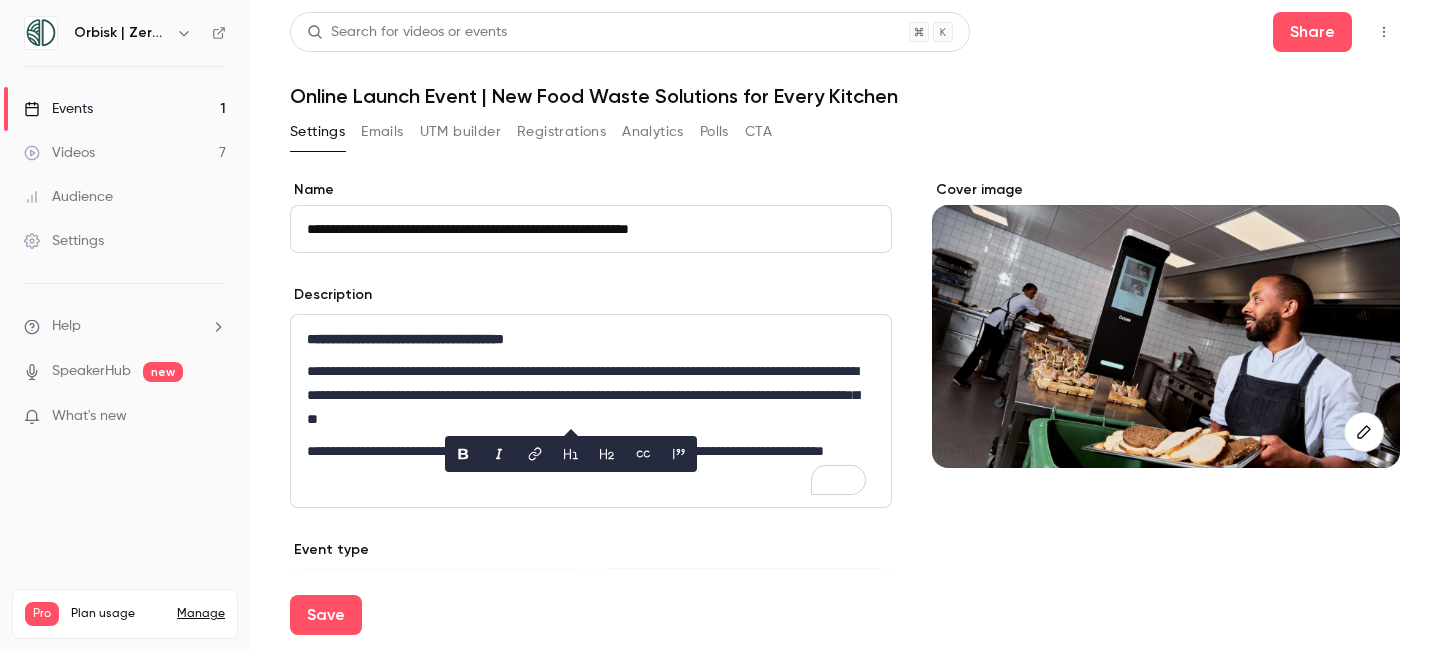 scroll, scrollTop: 0, scrollLeft: 0, axis: both 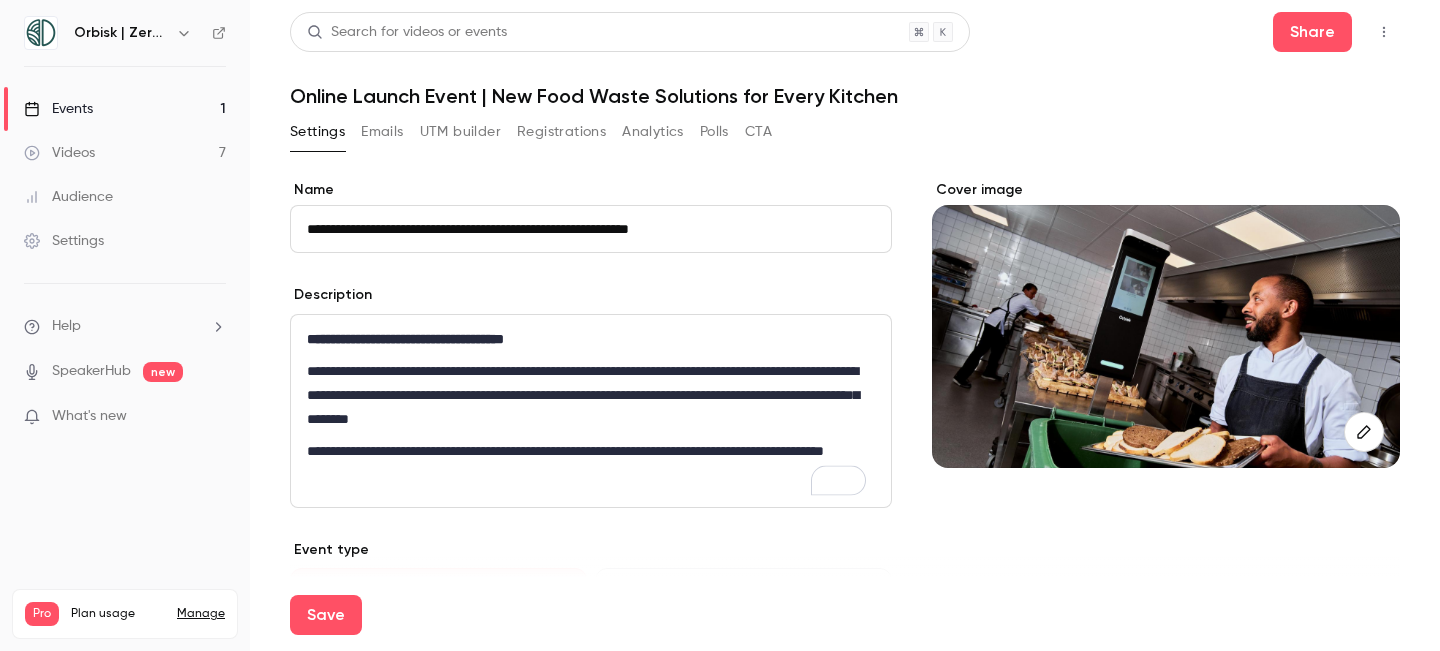 click on "**********" at bounding box center (586, 395) 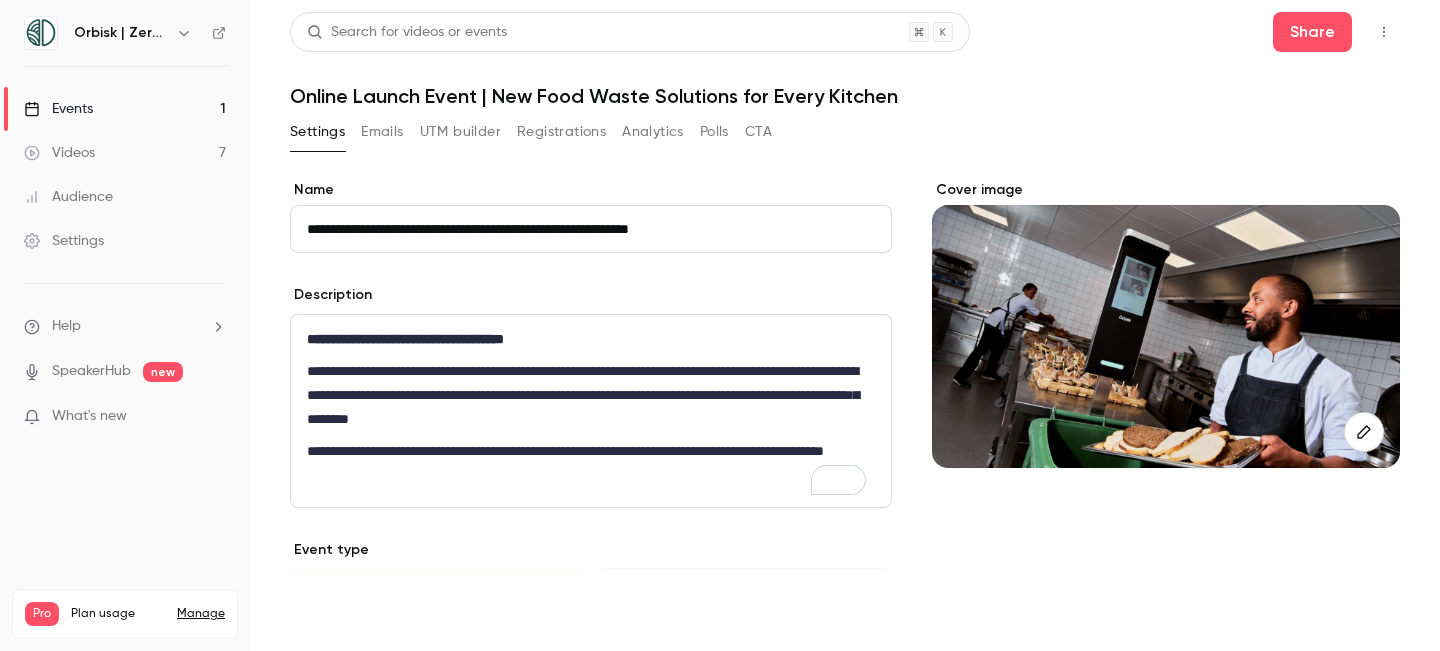click on "Save" at bounding box center [326, 615] 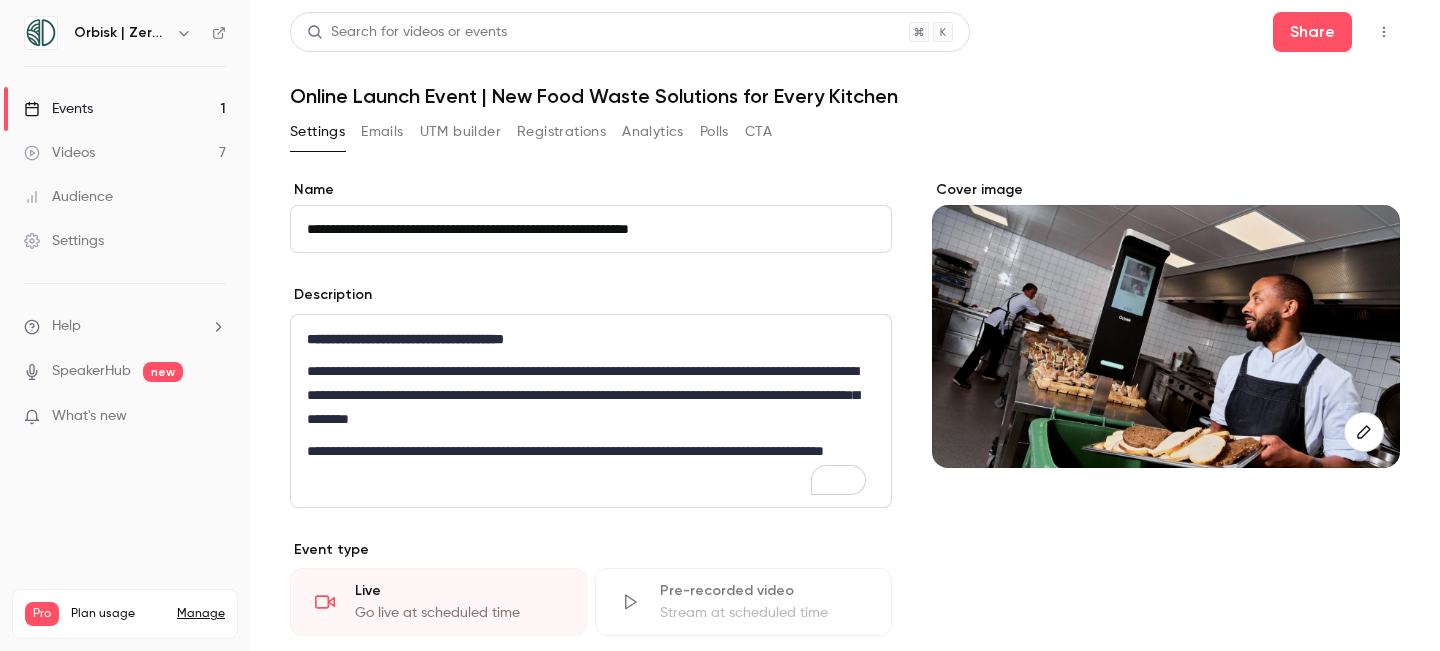scroll, scrollTop: 27, scrollLeft: 0, axis: vertical 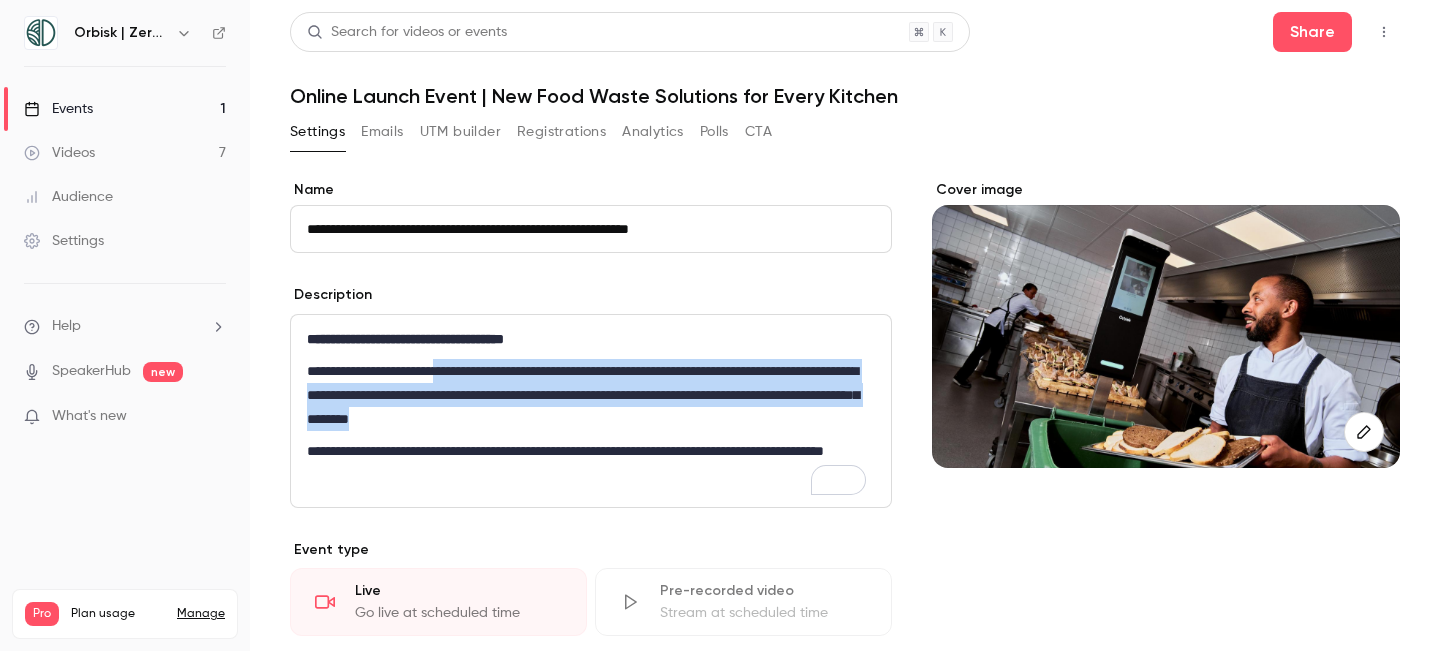 drag, startPoint x: 722, startPoint y: 419, endPoint x: 459, endPoint y: 370, distance: 267.5257 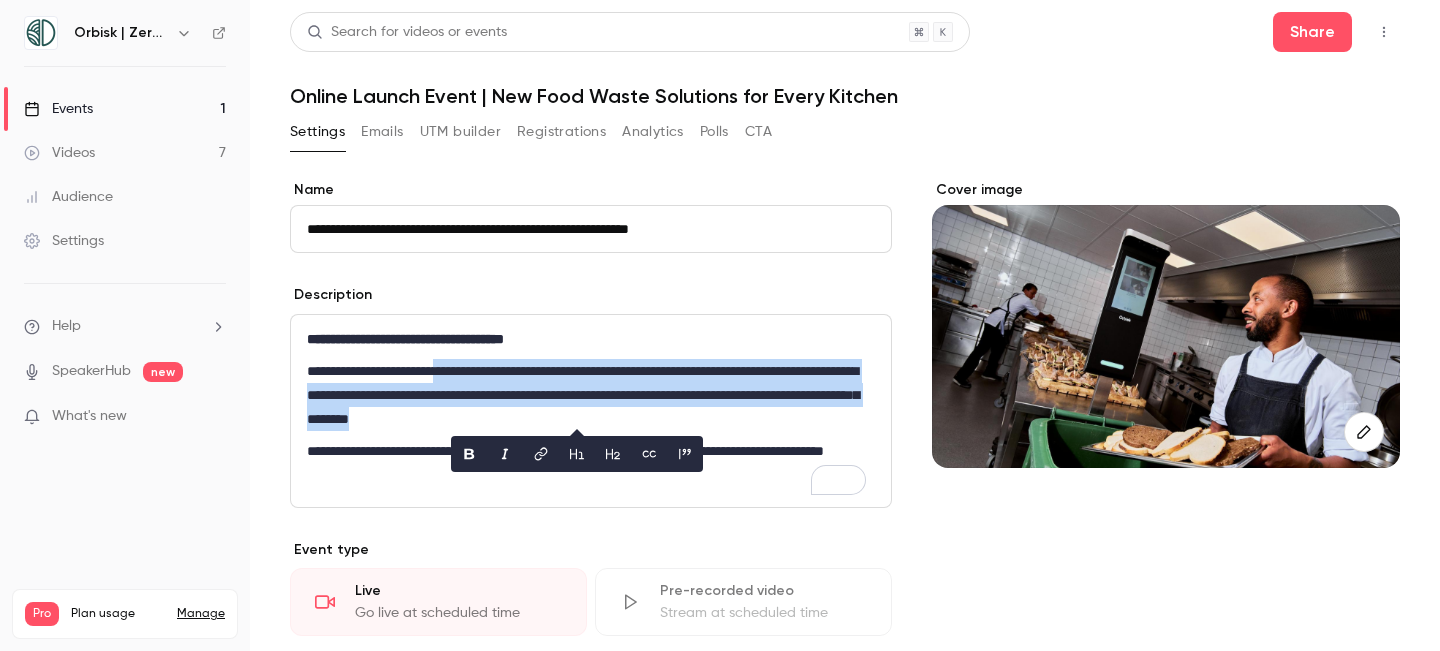 copy on "**********" 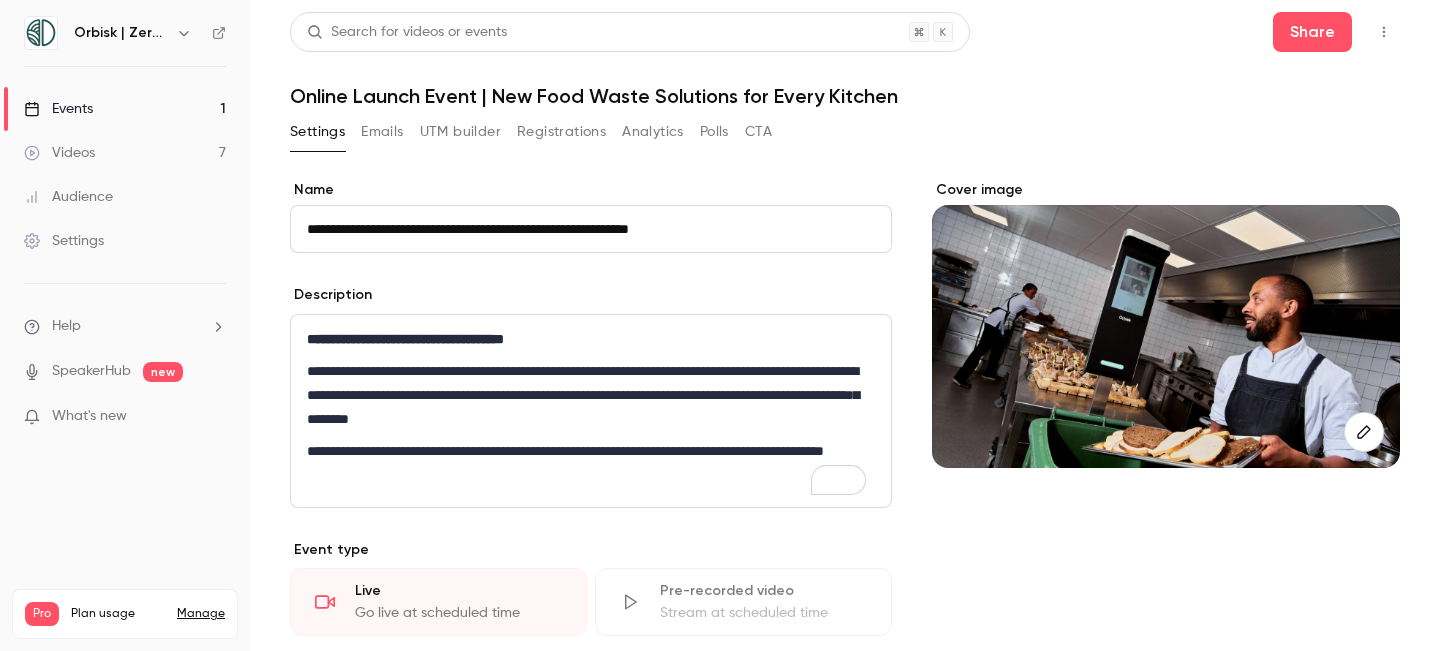 click on "**********" at bounding box center [586, 395] 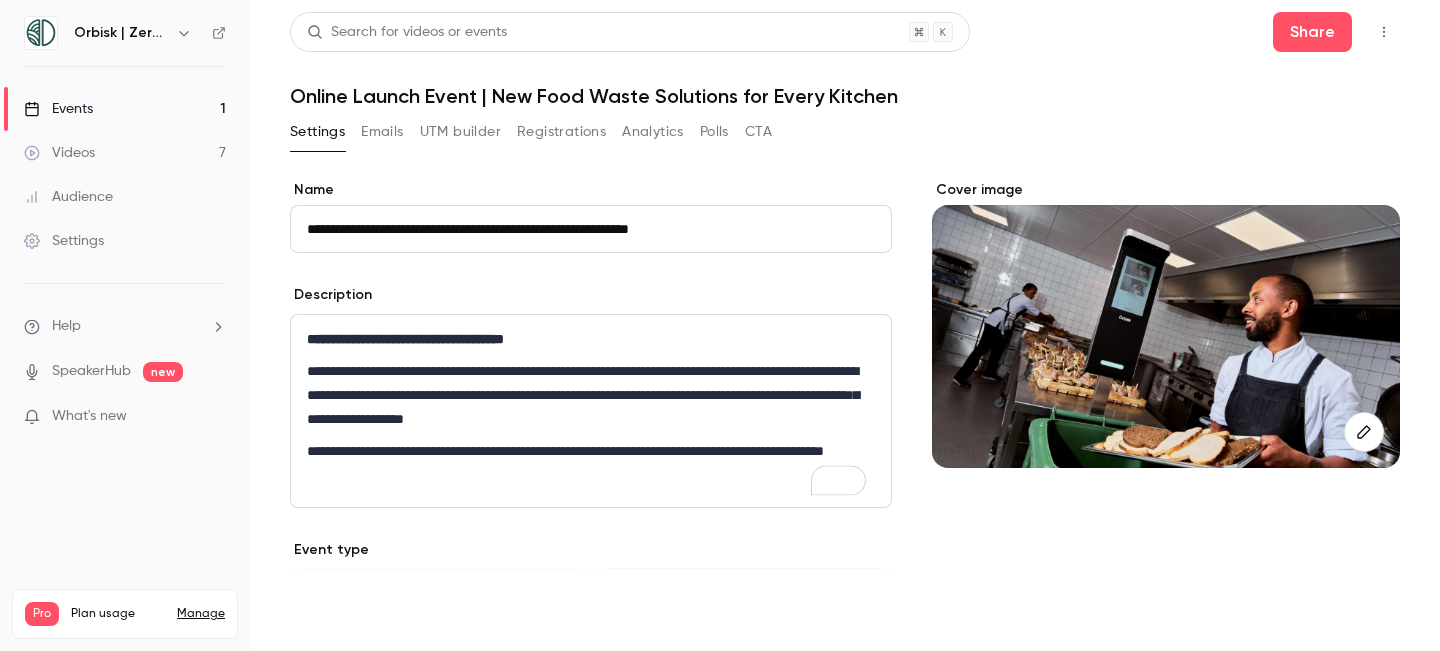 click on "Save" at bounding box center [326, 615] 